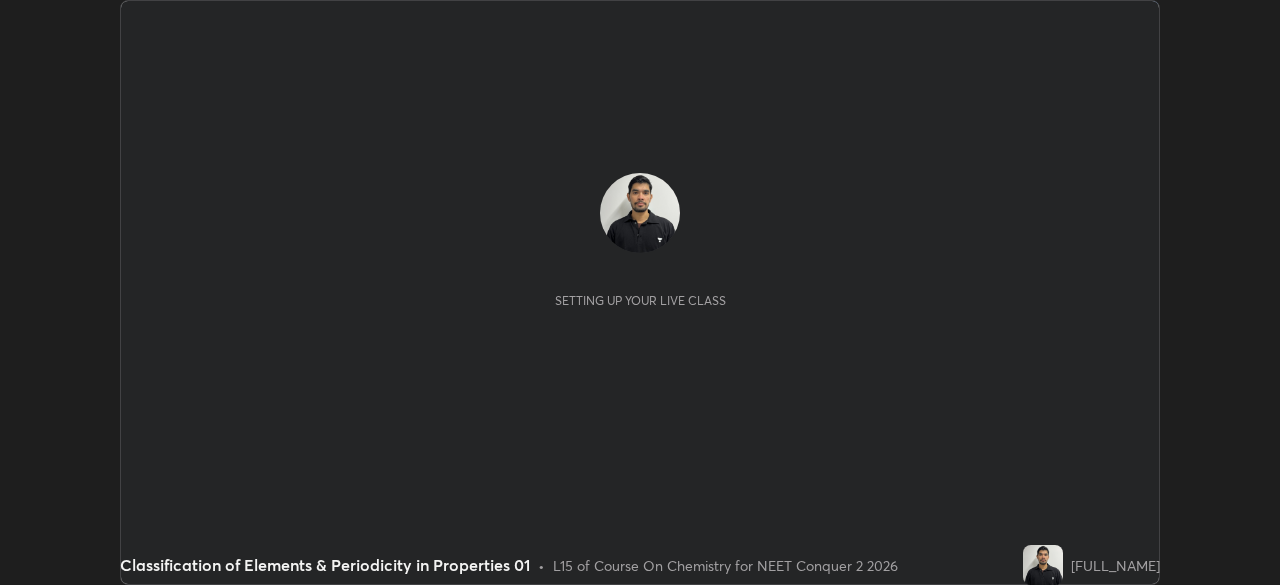 scroll, scrollTop: 0, scrollLeft: 0, axis: both 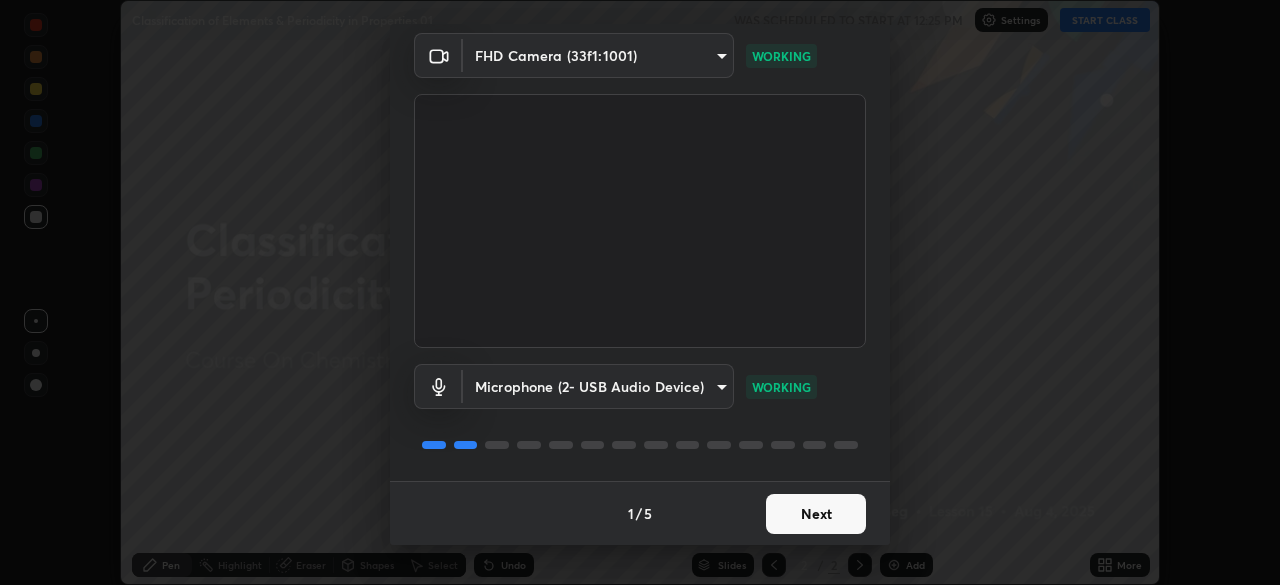 click on "Next" at bounding box center (816, 514) 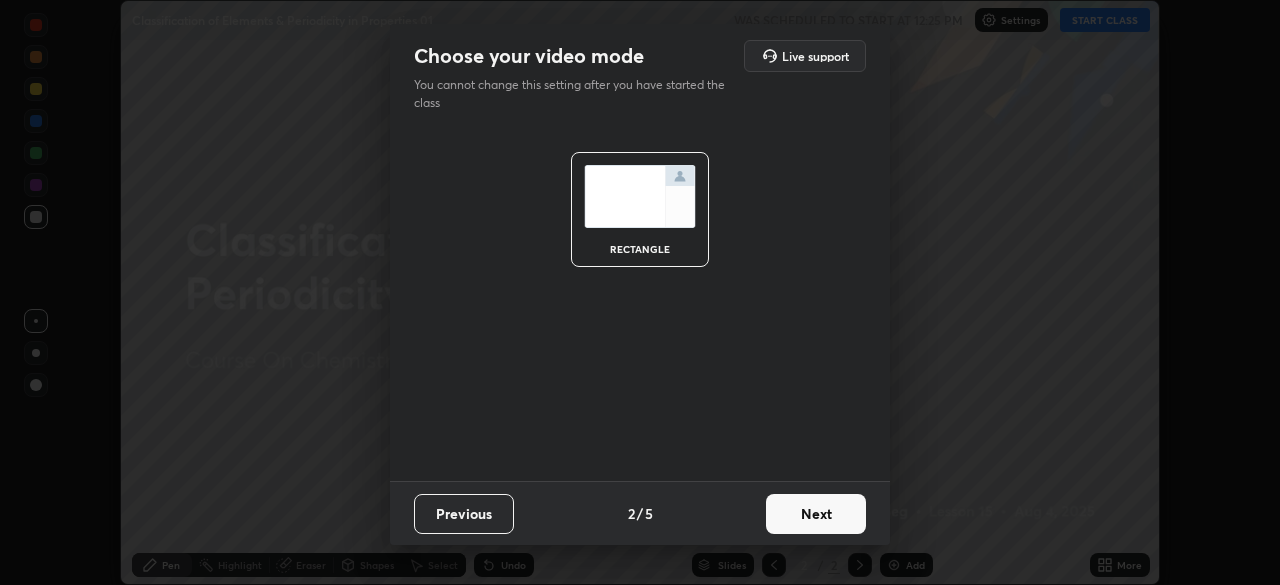 scroll, scrollTop: 0, scrollLeft: 0, axis: both 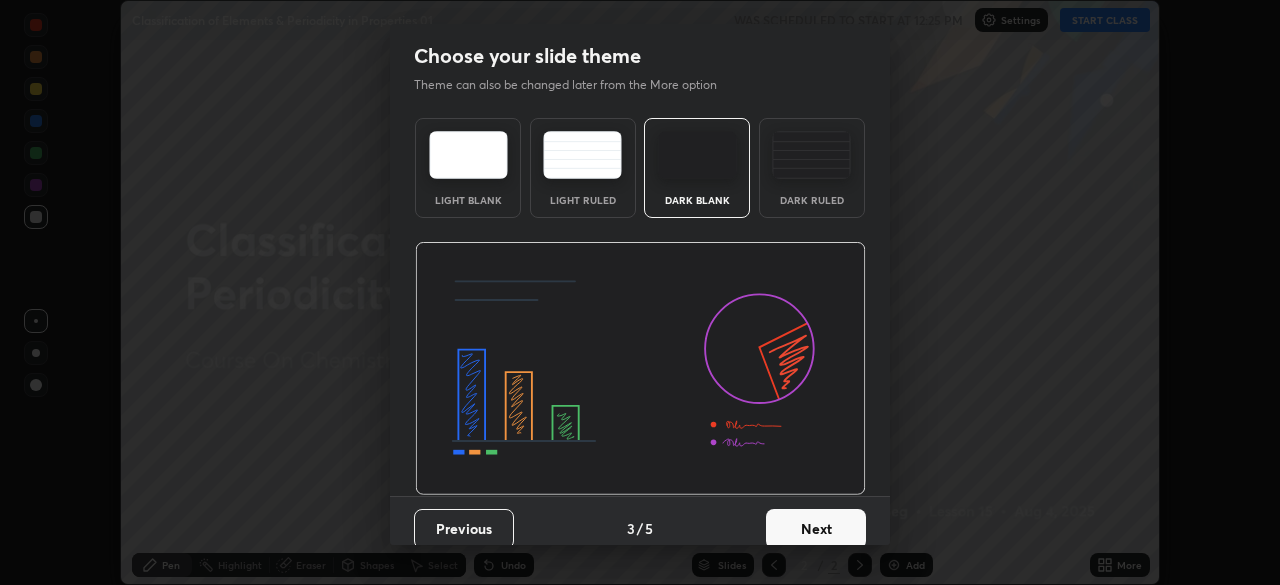 click on "Next" at bounding box center [816, 529] 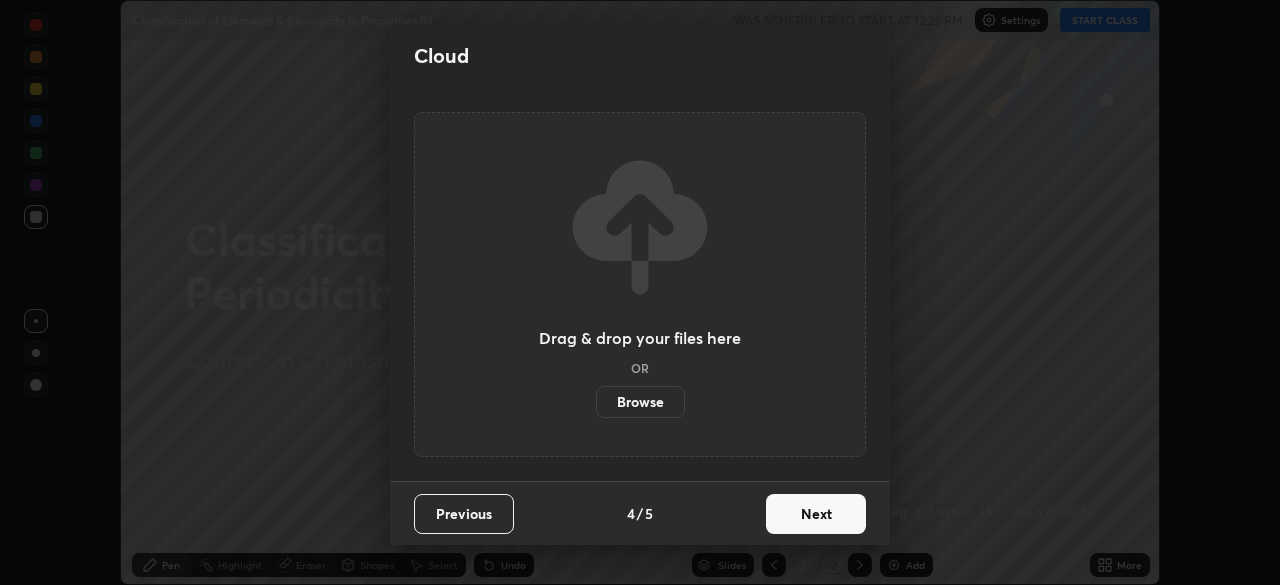 click on "Next" at bounding box center [816, 514] 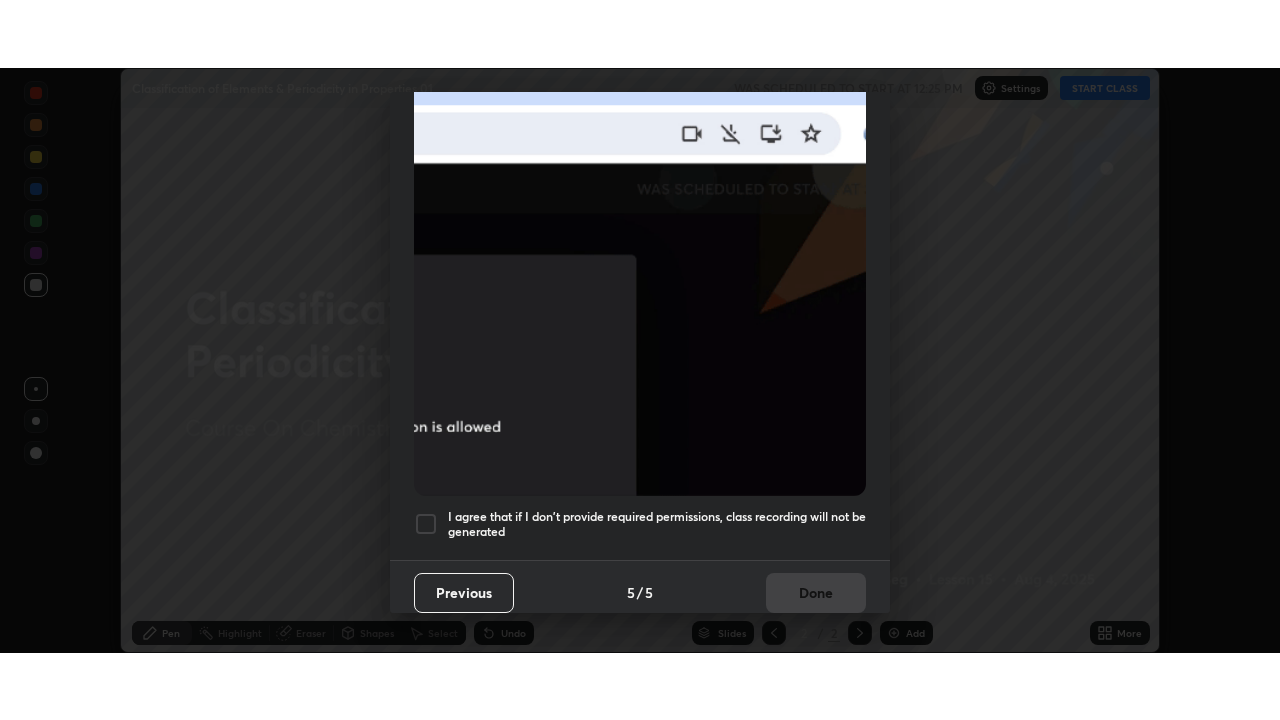 scroll, scrollTop: 479, scrollLeft: 0, axis: vertical 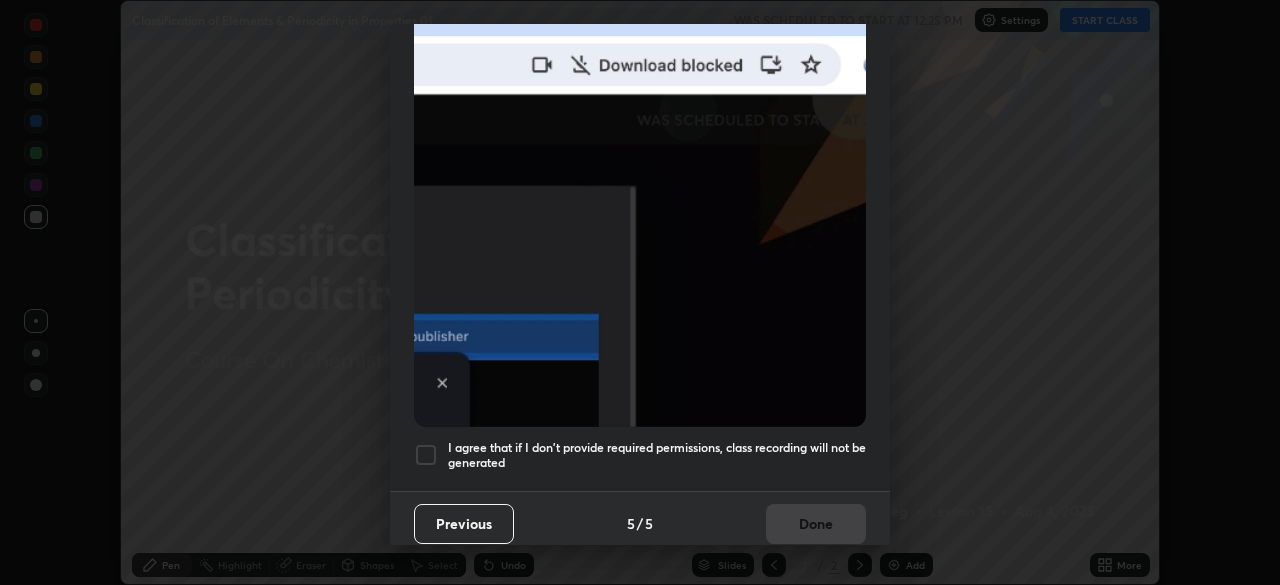 click at bounding box center [426, 455] 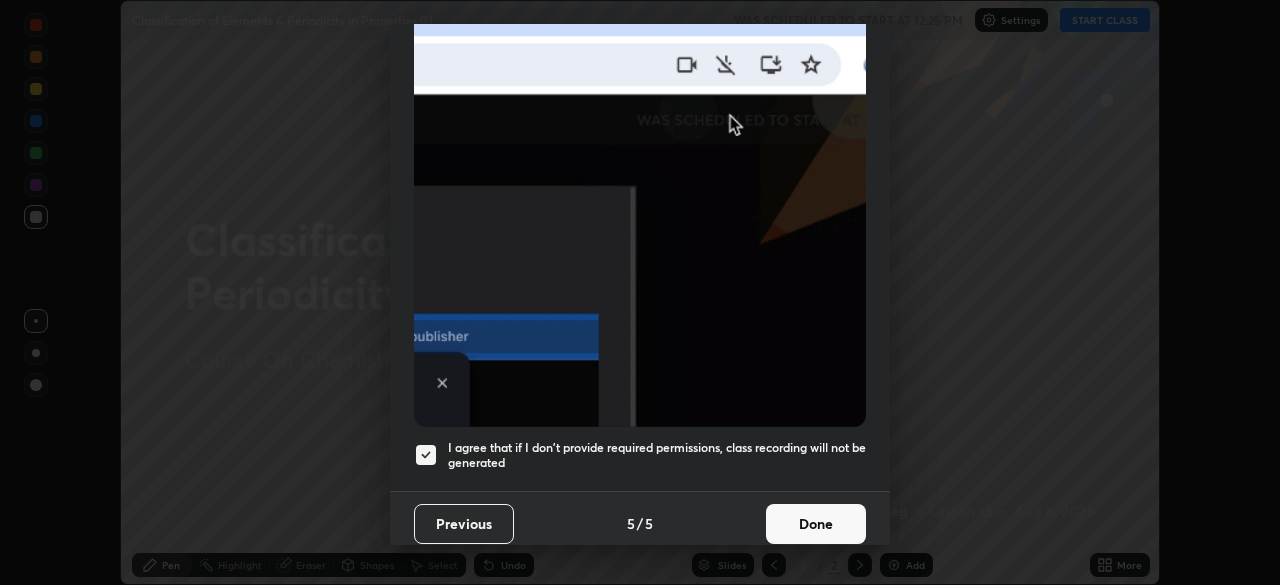 click on "Done" at bounding box center (816, 524) 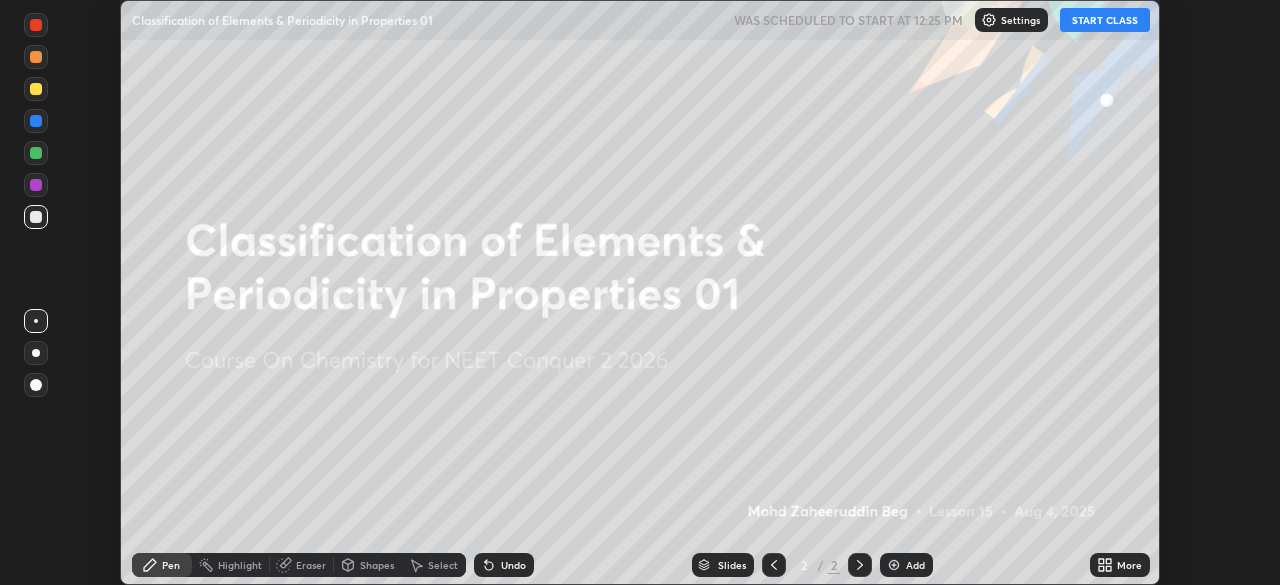 click 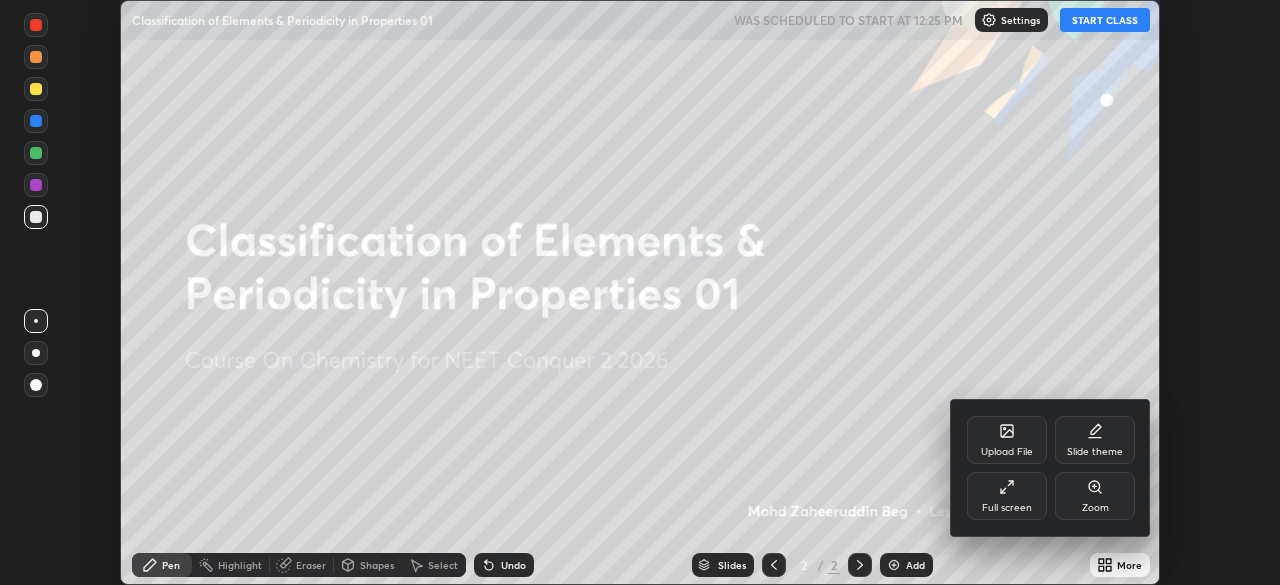 click on "Full screen" at bounding box center [1007, 496] 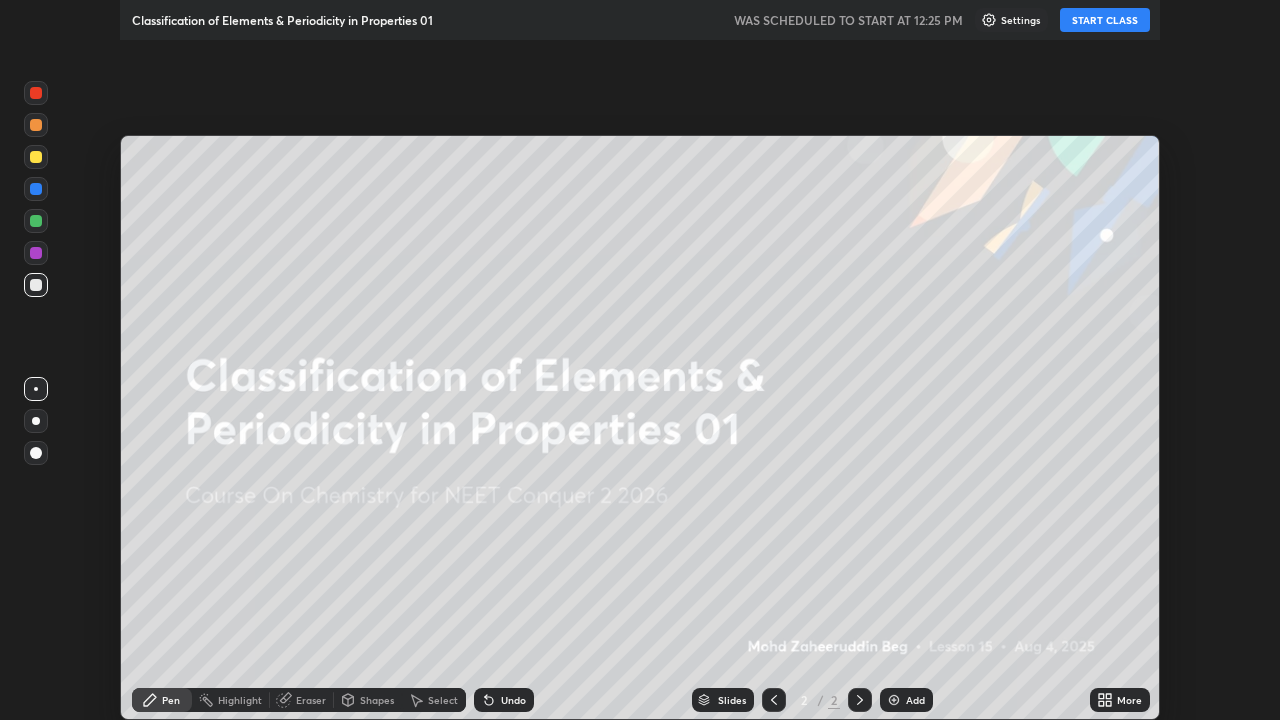 scroll, scrollTop: 99280, scrollLeft: 98720, axis: both 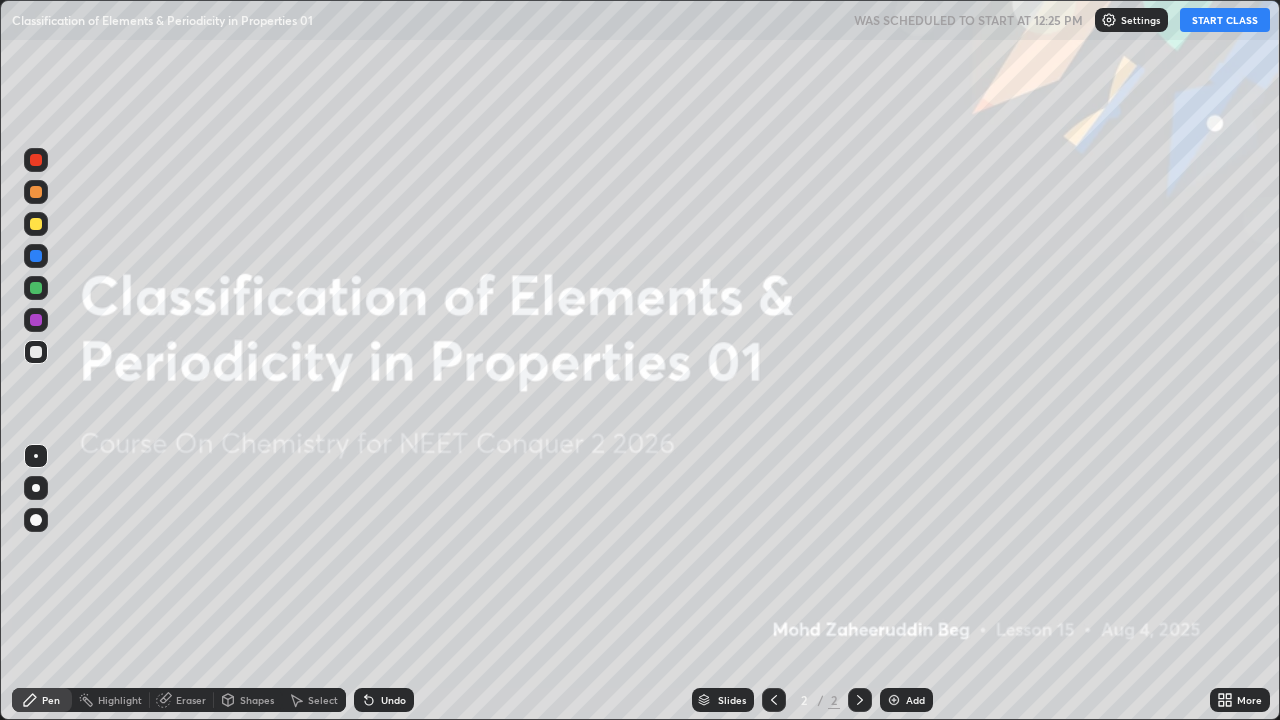 click on "START CLASS" at bounding box center [1225, 20] 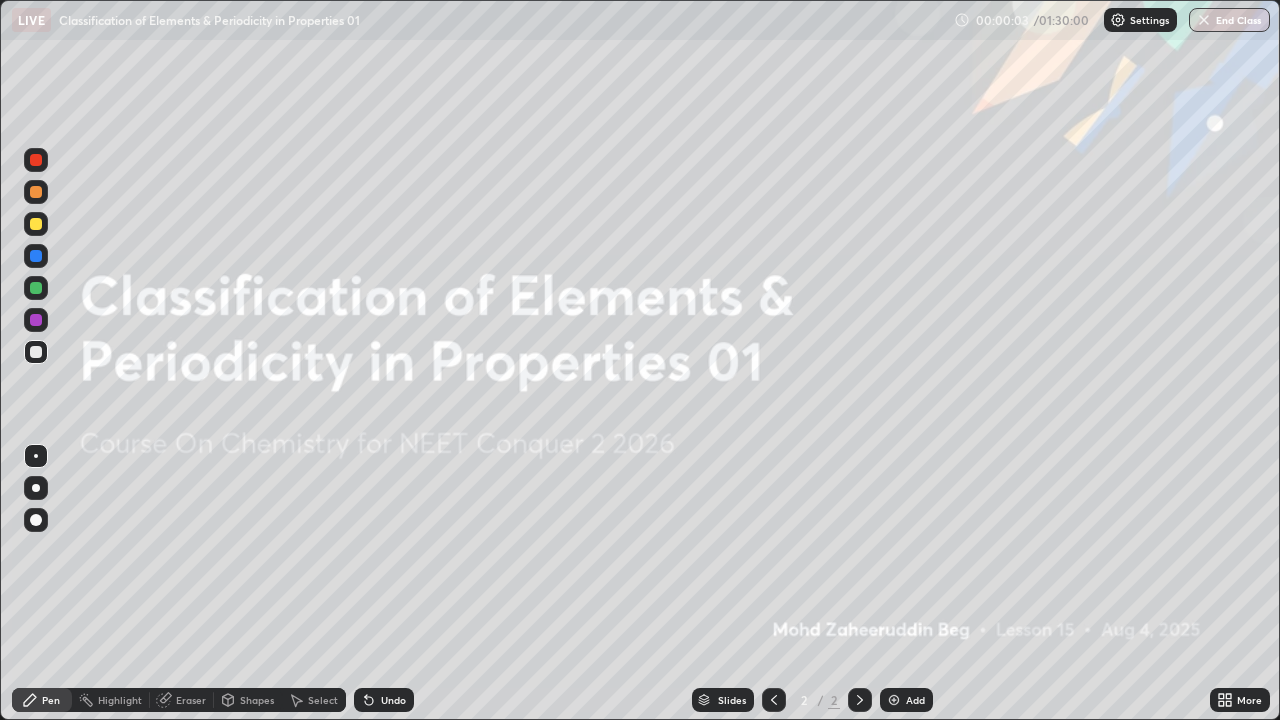 click 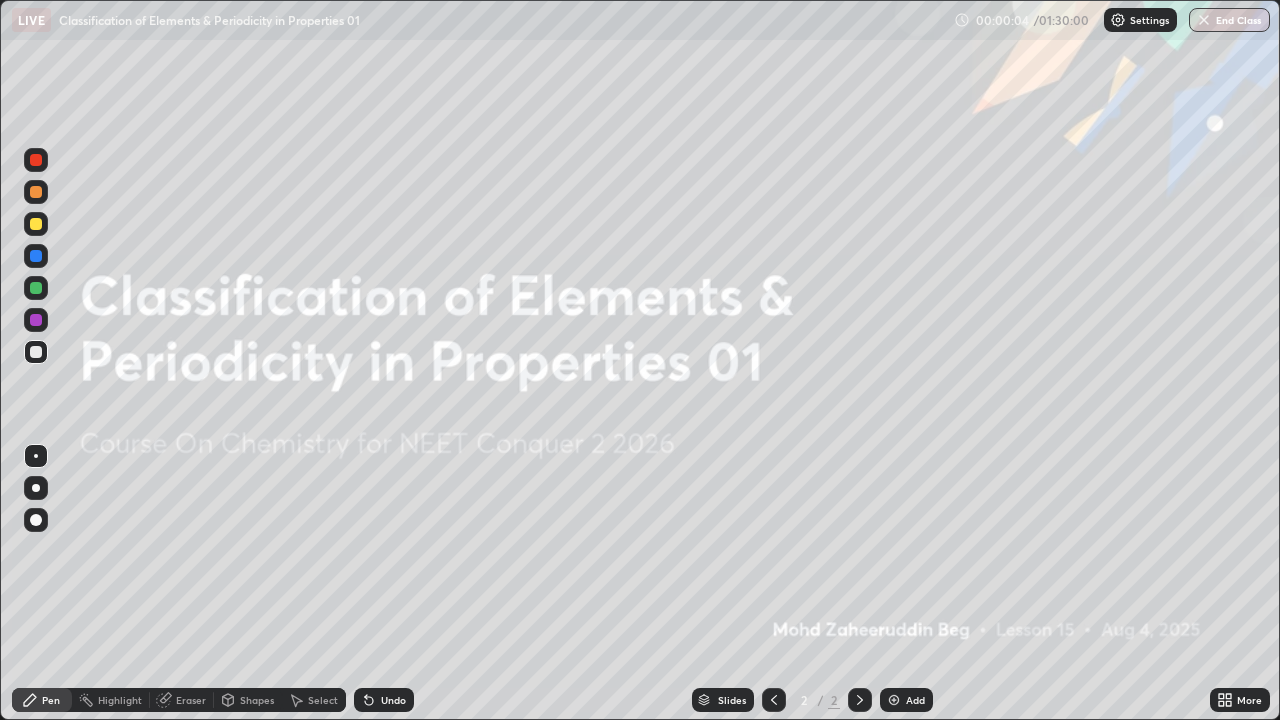 click at bounding box center [894, 700] 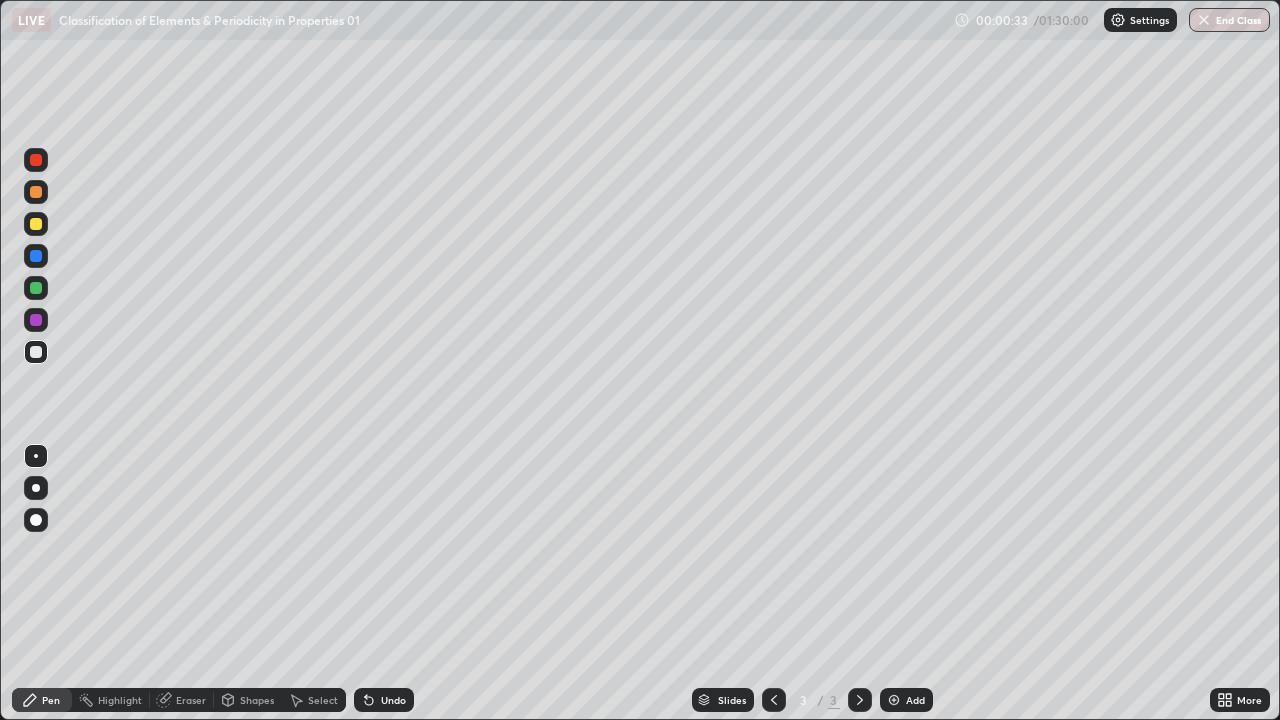 click on "Eraser" at bounding box center [191, 700] 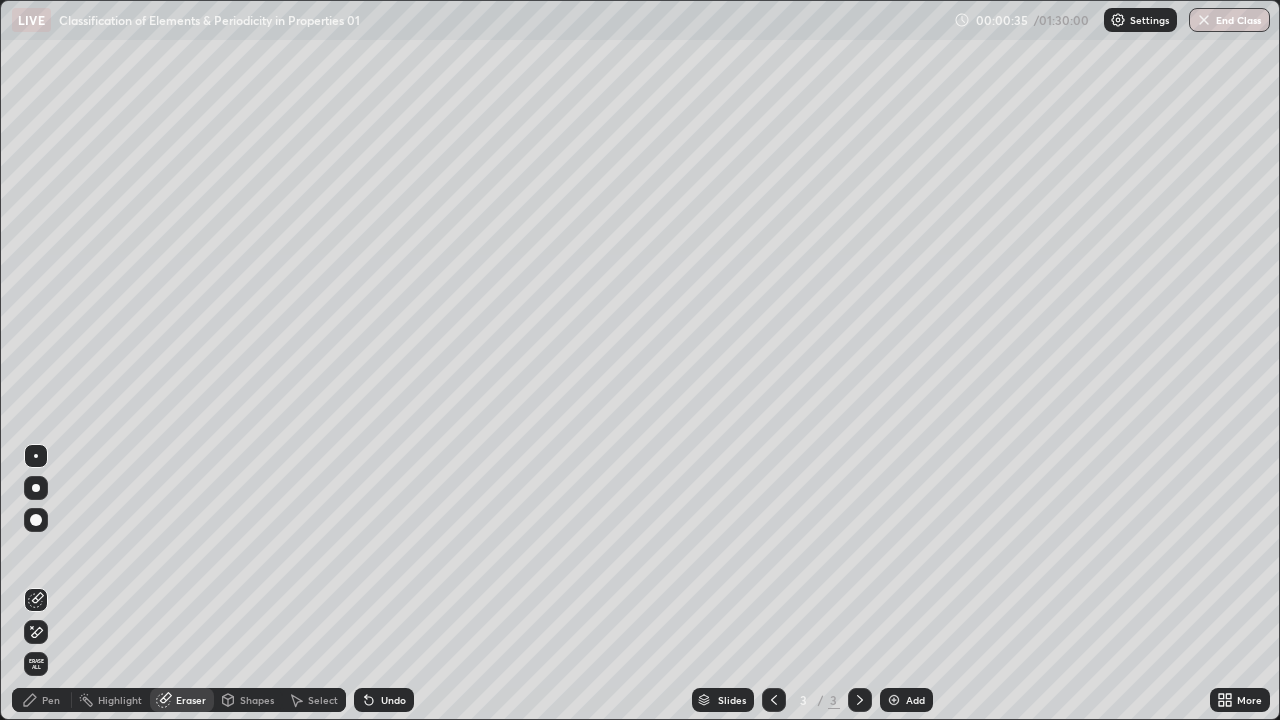 click on "Pen" at bounding box center (51, 700) 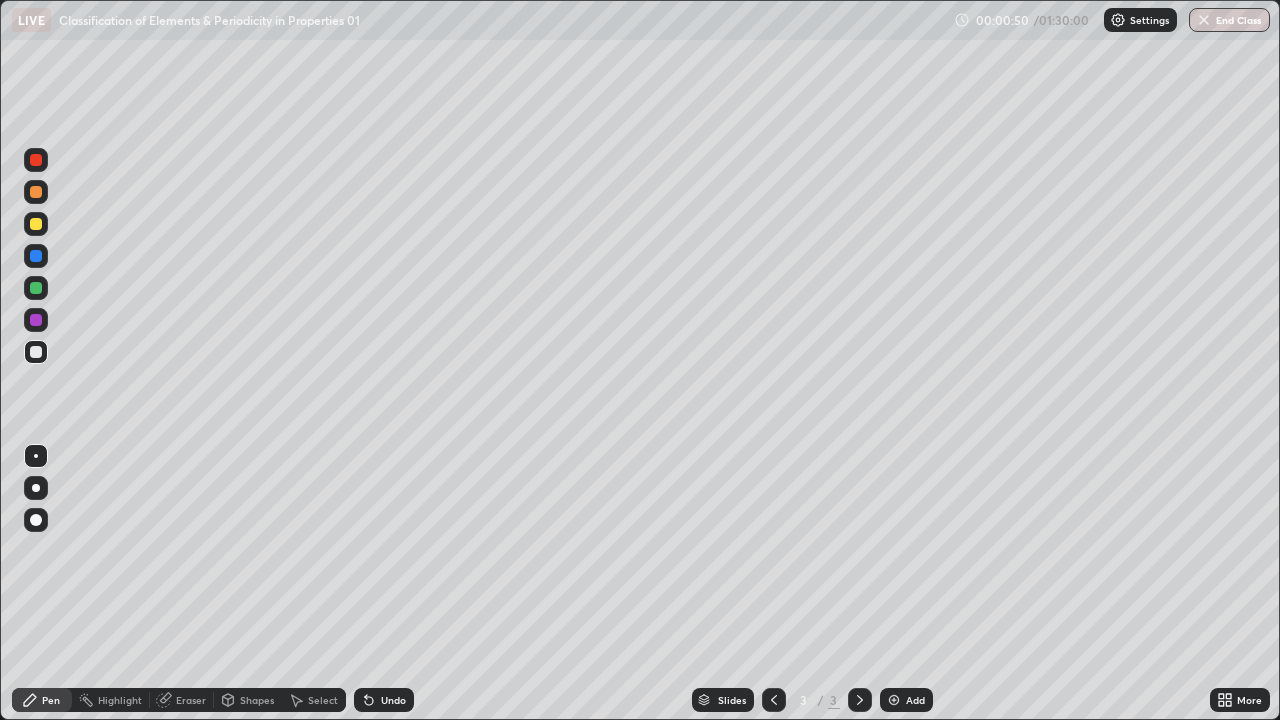 click on "Eraser" at bounding box center [191, 700] 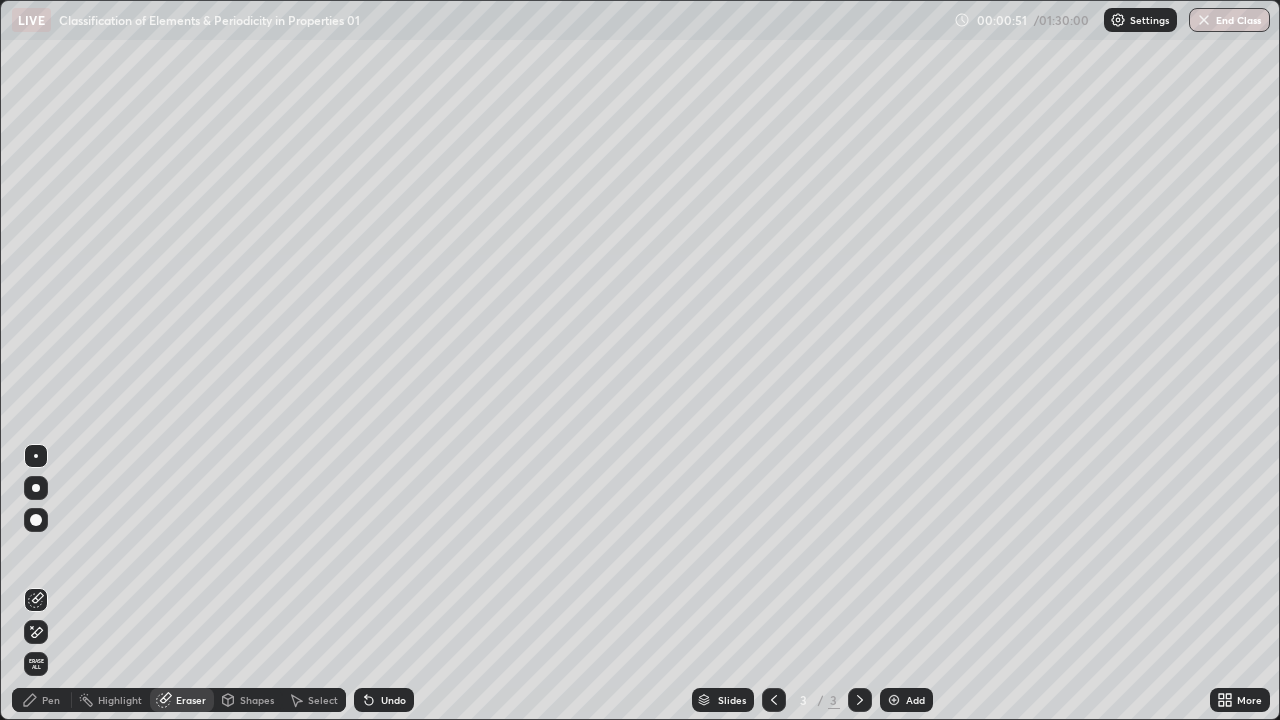 click on "Pen" at bounding box center [51, 700] 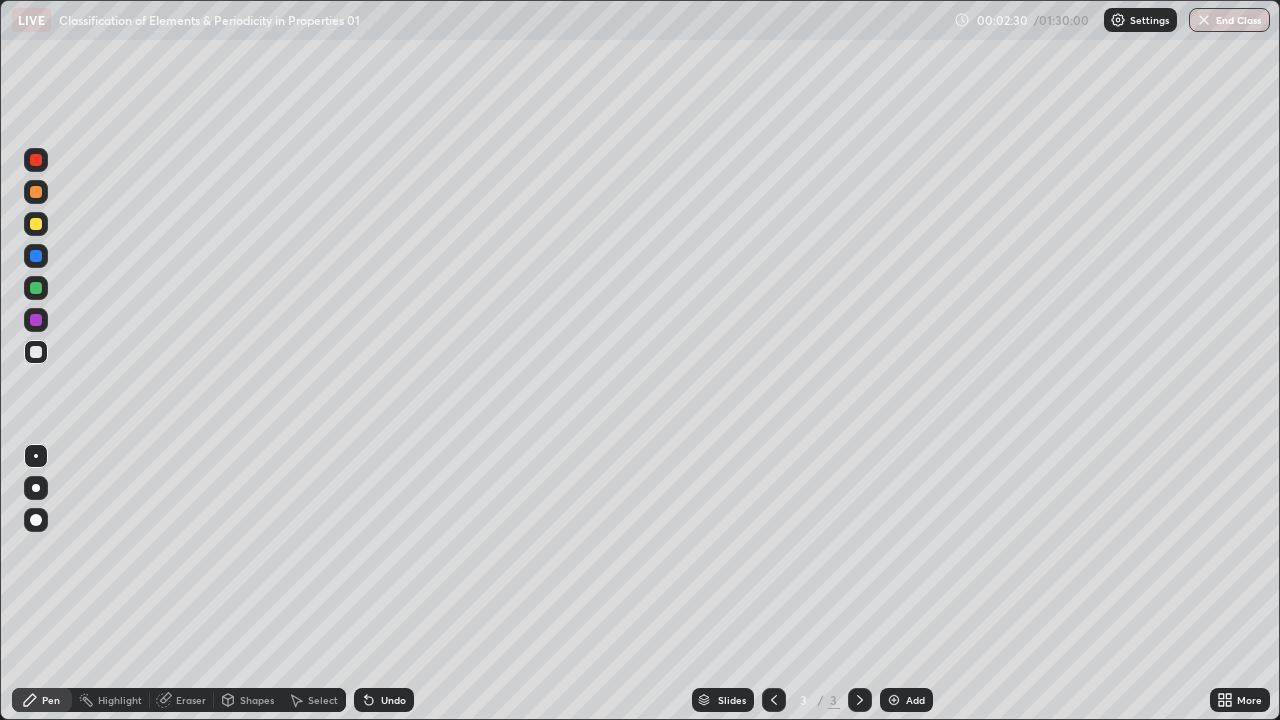 click on "Select" at bounding box center [323, 700] 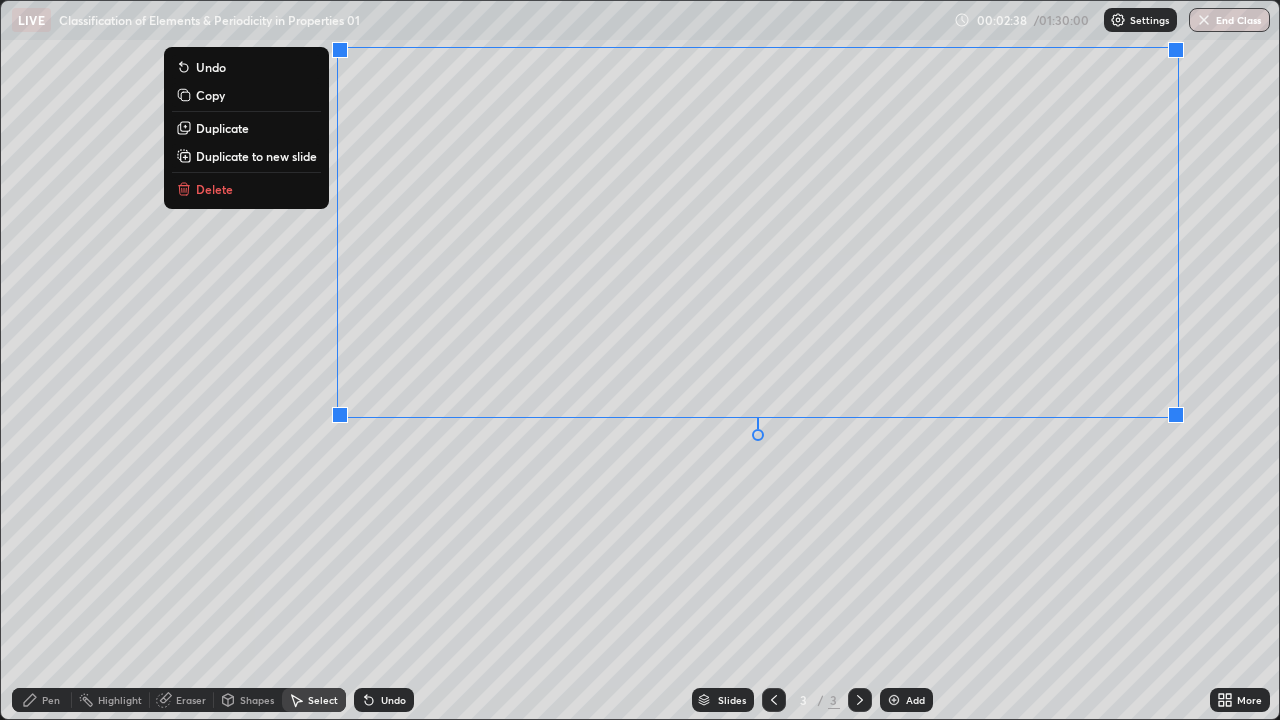 click on "0 ° Undo Copy Duplicate Duplicate to new slide Delete" at bounding box center [640, 360] 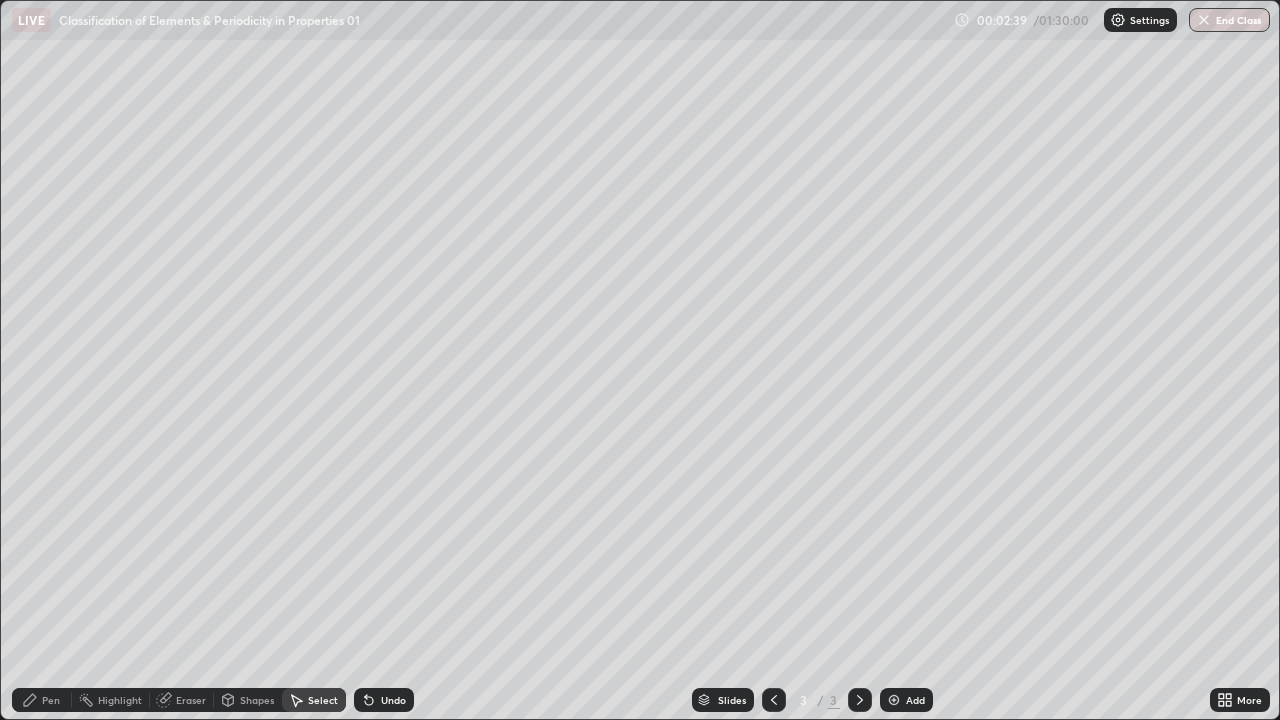 click on "Pen" at bounding box center [51, 700] 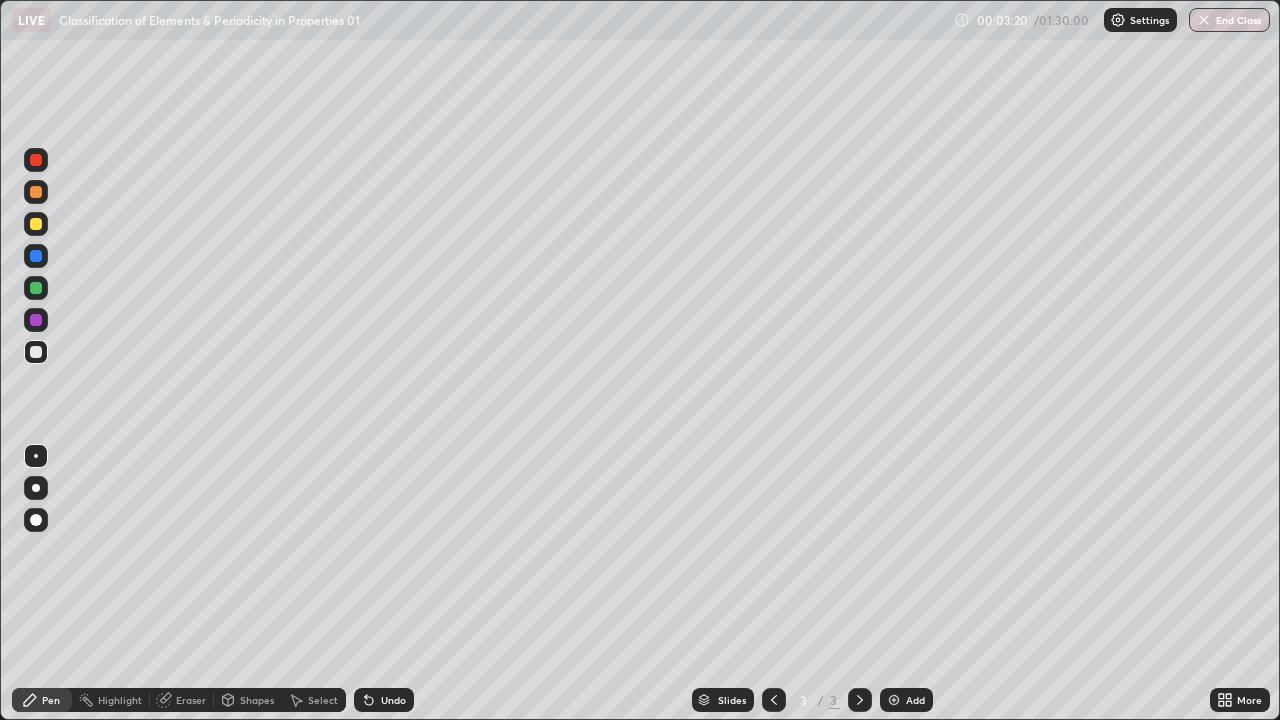click on "Select" at bounding box center (323, 700) 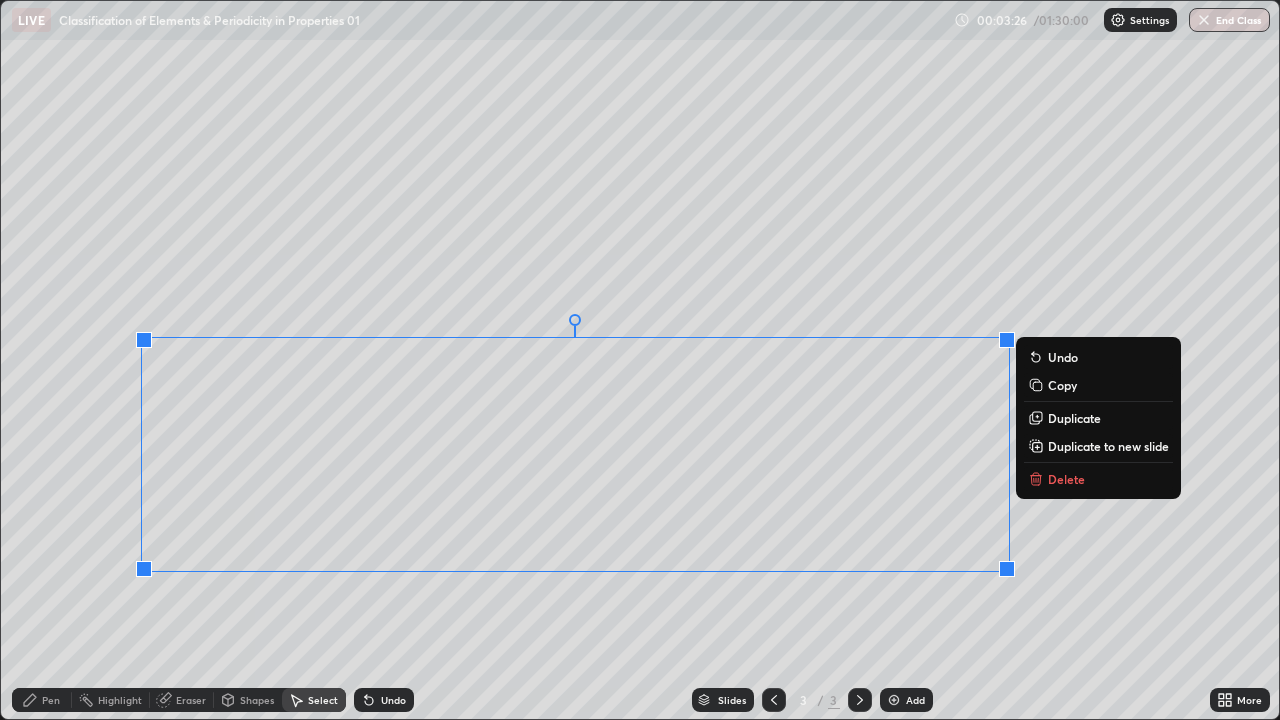 click on "0 ° Undo Copy Duplicate Duplicate to new slide Delete" at bounding box center (640, 360) 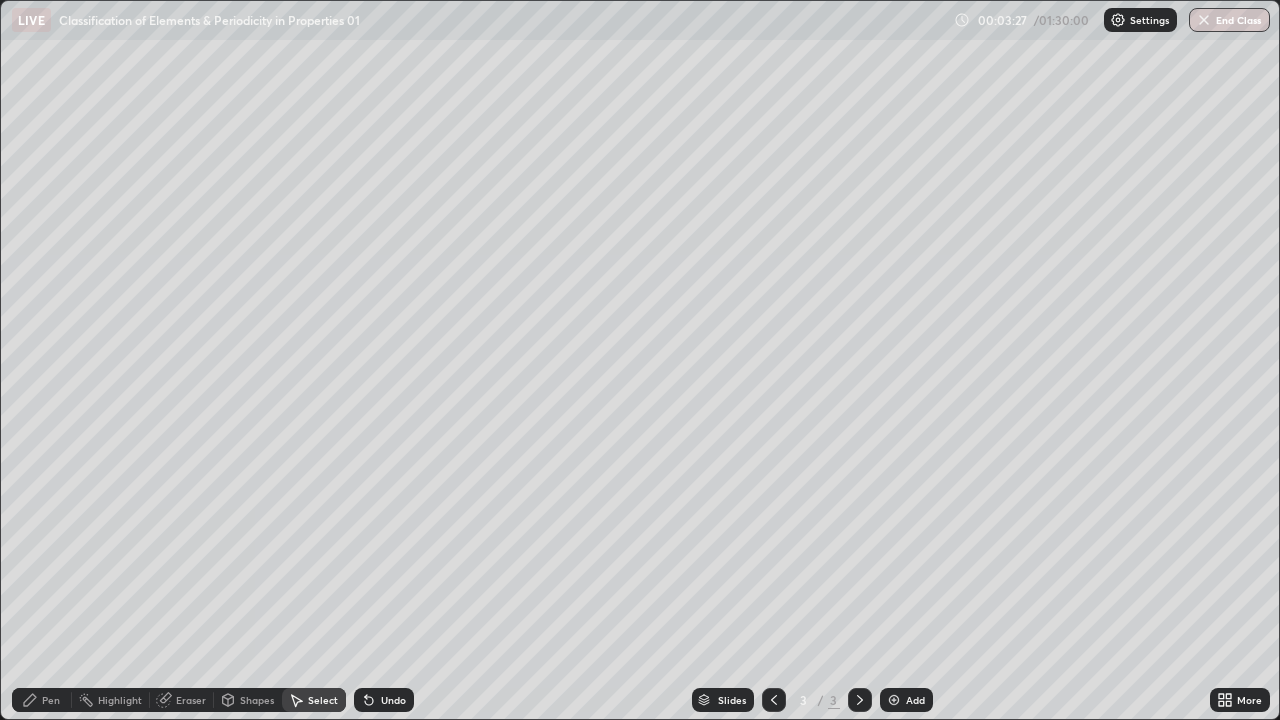 click on "0 ° Undo Copy Duplicate Duplicate to new slide Delete" at bounding box center [640, 360] 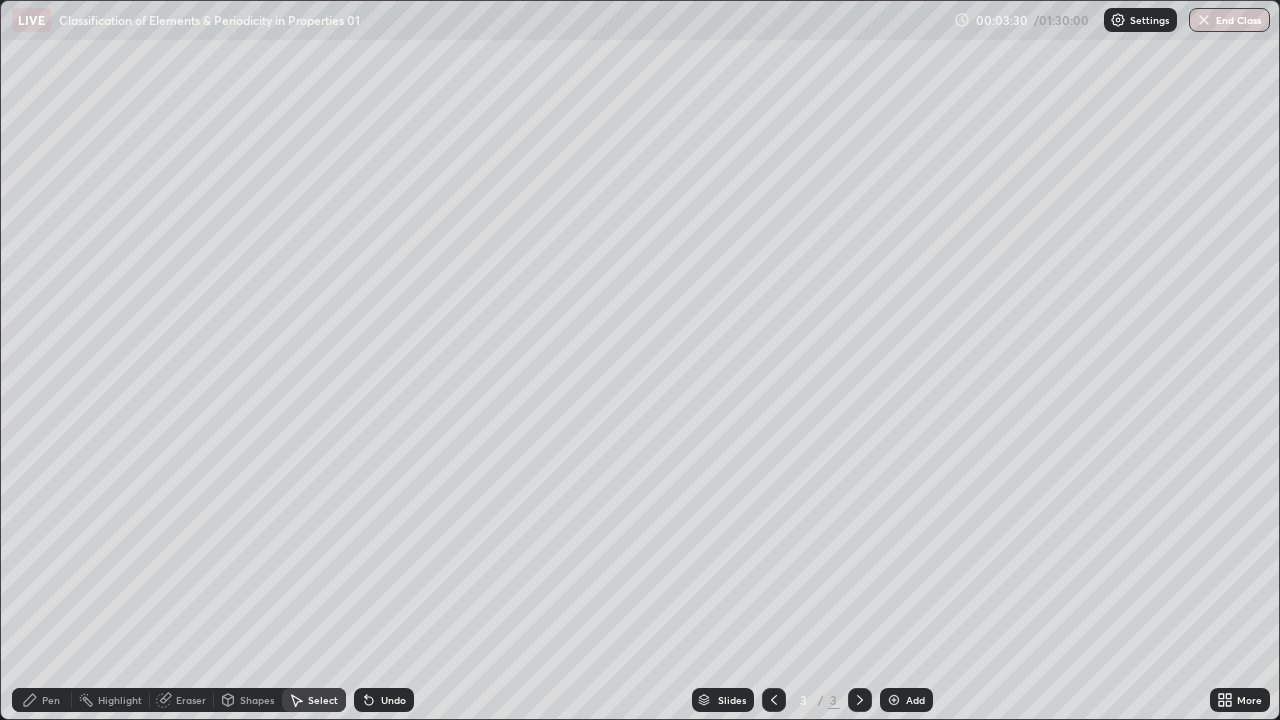 click on "Pen" at bounding box center (51, 700) 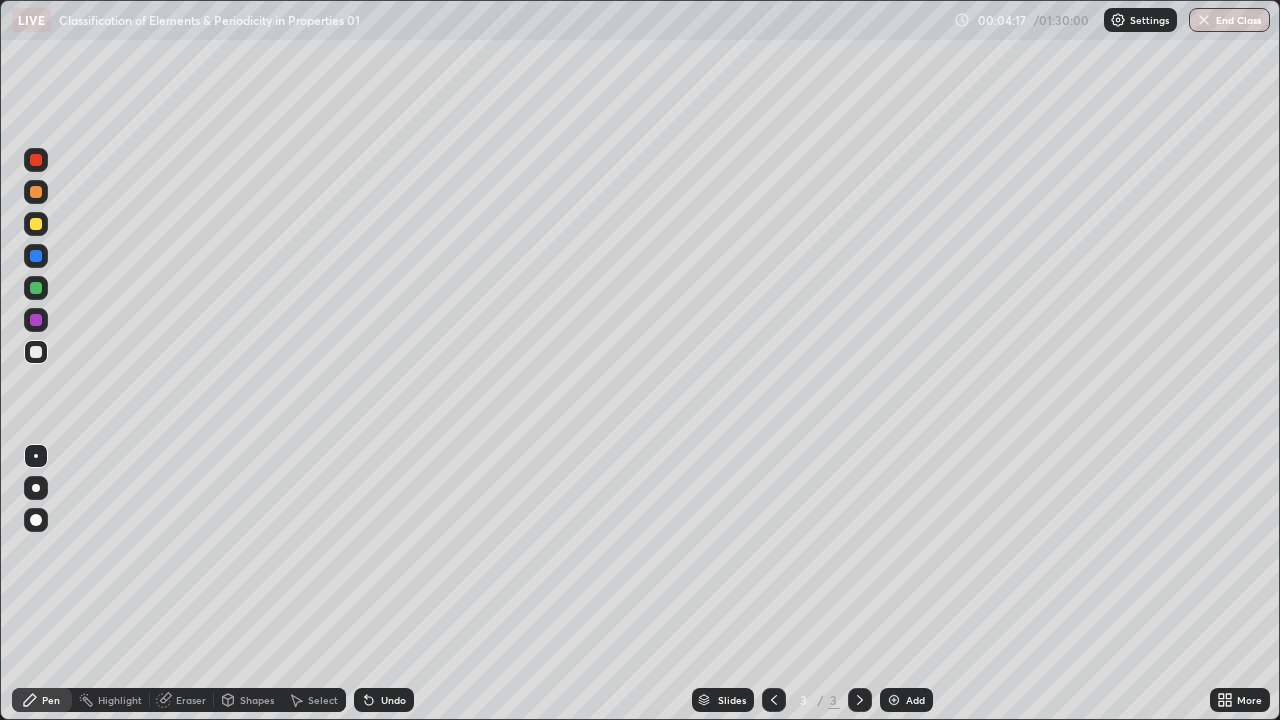 click at bounding box center [894, 700] 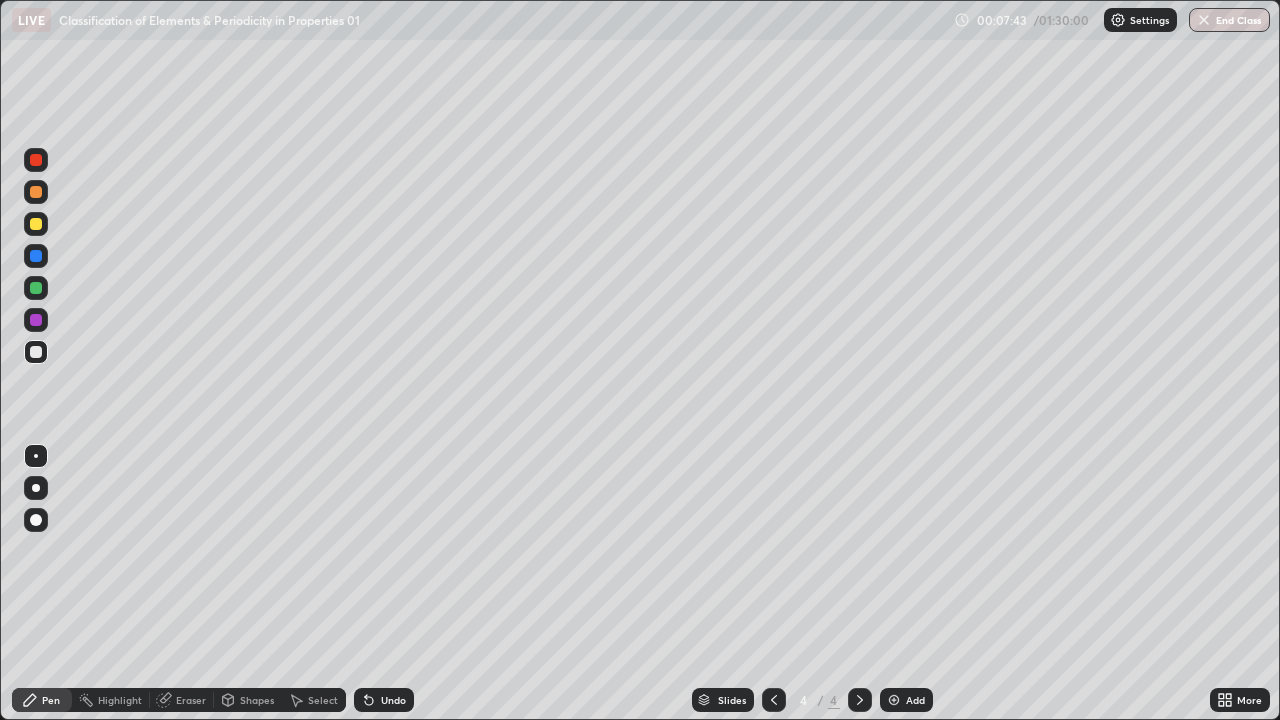 click on "Slides 4 / 4 Add" at bounding box center (812, 700) 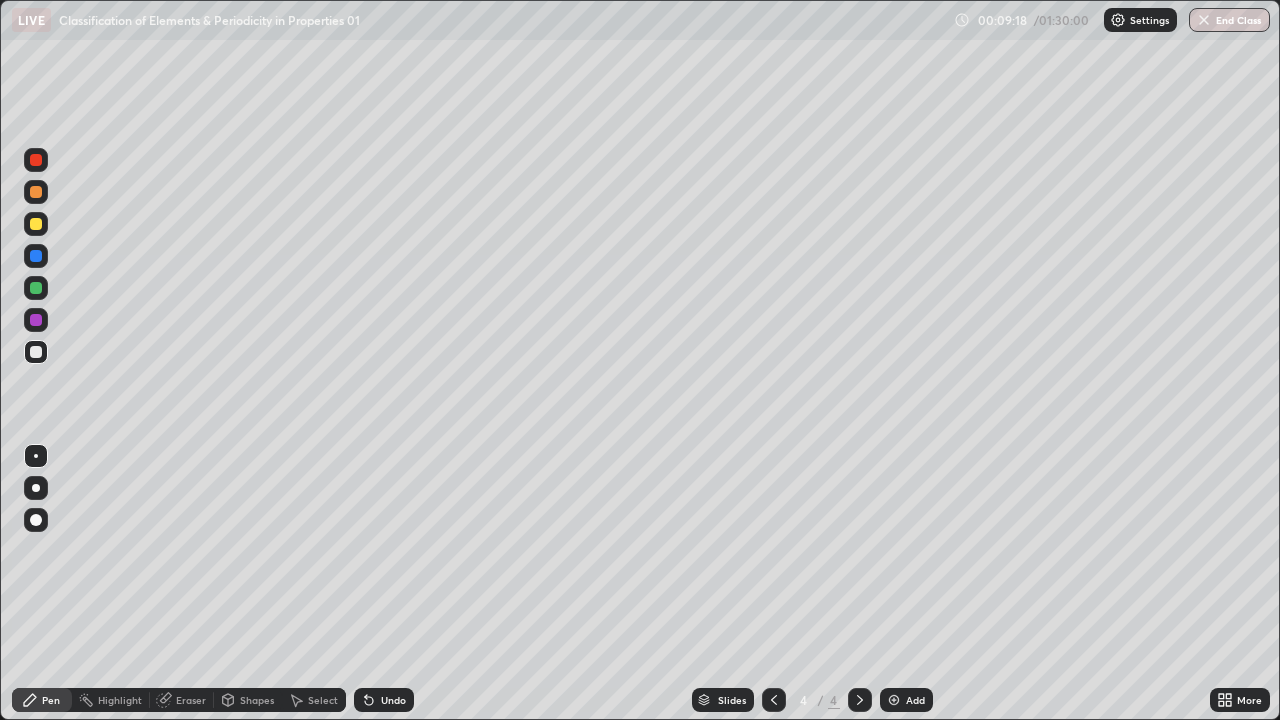 click at bounding box center [894, 700] 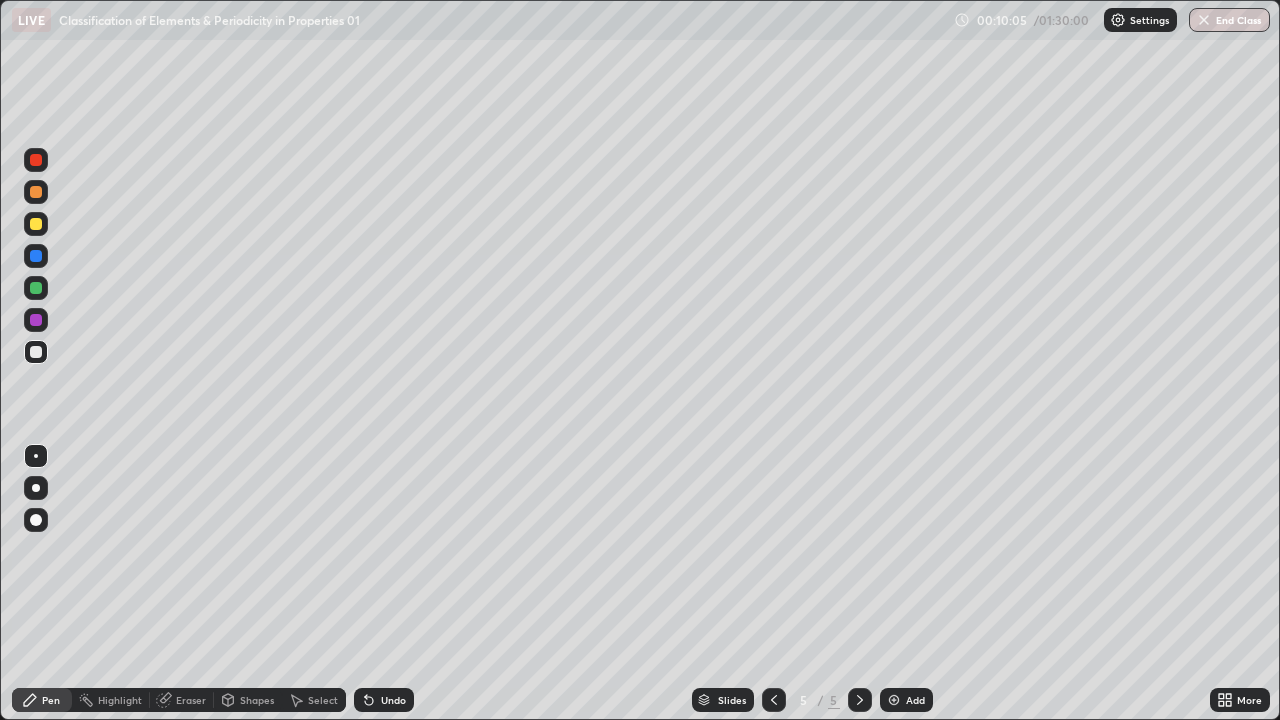click on "Shapes" at bounding box center (257, 700) 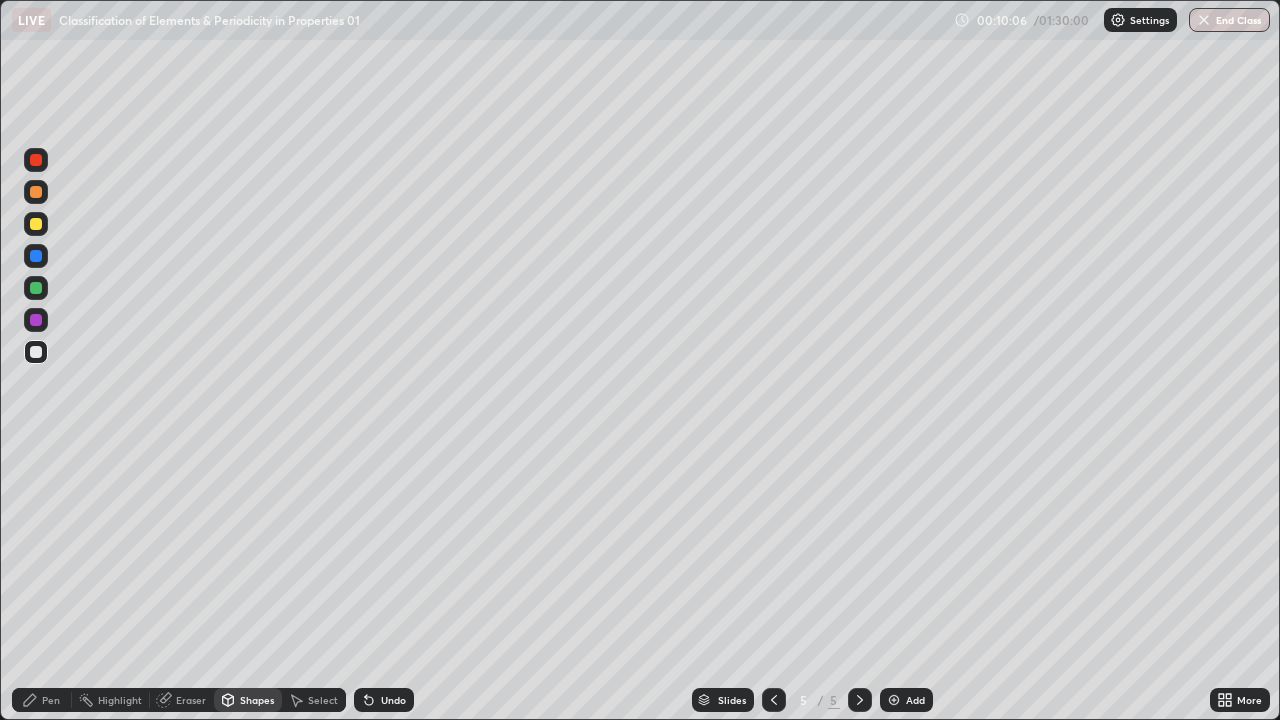 click on "Select" at bounding box center [323, 700] 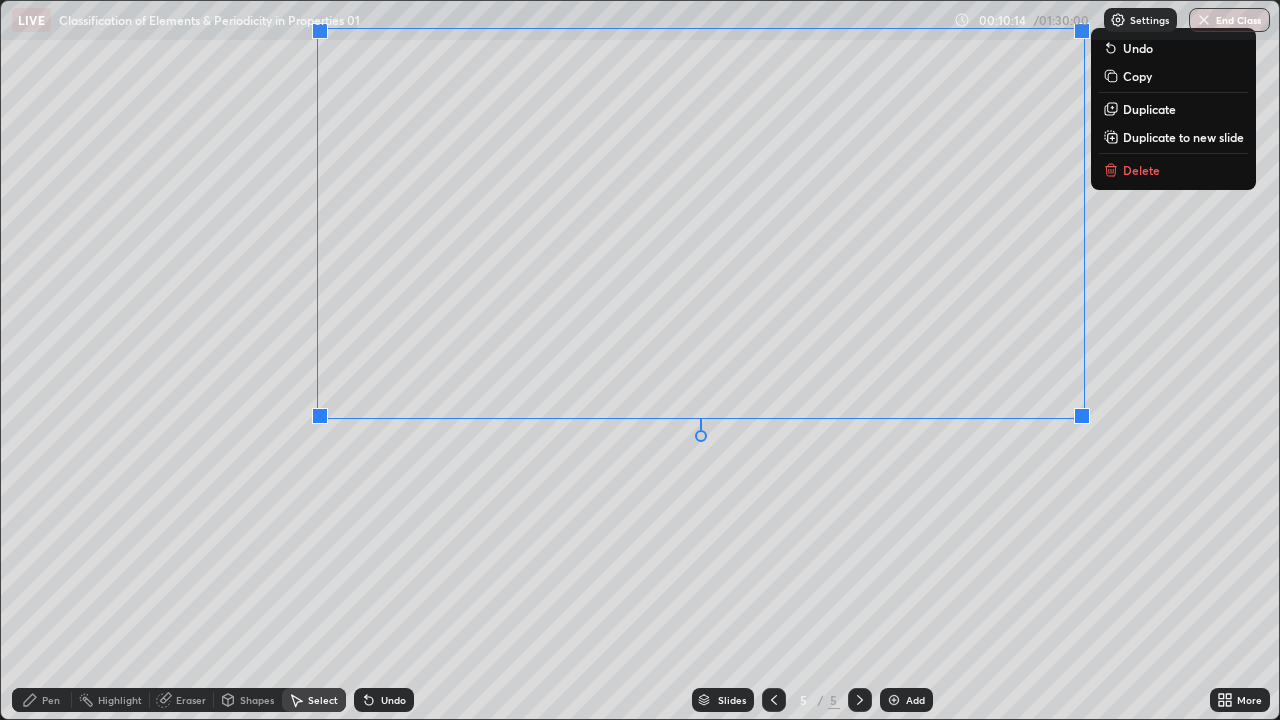 click on "0 ° Undo Copy Duplicate Duplicate to new slide Delete" at bounding box center [640, 360] 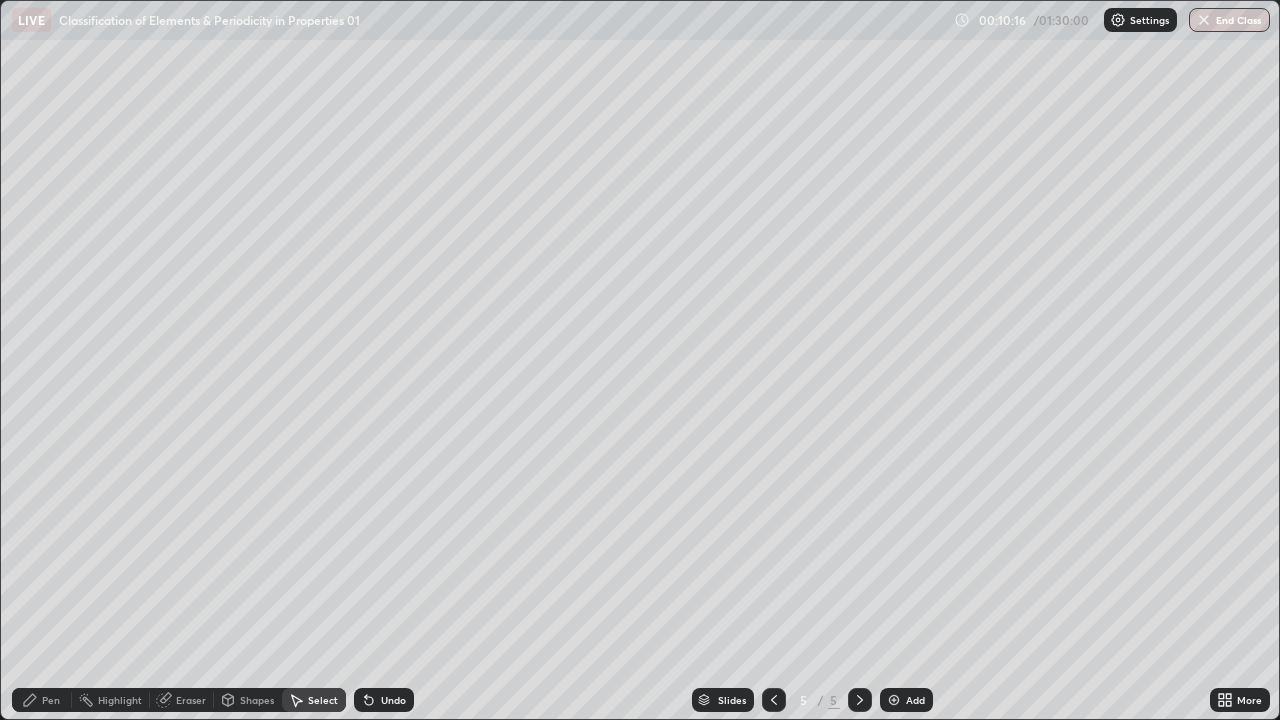 click on "Pen" at bounding box center [51, 700] 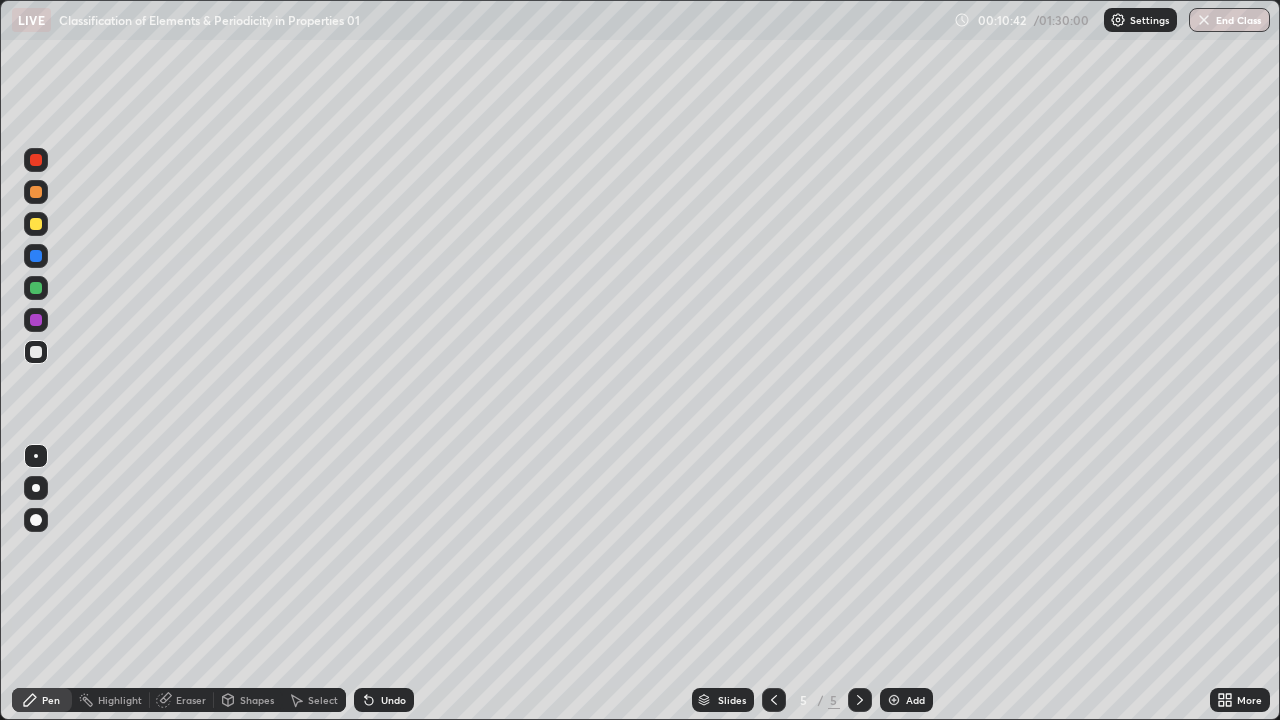 click on "Eraser" at bounding box center (191, 700) 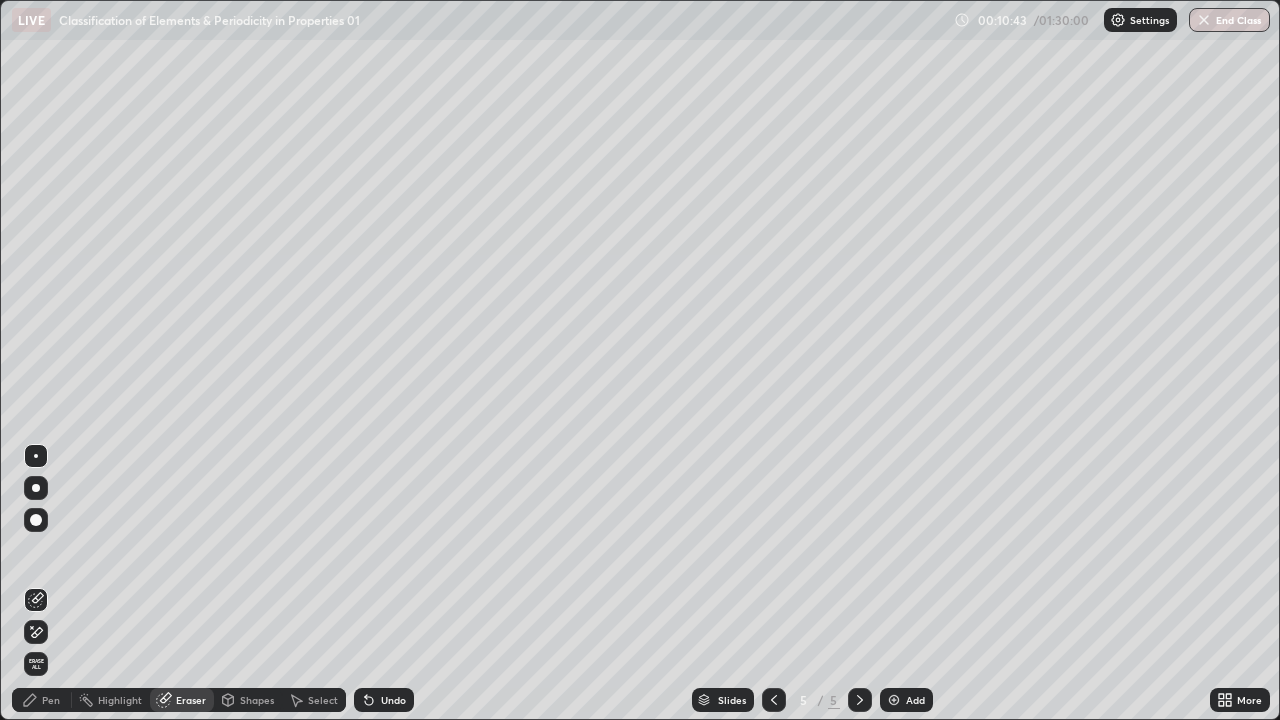 click on "Pen" at bounding box center [51, 700] 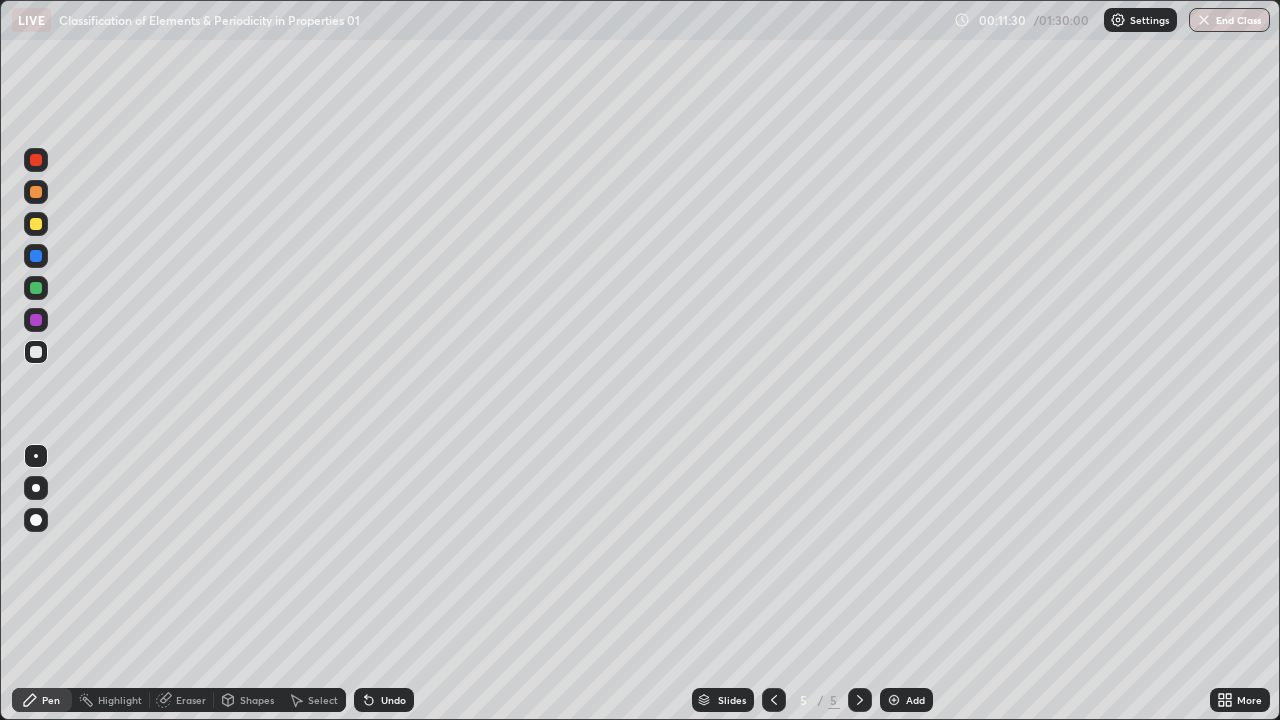 click on "Select" at bounding box center [323, 700] 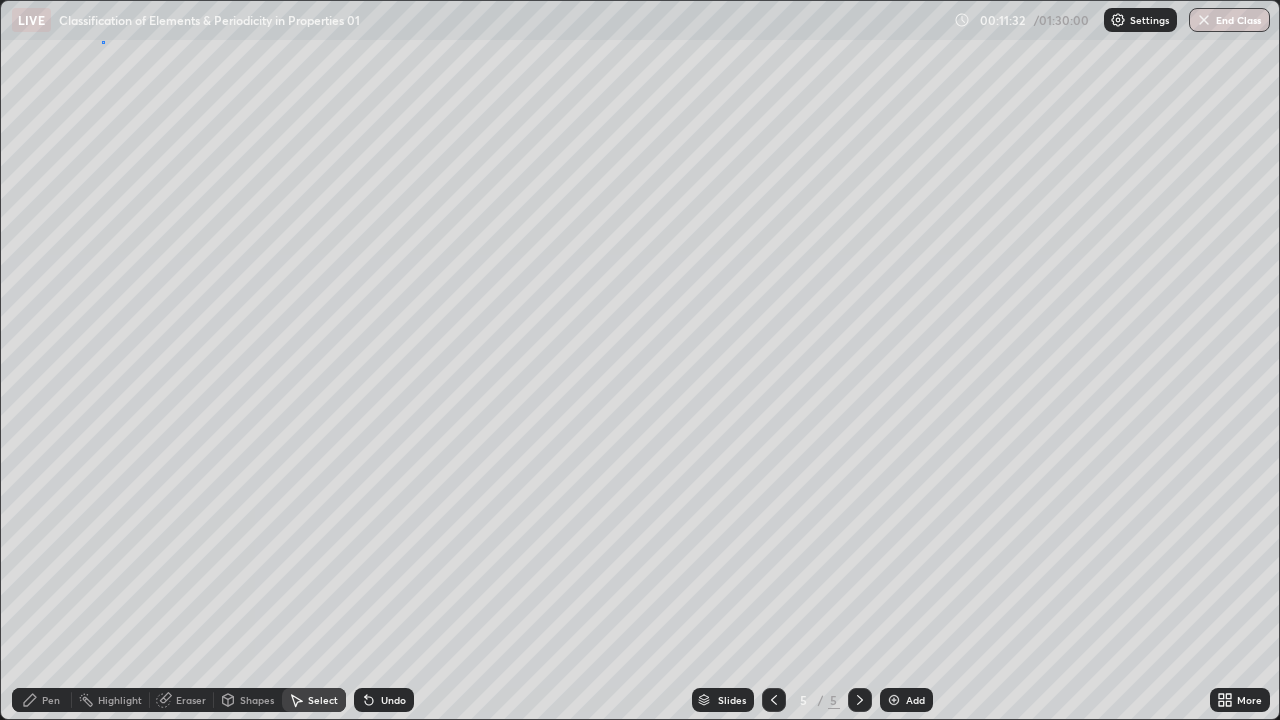 click on "0 ° Undo Copy Duplicate Duplicate to new slide Delete" at bounding box center [640, 360] 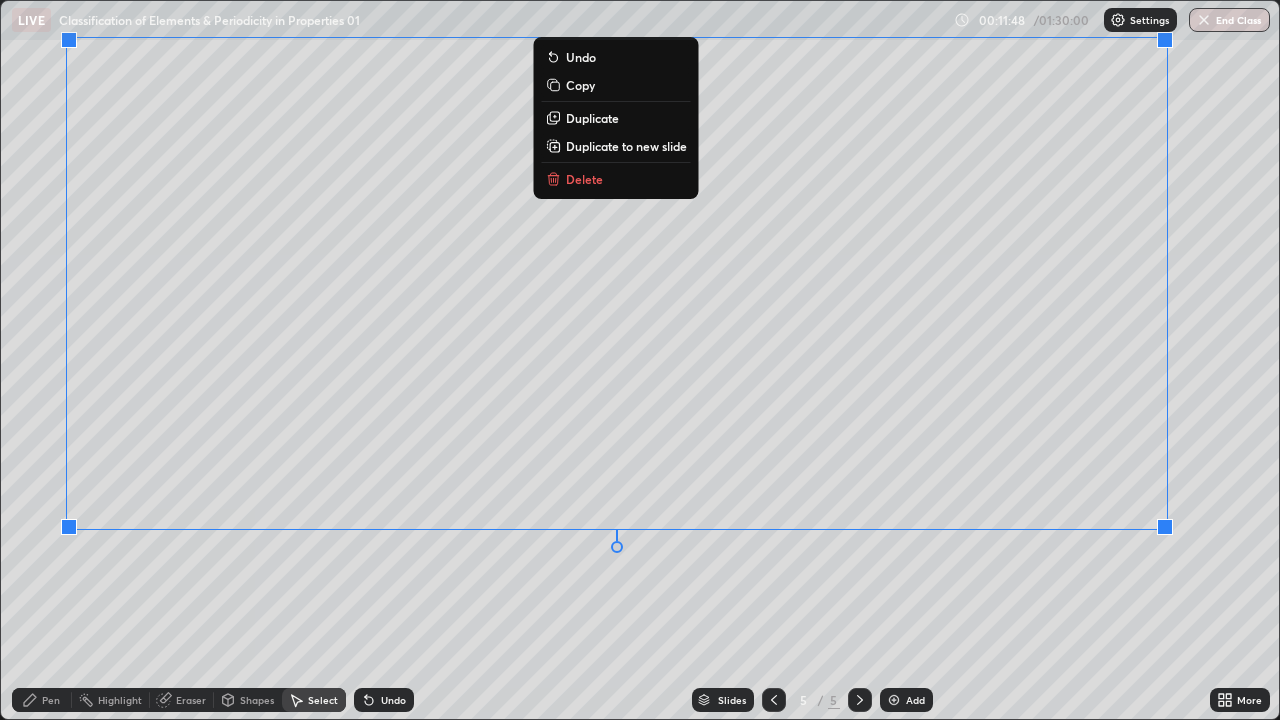 click on "0 ° Undo Copy Duplicate Duplicate to new slide Delete" at bounding box center [640, 360] 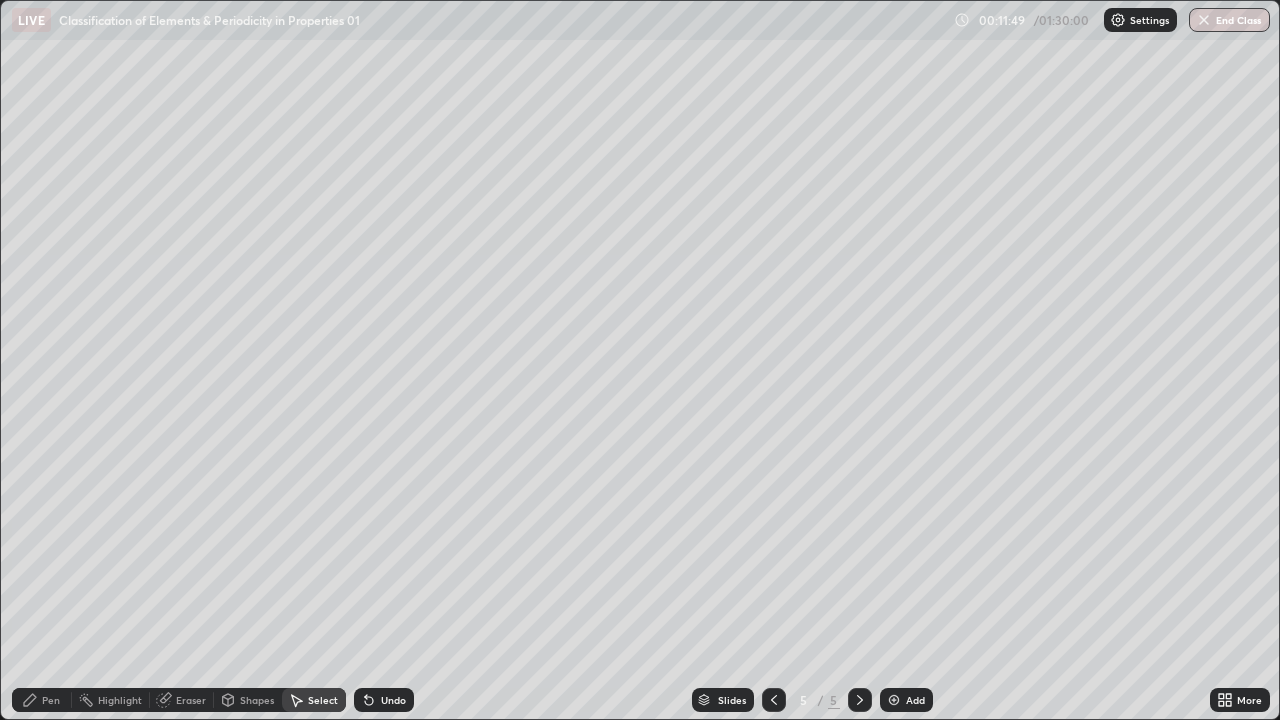 click on "Pen" at bounding box center (51, 700) 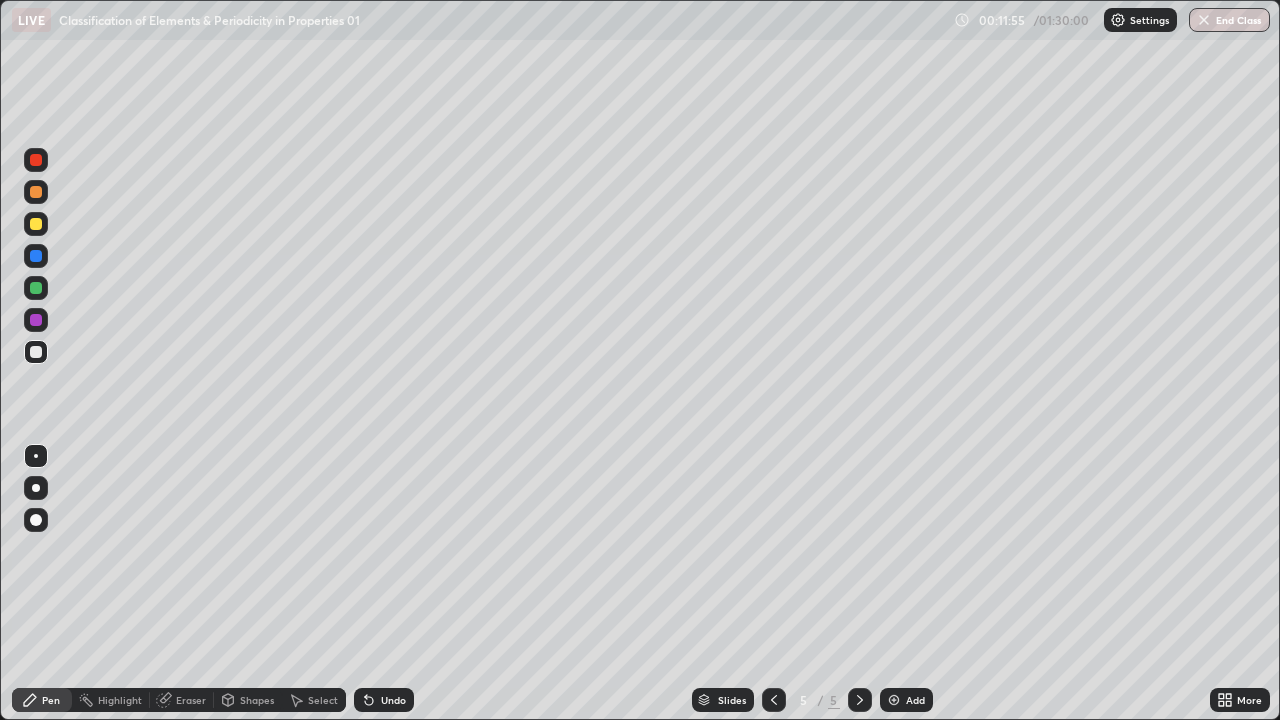 click on "Shapes" at bounding box center [257, 700] 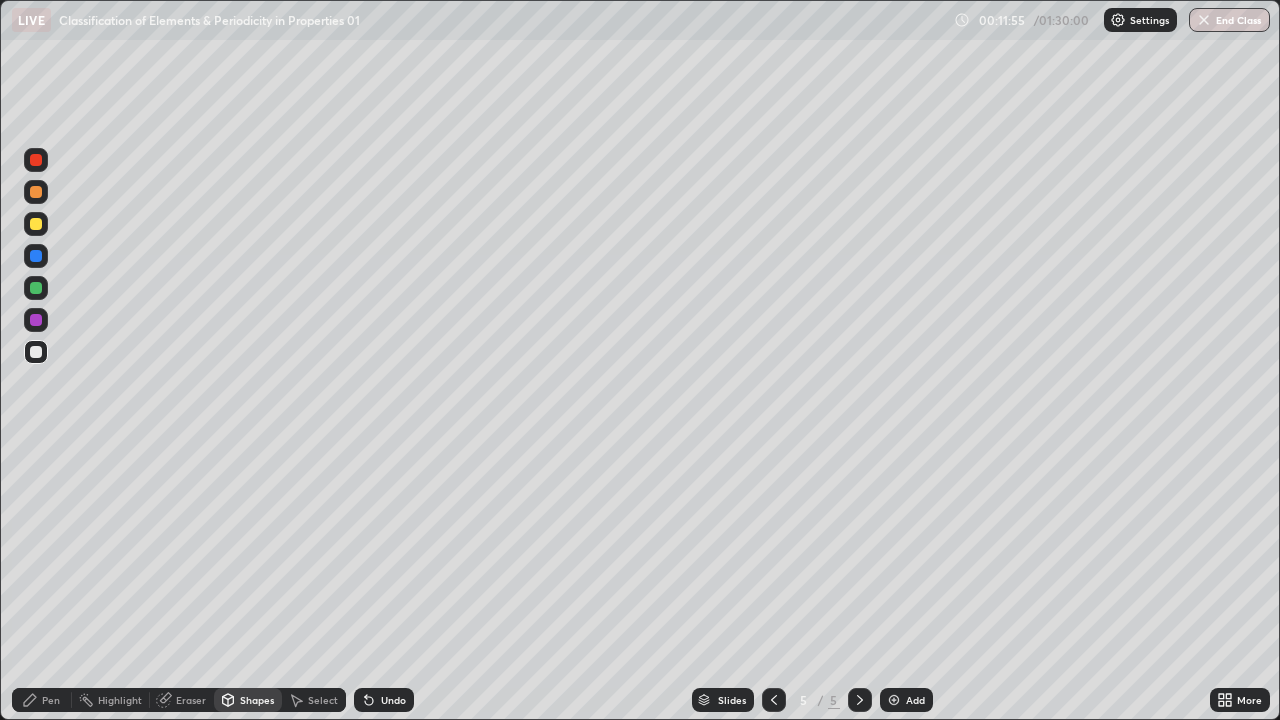 click on "Eraser" at bounding box center (191, 700) 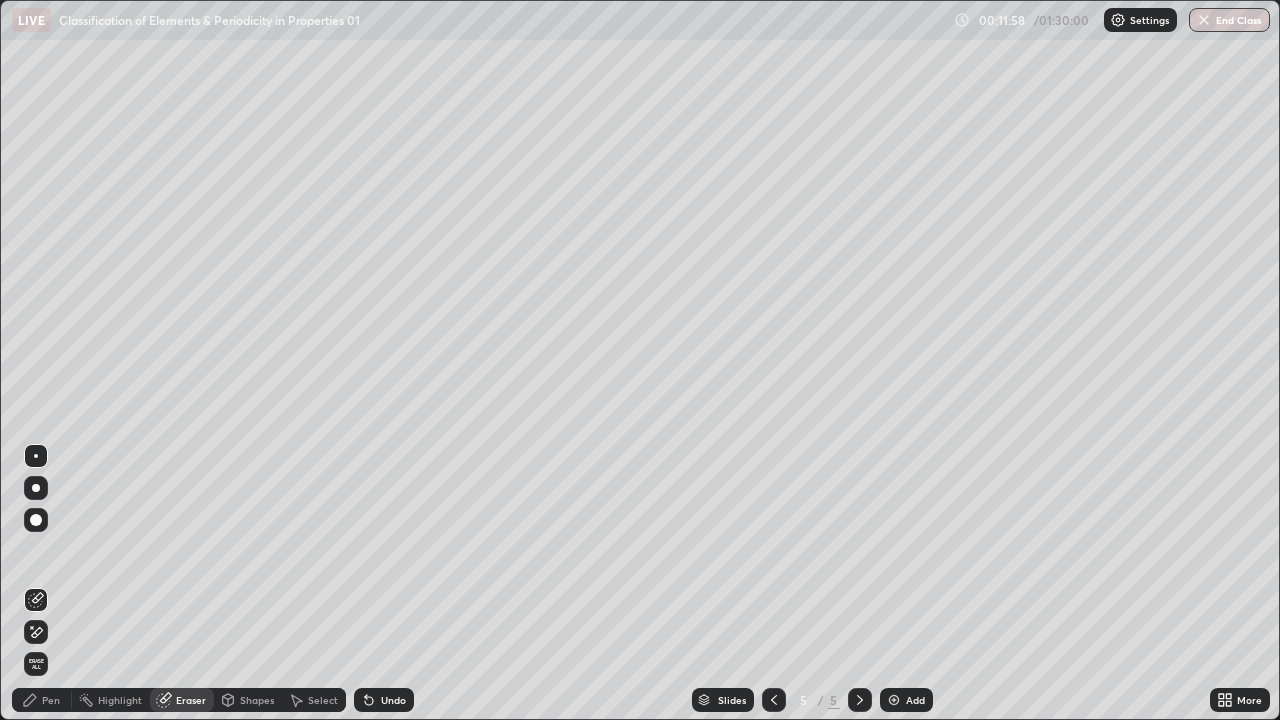 click on "Pen" at bounding box center [51, 700] 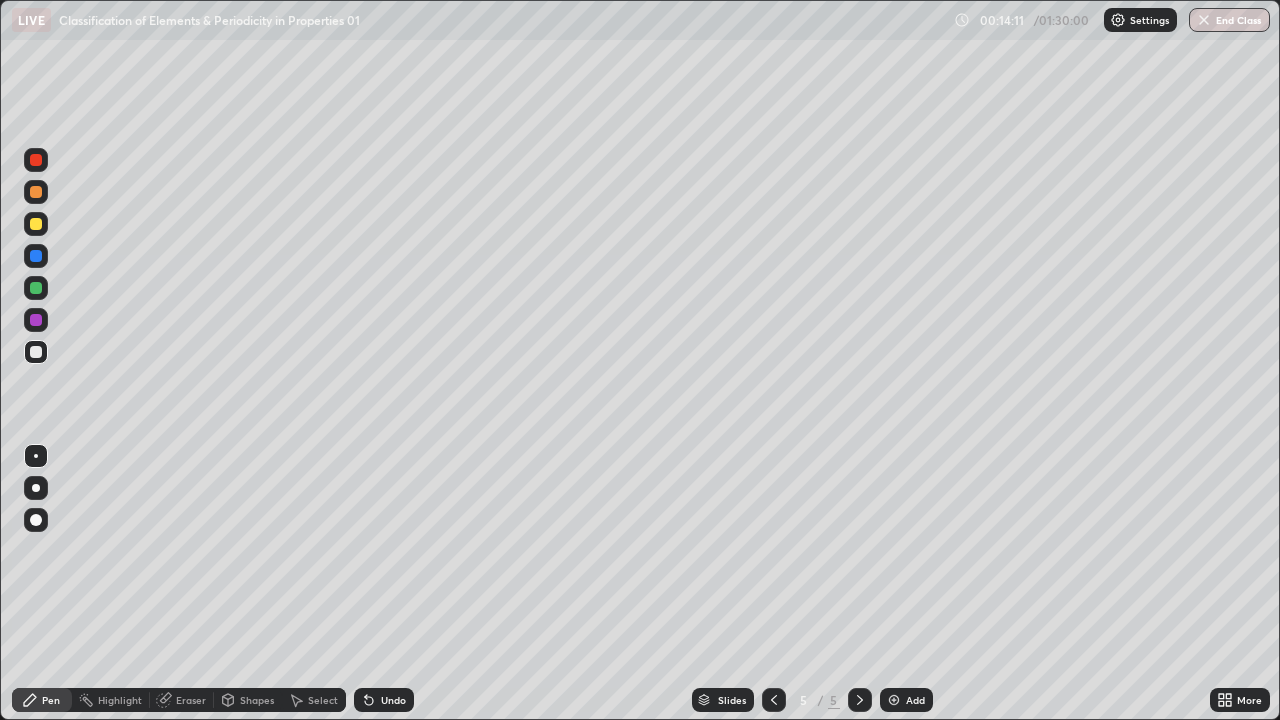 click on "Select" at bounding box center [323, 700] 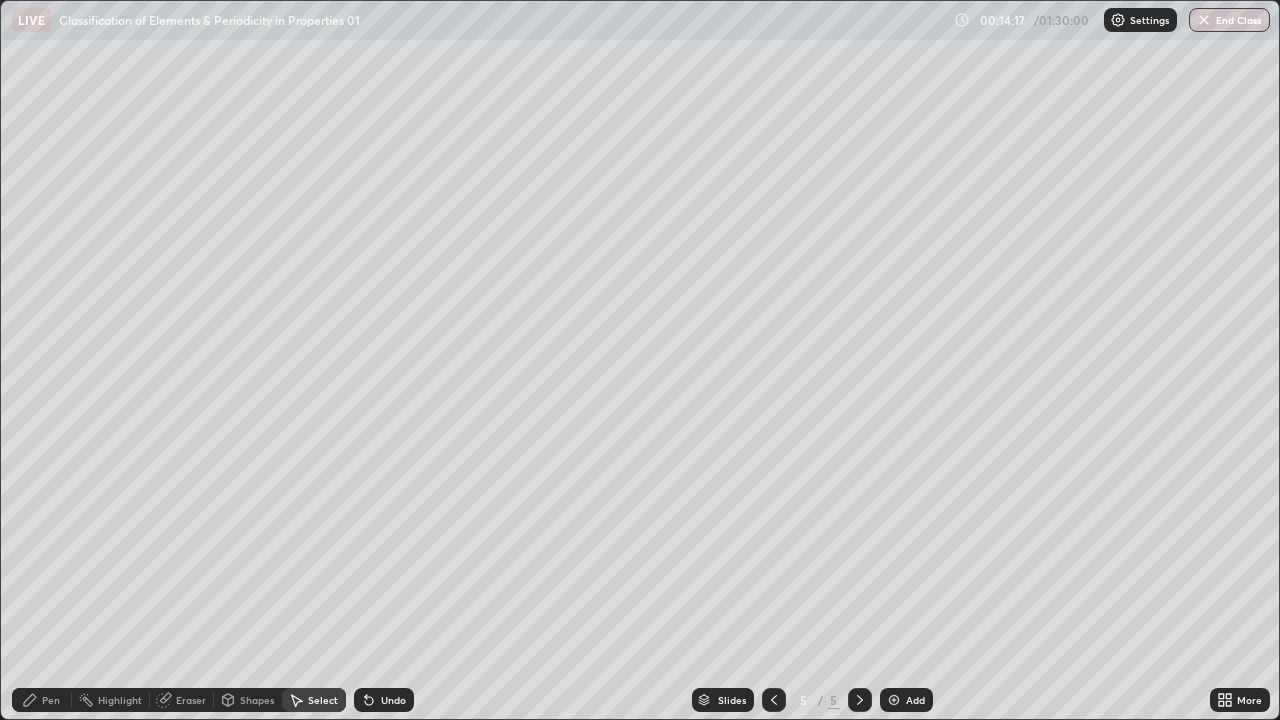 click on "Pen" at bounding box center [42, 700] 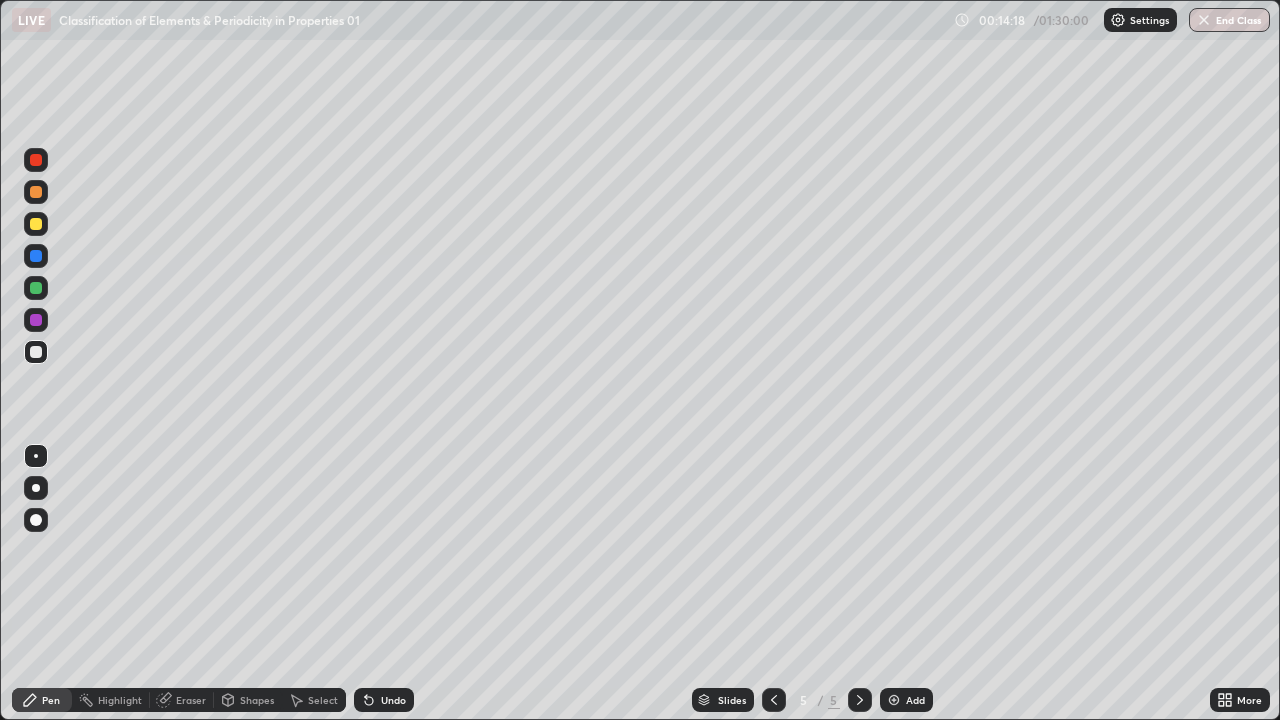 click at bounding box center (894, 700) 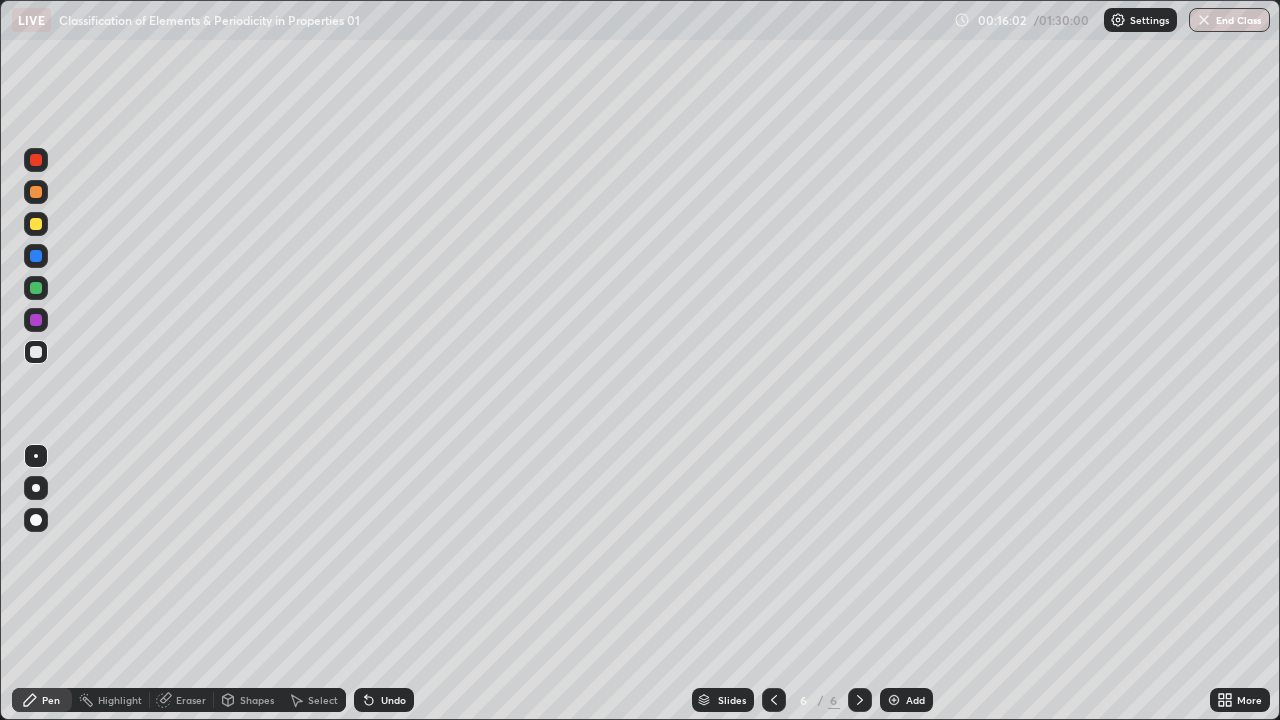 click on "Select" at bounding box center [323, 700] 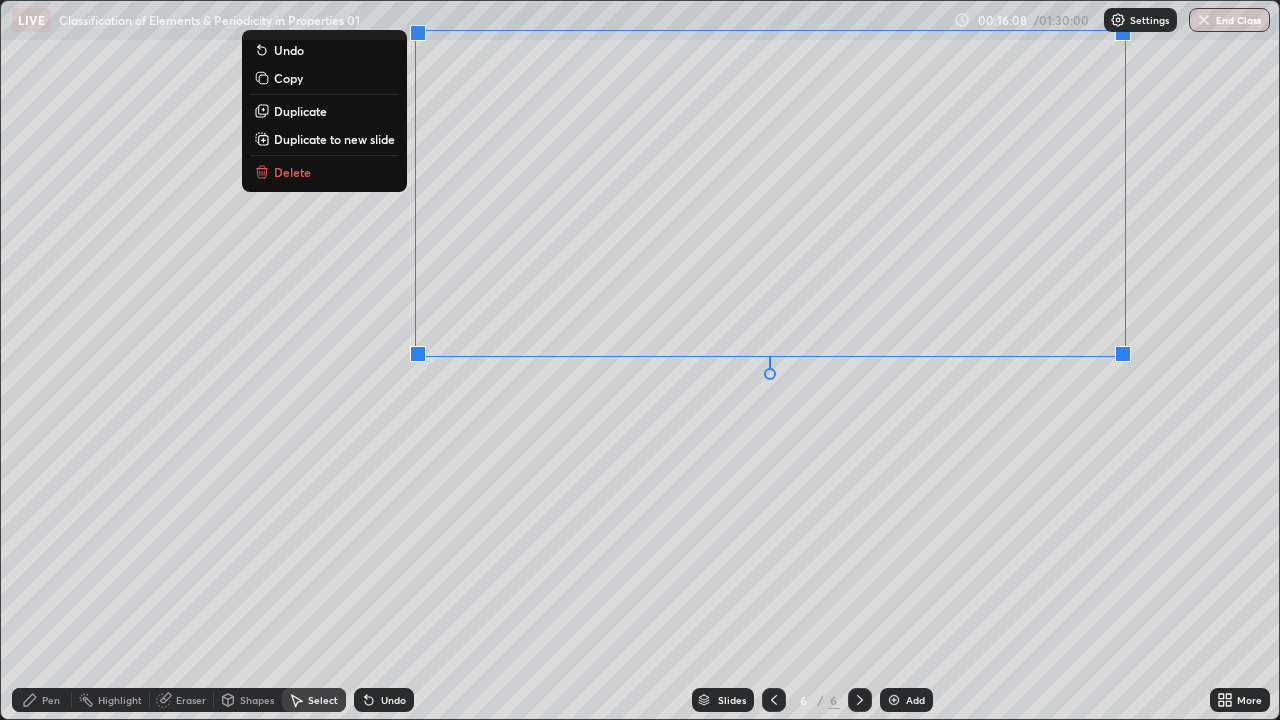 click on "0 ° Undo Copy Duplicate Duplicate to new slide Delete" at bounding box center (640, 360) 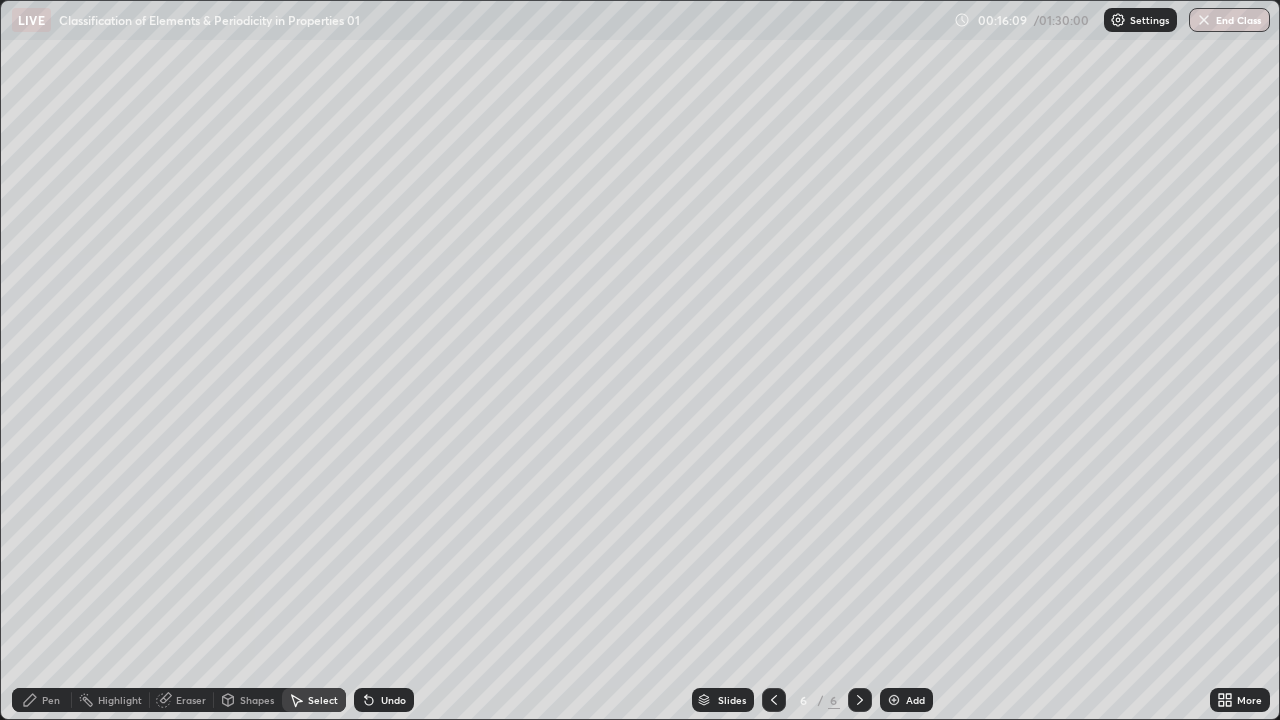 click on "Pen" at bounding box center [42, 700] 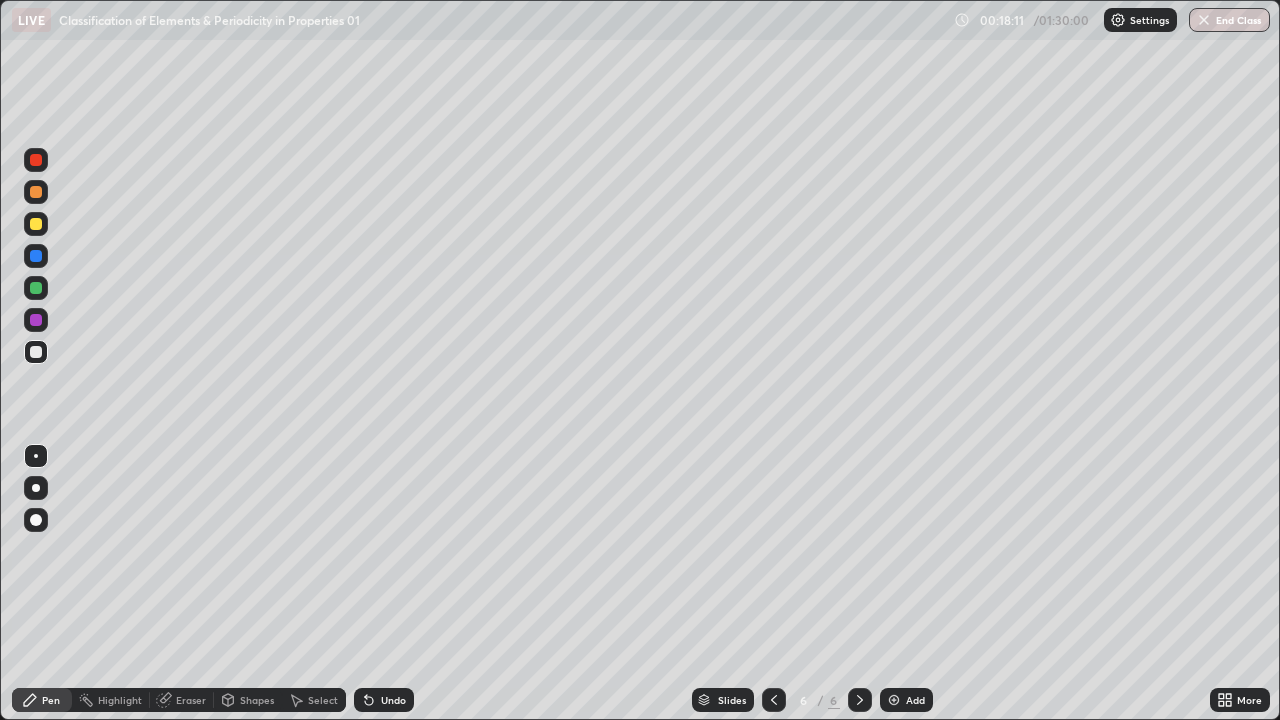 click on "Select" at bounding box center (323, 700) 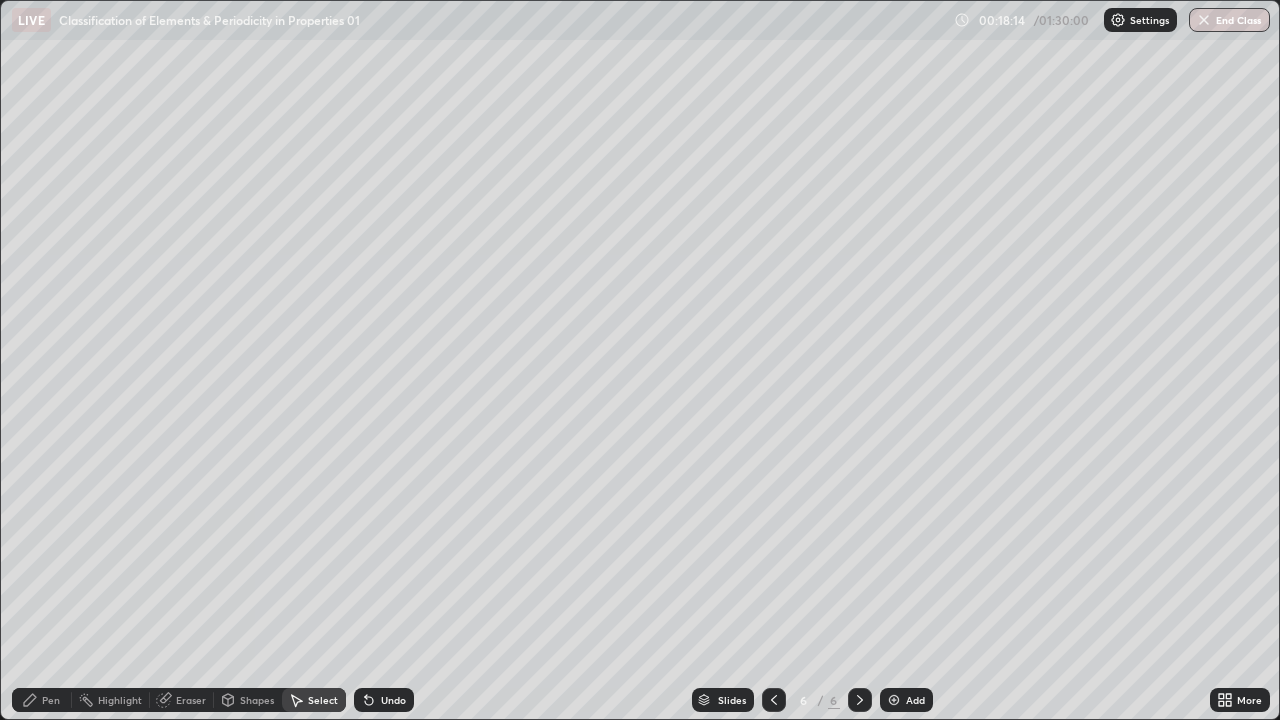click on "Pen" at bounding box center (51, 700) 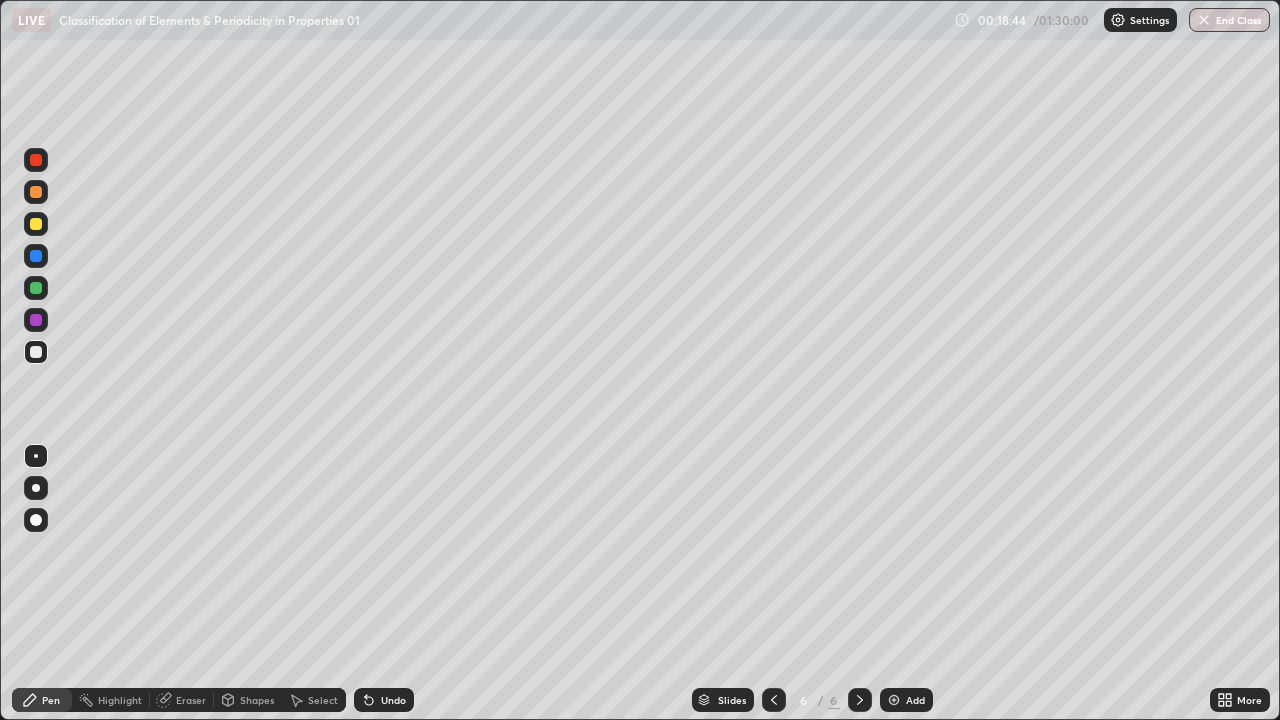 click at bounding box center (894, 700) 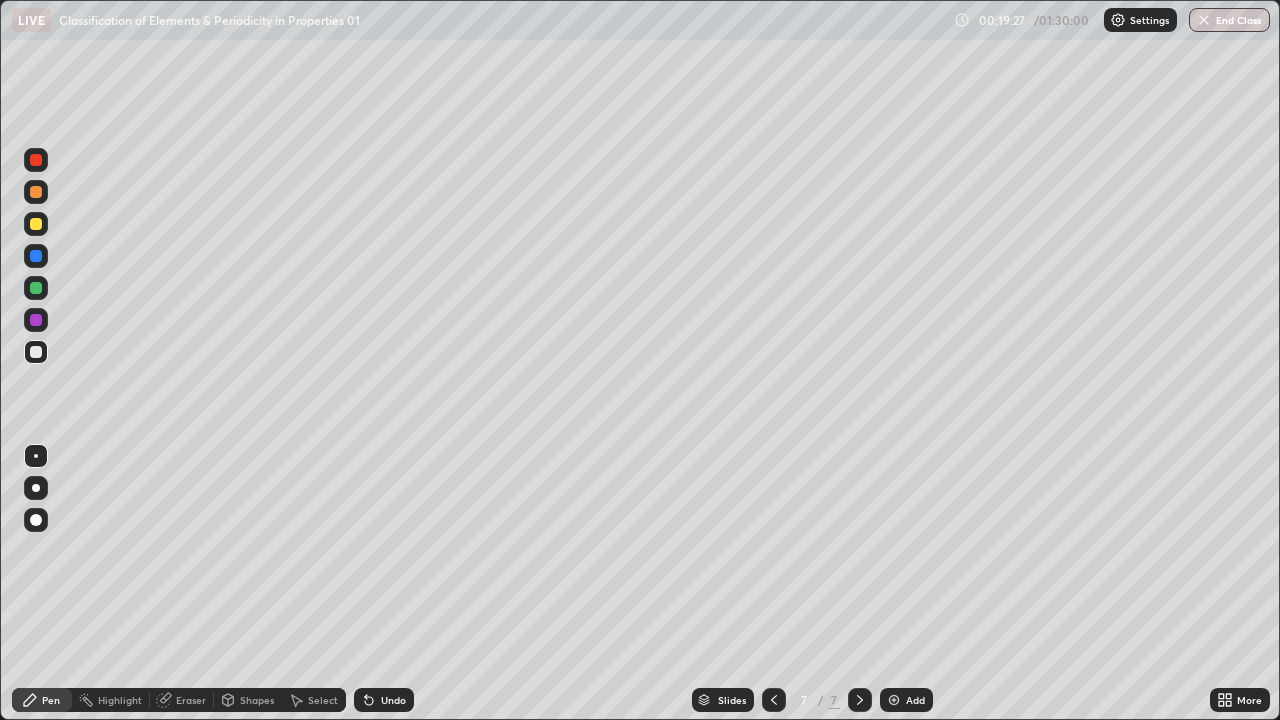 click on "Eraser" at bounding box center [191, 700] 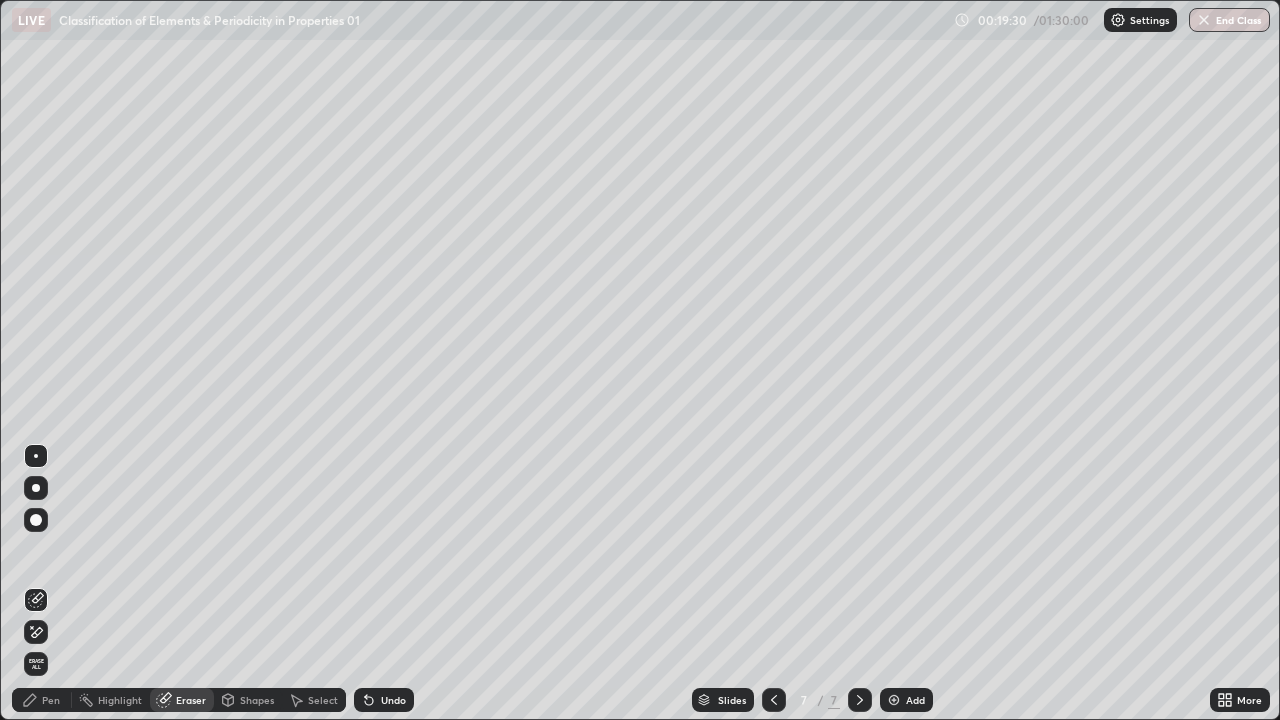 click on "Pen" at bounding box center (42, 700) 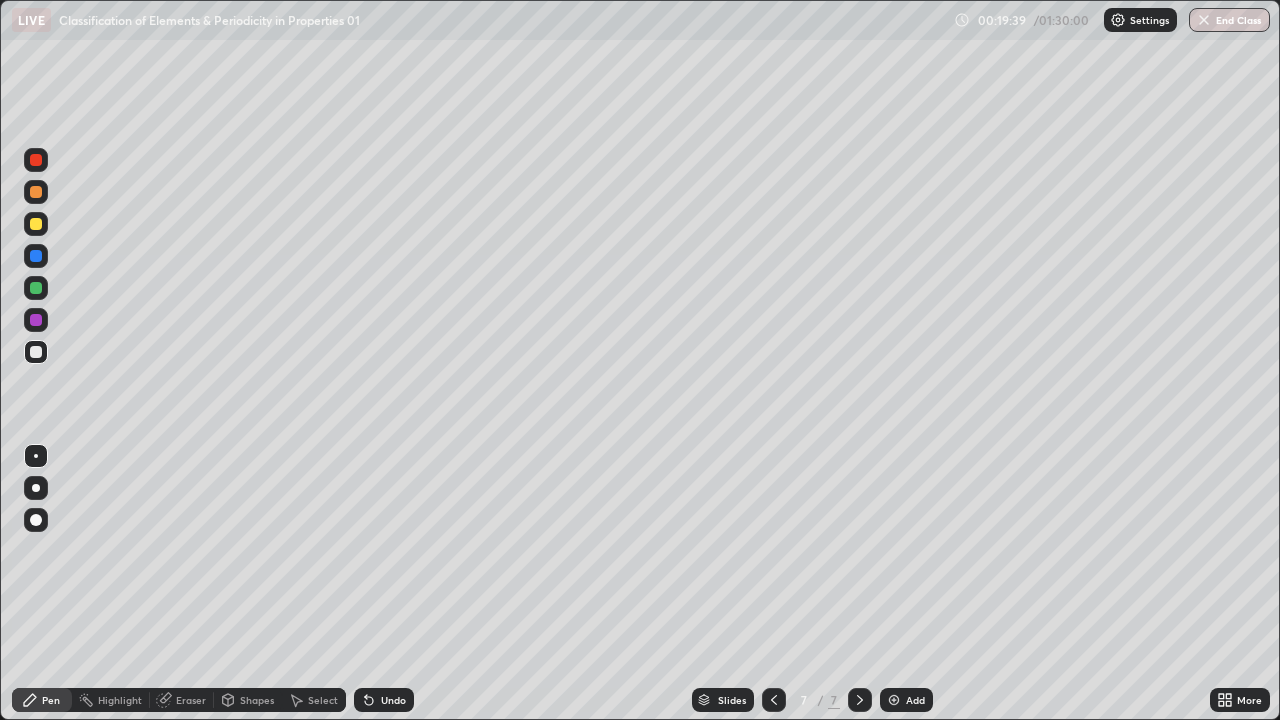 click on "Eraser" at bounding box center [191, 700] 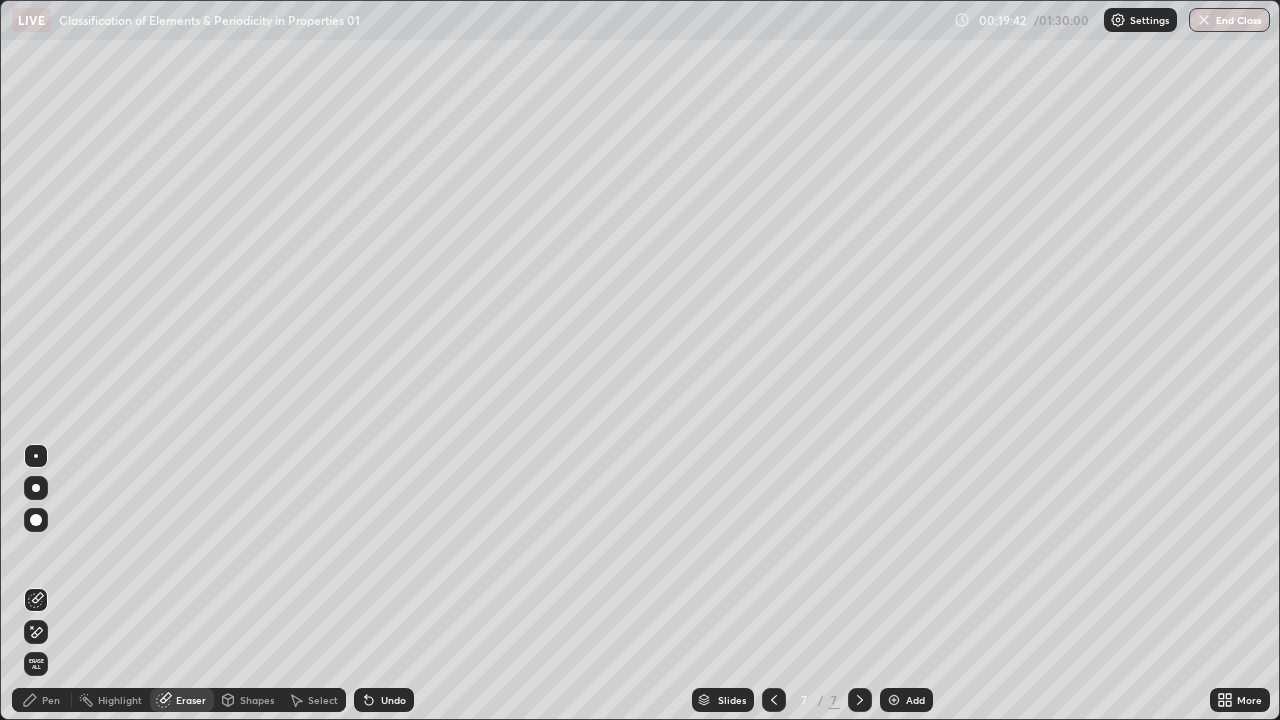 click on "Pen" at bounding box center [42, 700] 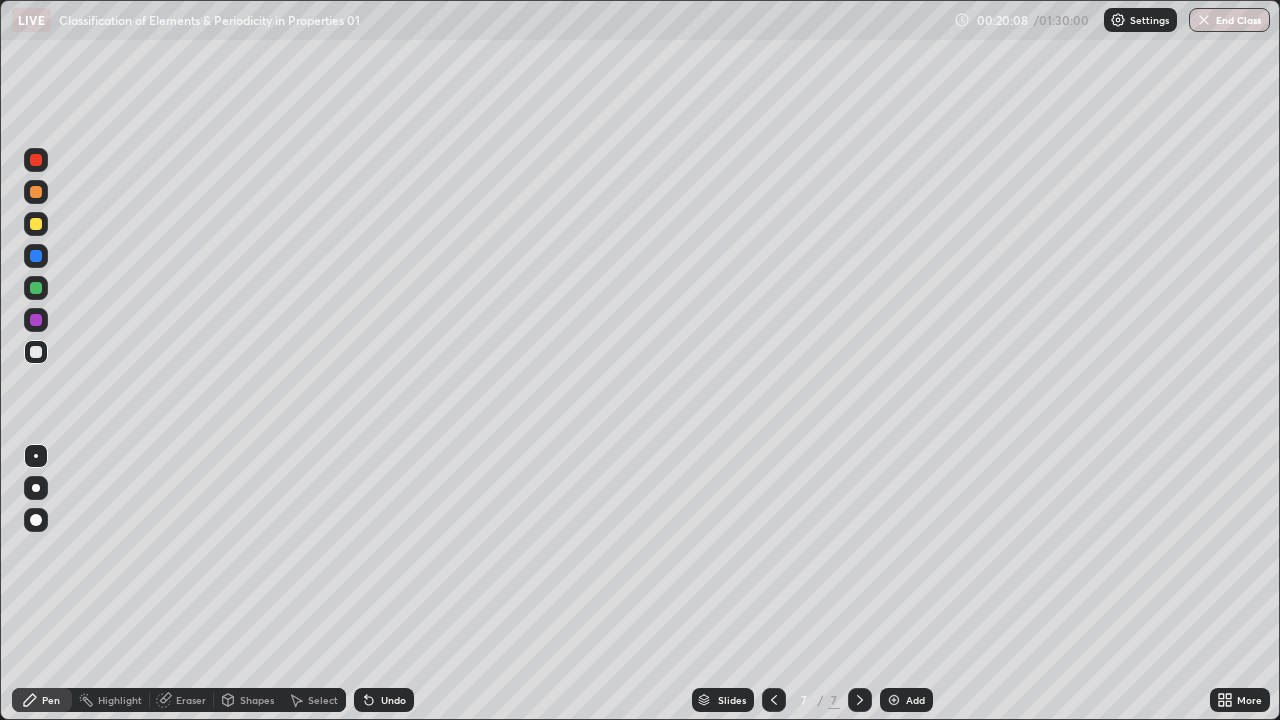 click on "Eraser" at bounding box center (191, 700) 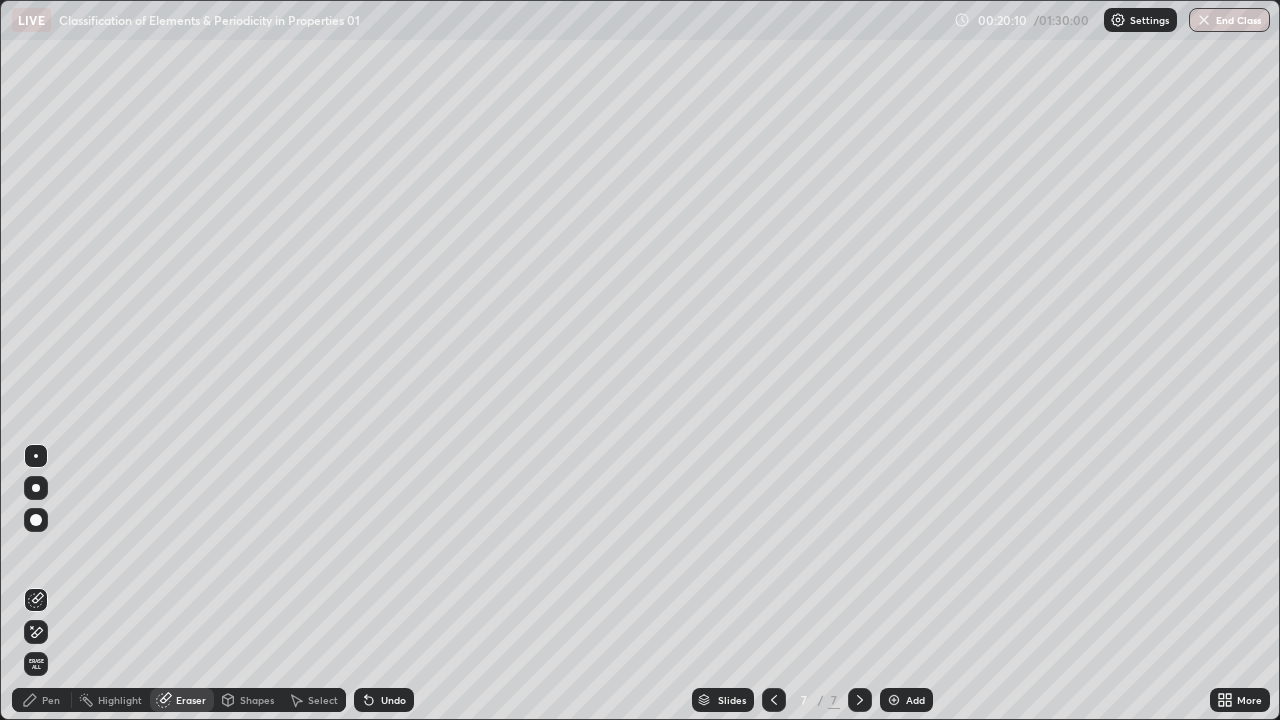 click on "Pen" at bounding box center (42, 700) 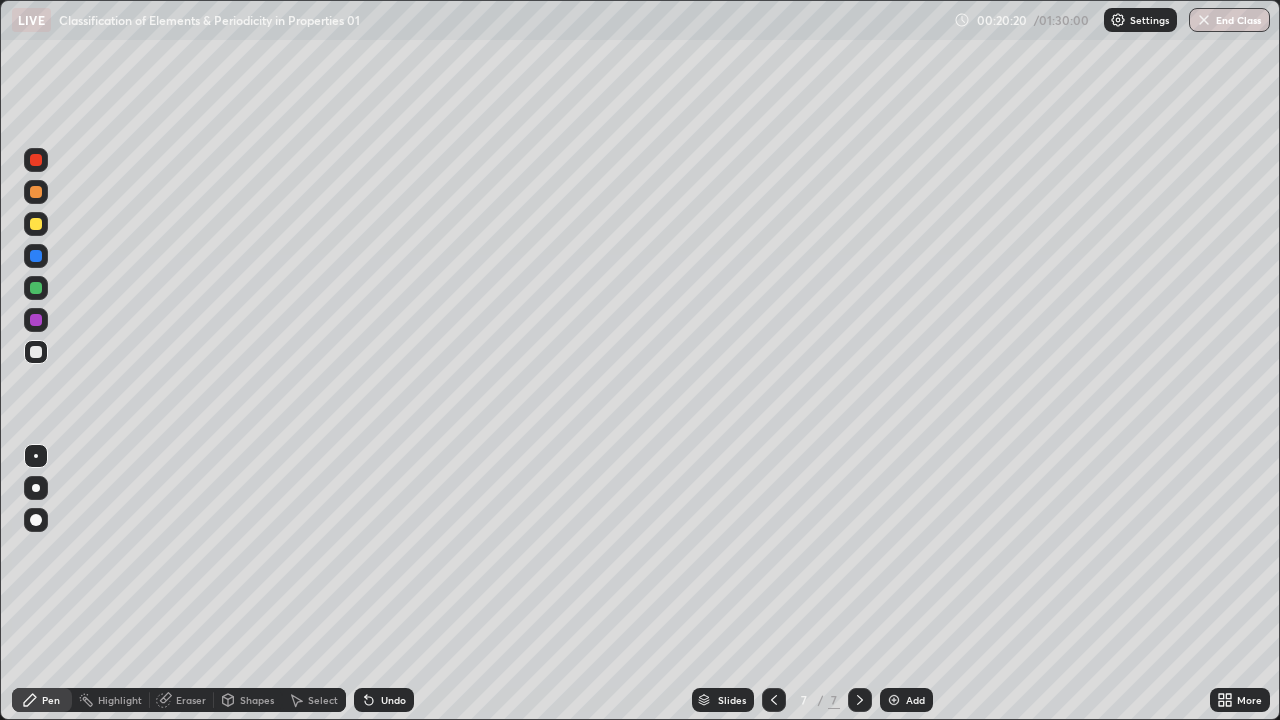 click on "Select" at bounding box center (323, 700) 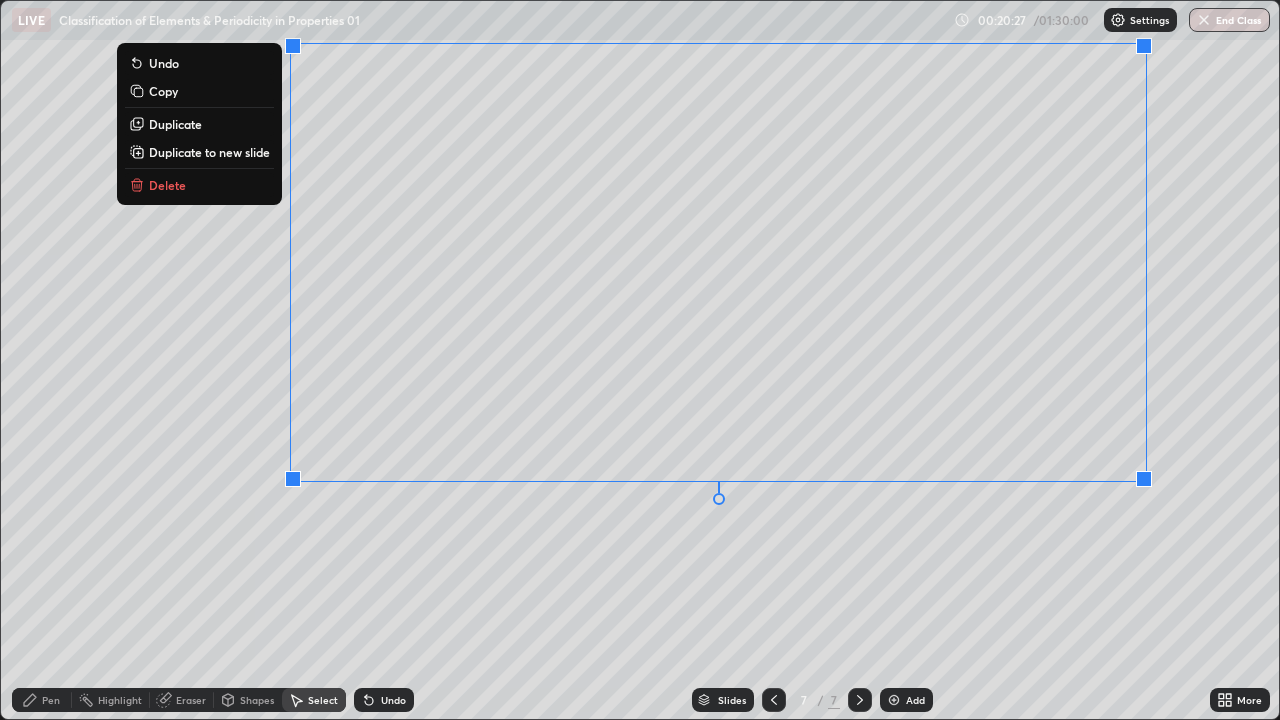 click on "0 ° Undo Copy Duplicate Duplicate to new slide Delete" at bounding box center [640, 360] 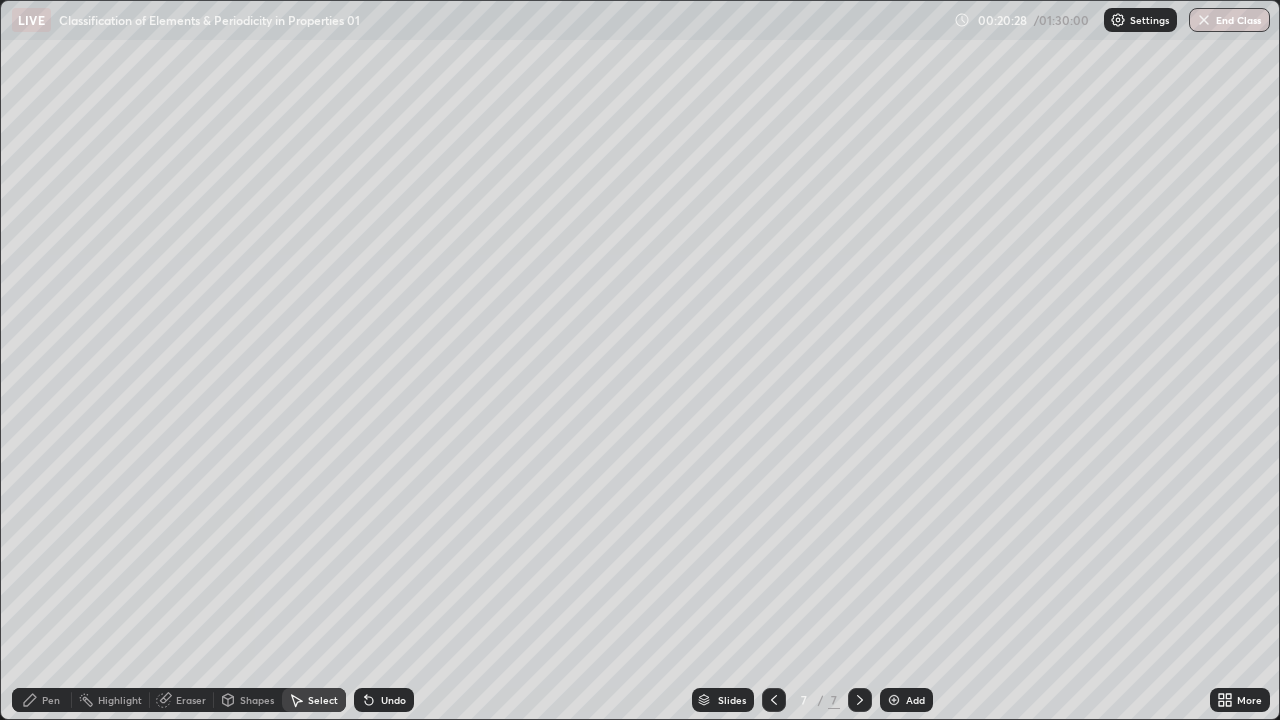 click on "Pen" at bounding box center [42, 700] 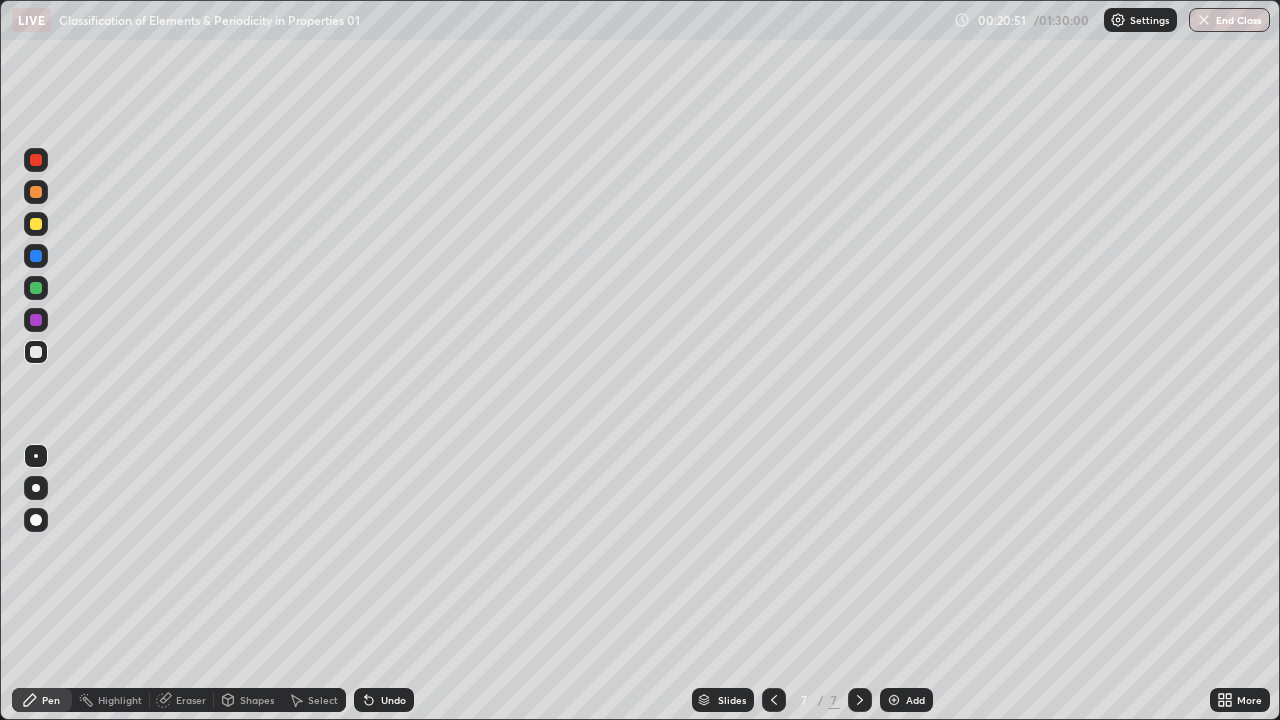 click on "Eraser" at bounding box center [191, 700] 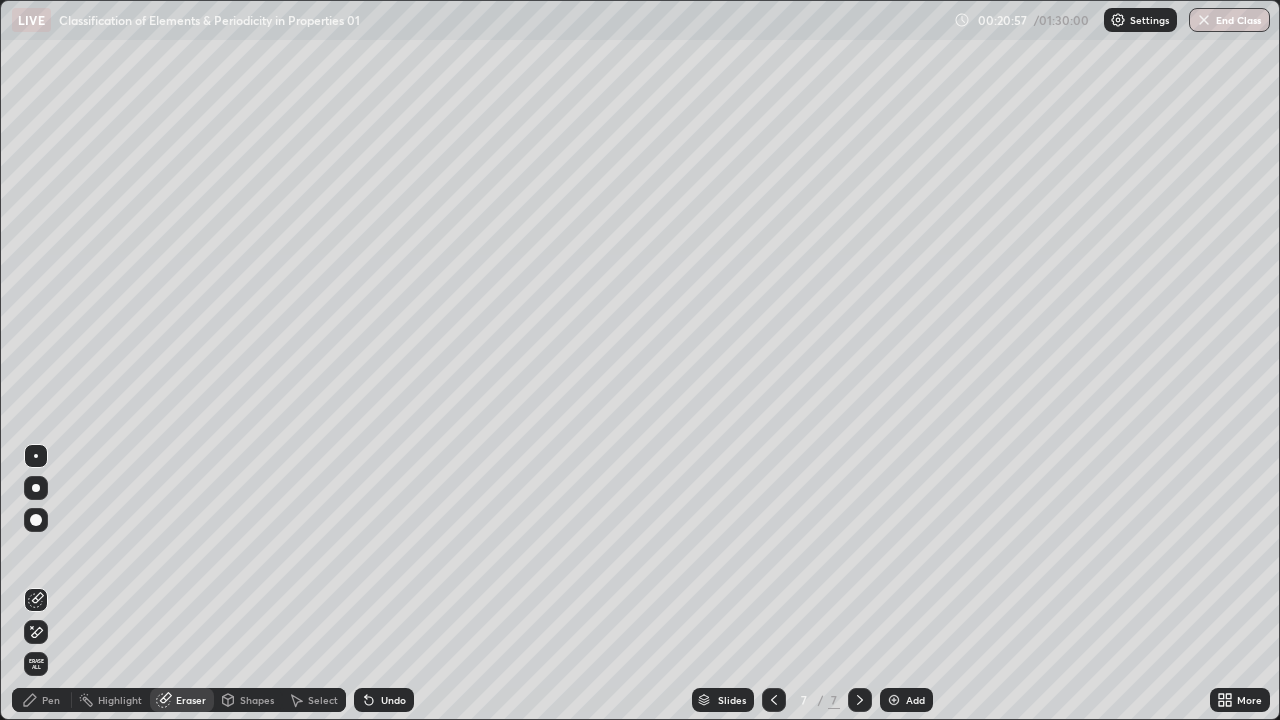 click on "Pen" at bounding box center (42, 700) 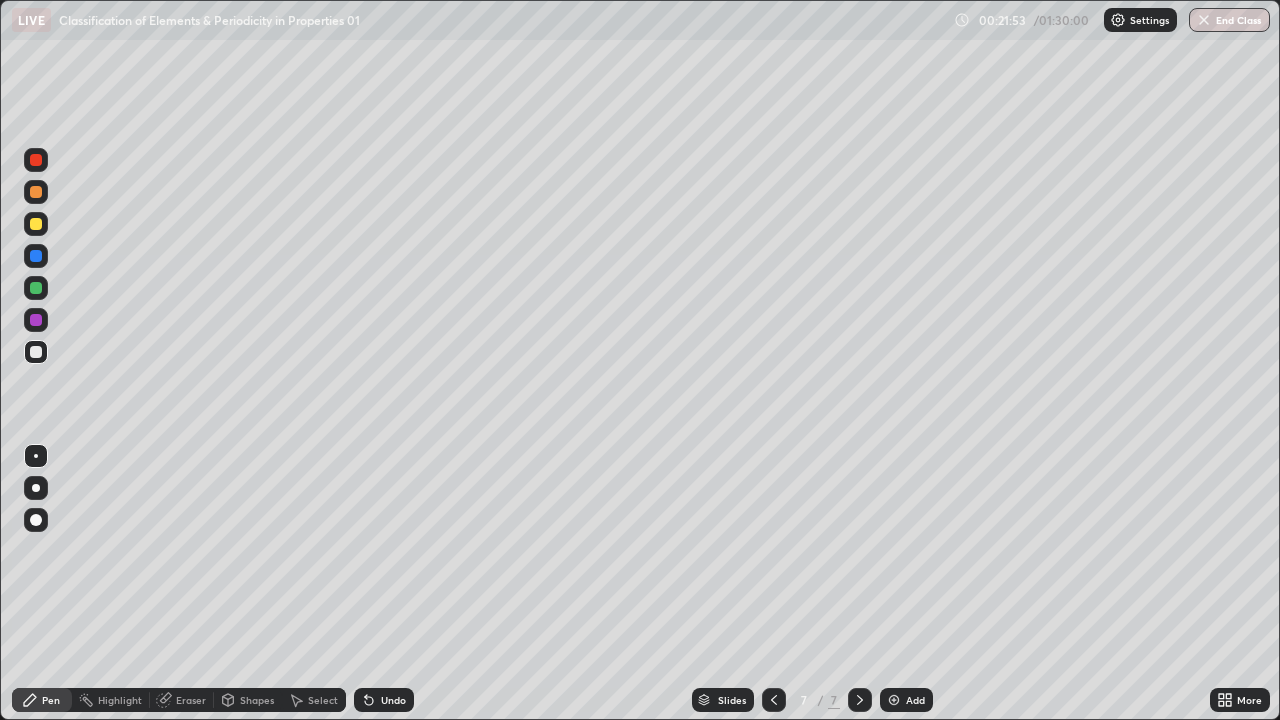 click on "Select" at bounding box center [323, 700] 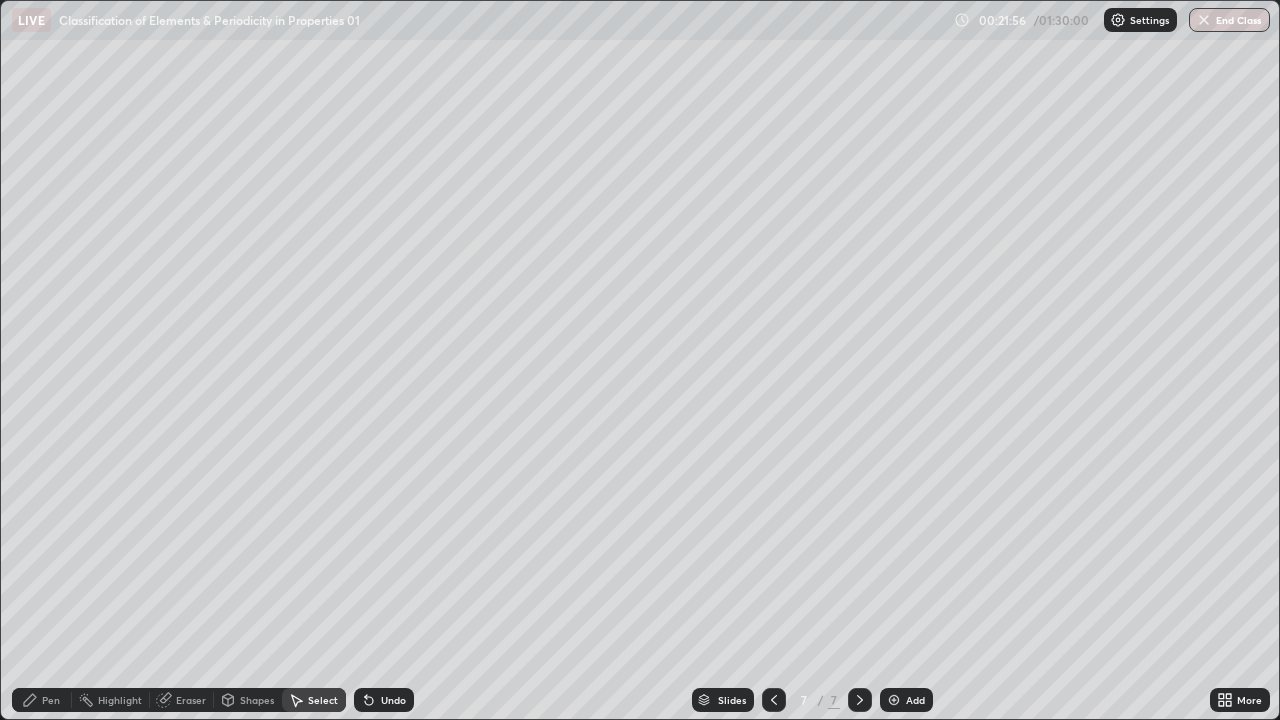 click on "Erase all" at bounding box center (36, 360) 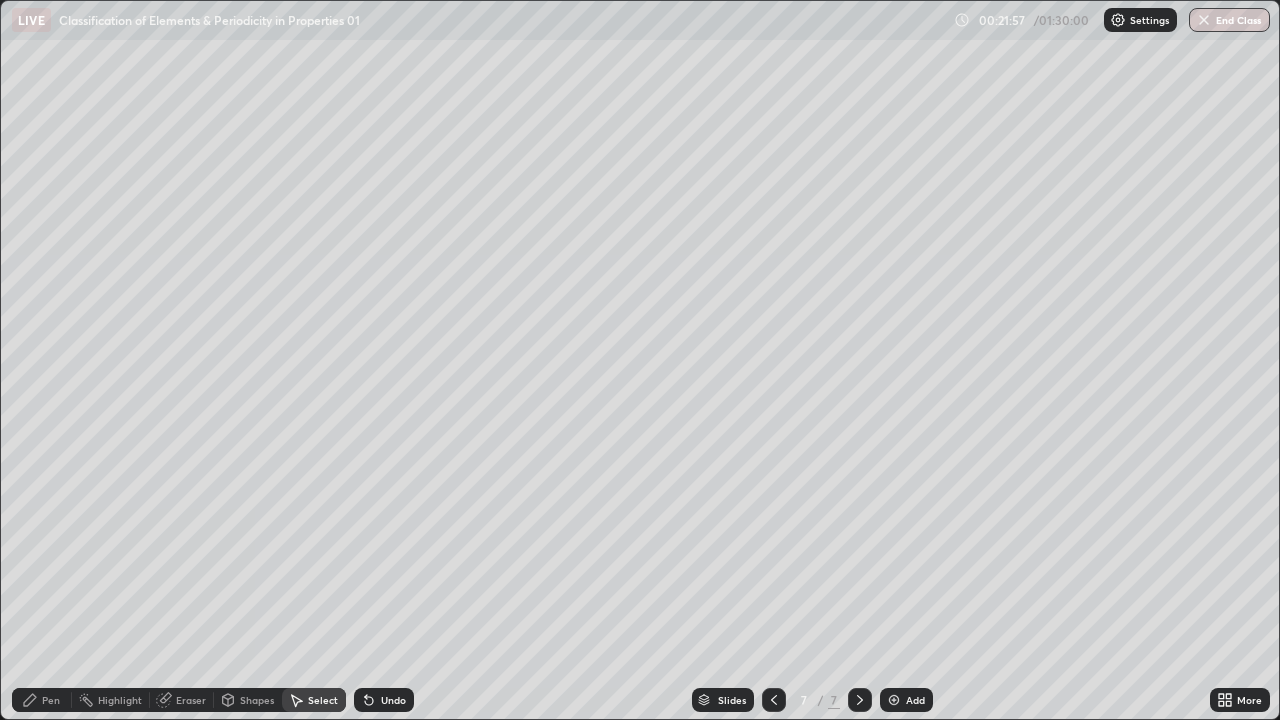 click on "Pen" at bounding box center [42, 700] 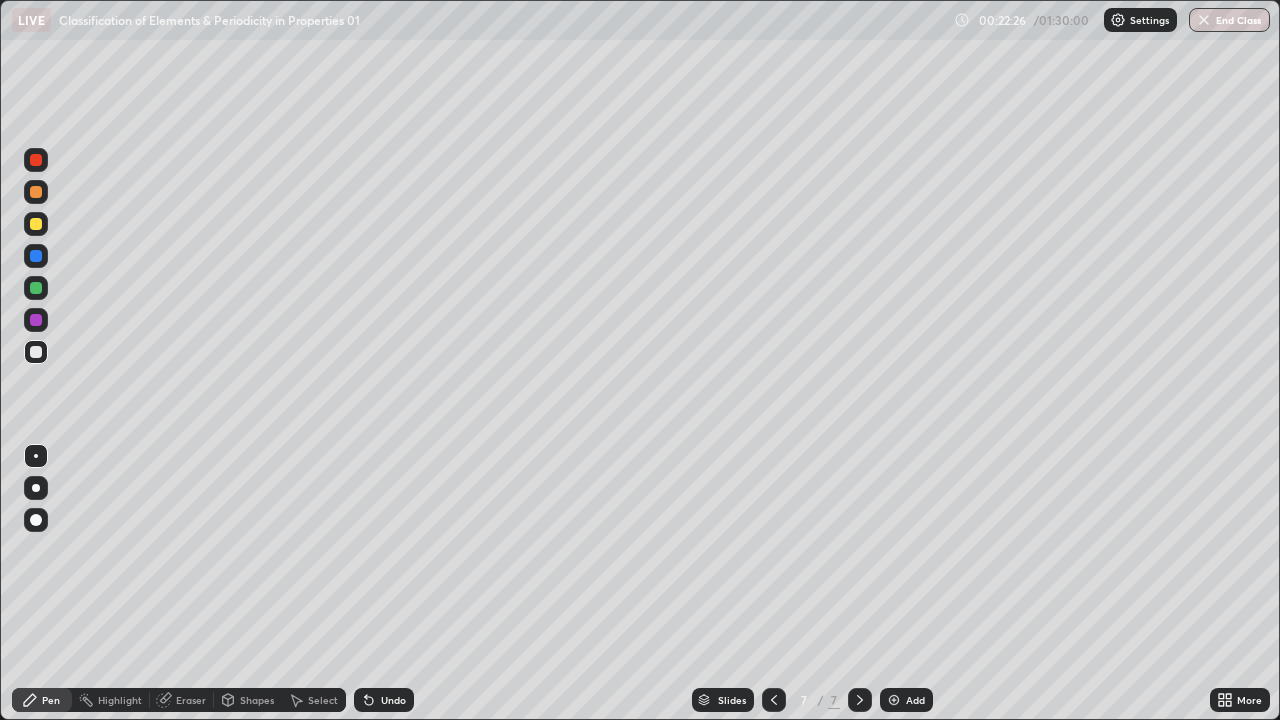 click on "Slides 7 / 7 Add" at bounding box center [812, 700] 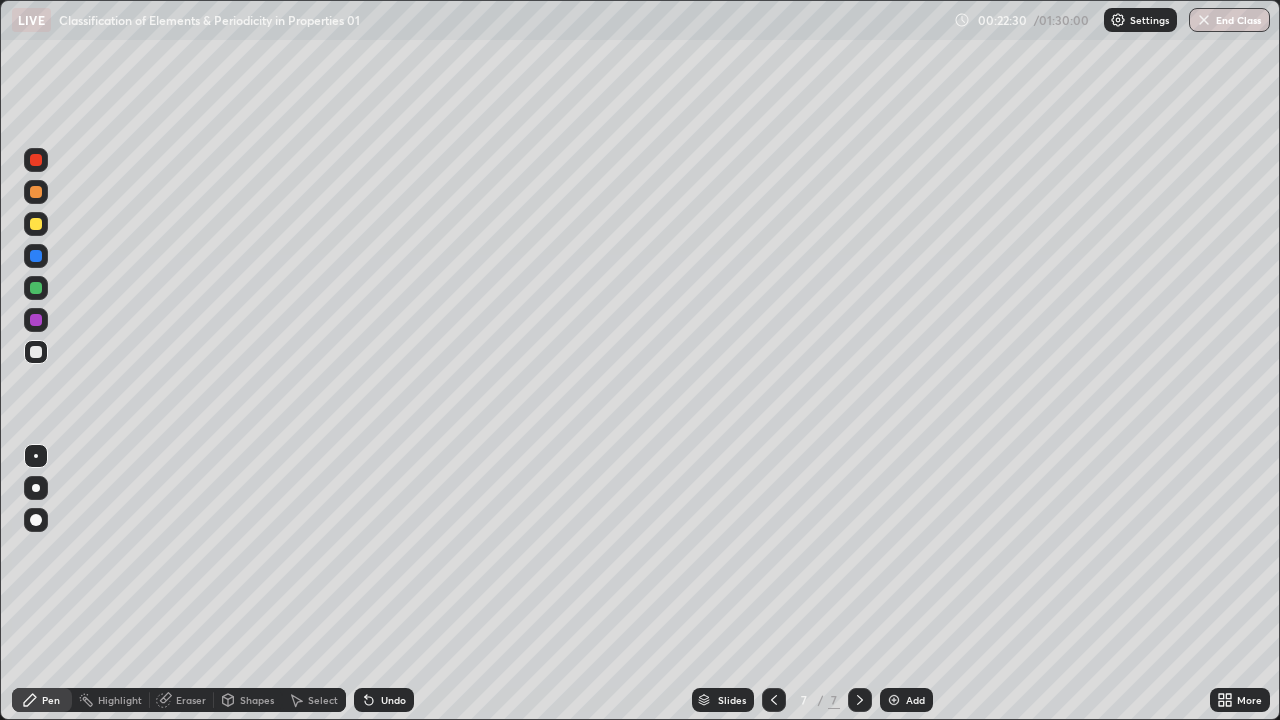click on "Select" at bounding box center (323, 700) 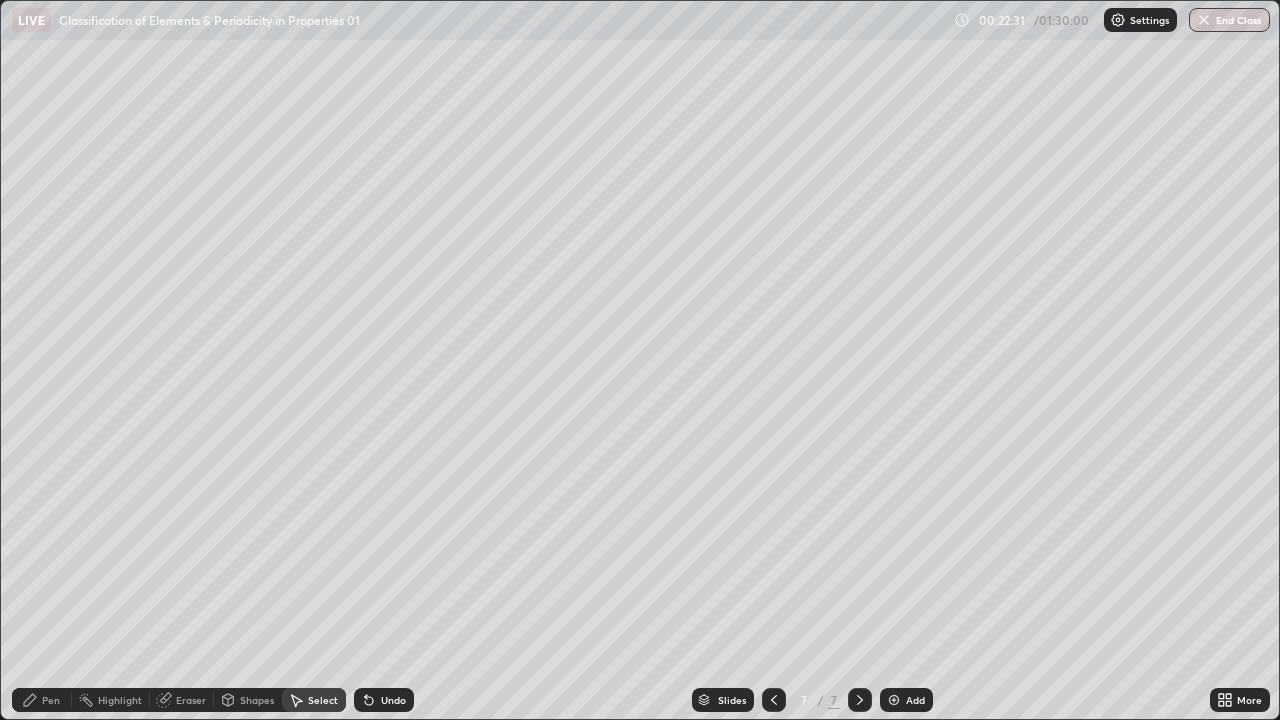 click on "Pen" at bounding box center (51, 700) 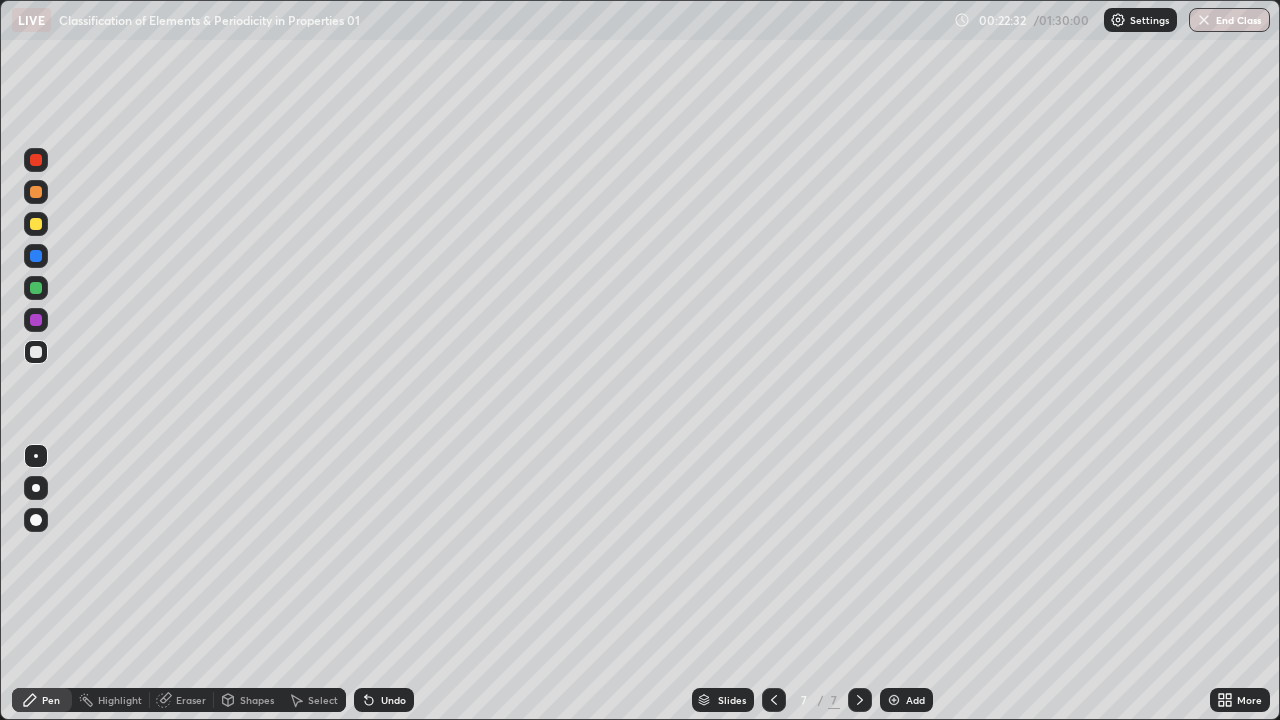click on "Shapes" at bounding box center [257, 700] 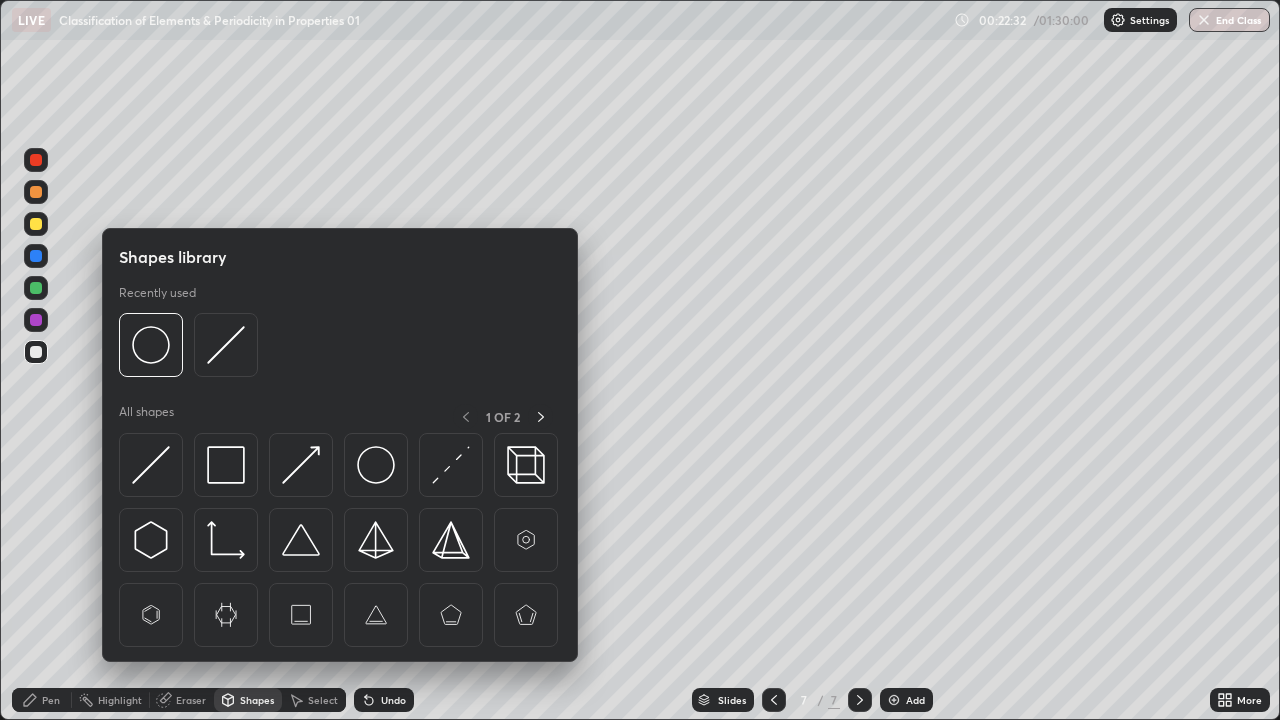 click on "Select" at bounding box center (314, 700) 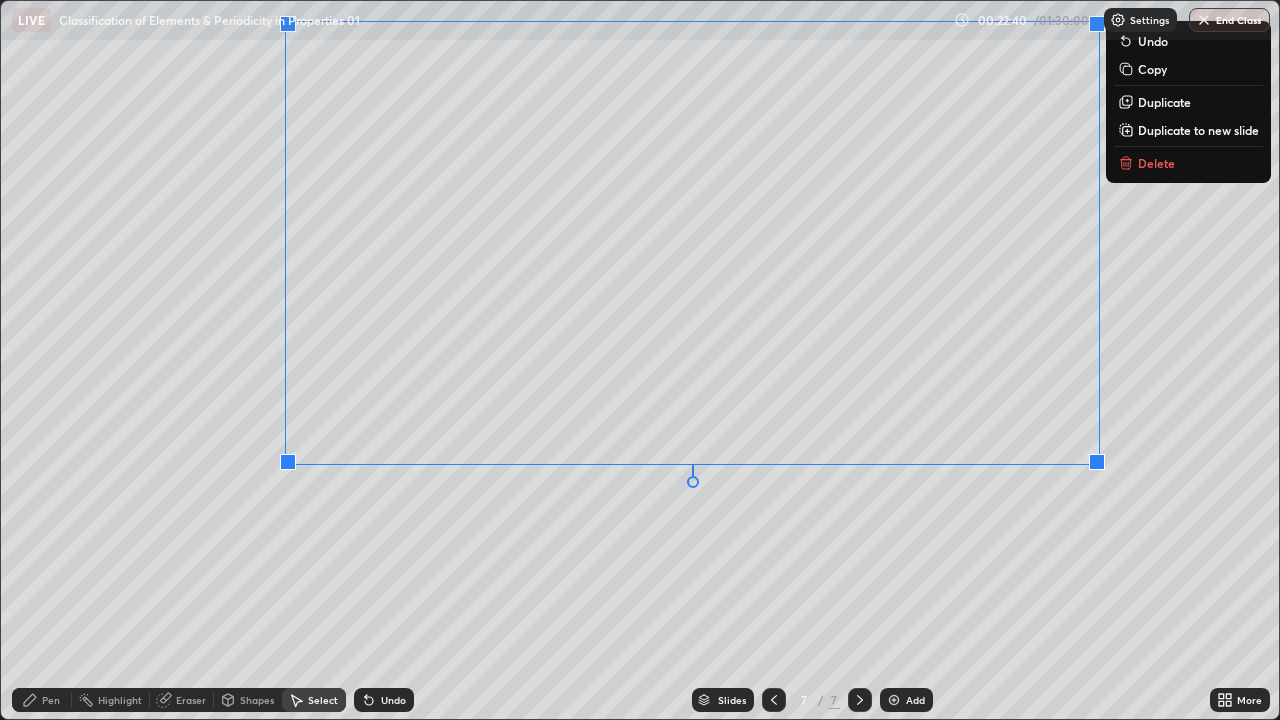 click on "0 ° Undo Copy Duplicate Duplicate to new slide Delete" at bounding box center [640, 360] 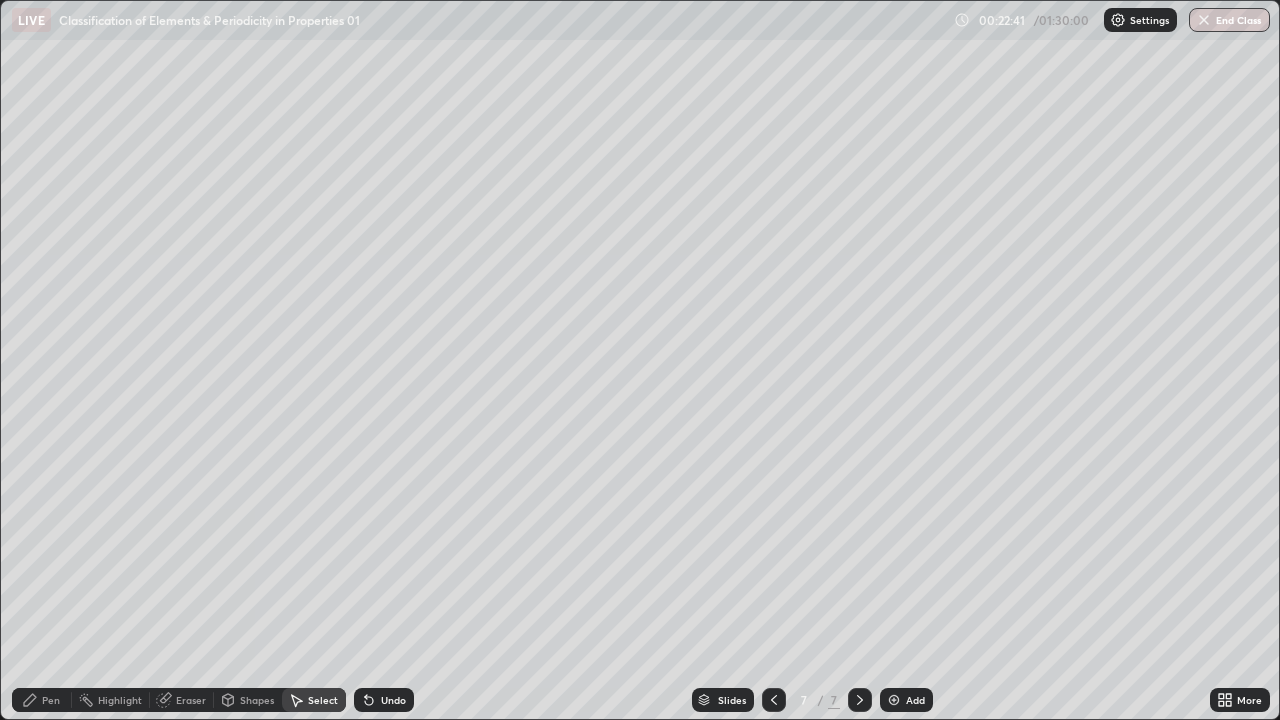 click on "Pen" at bounding box center [51, 700] 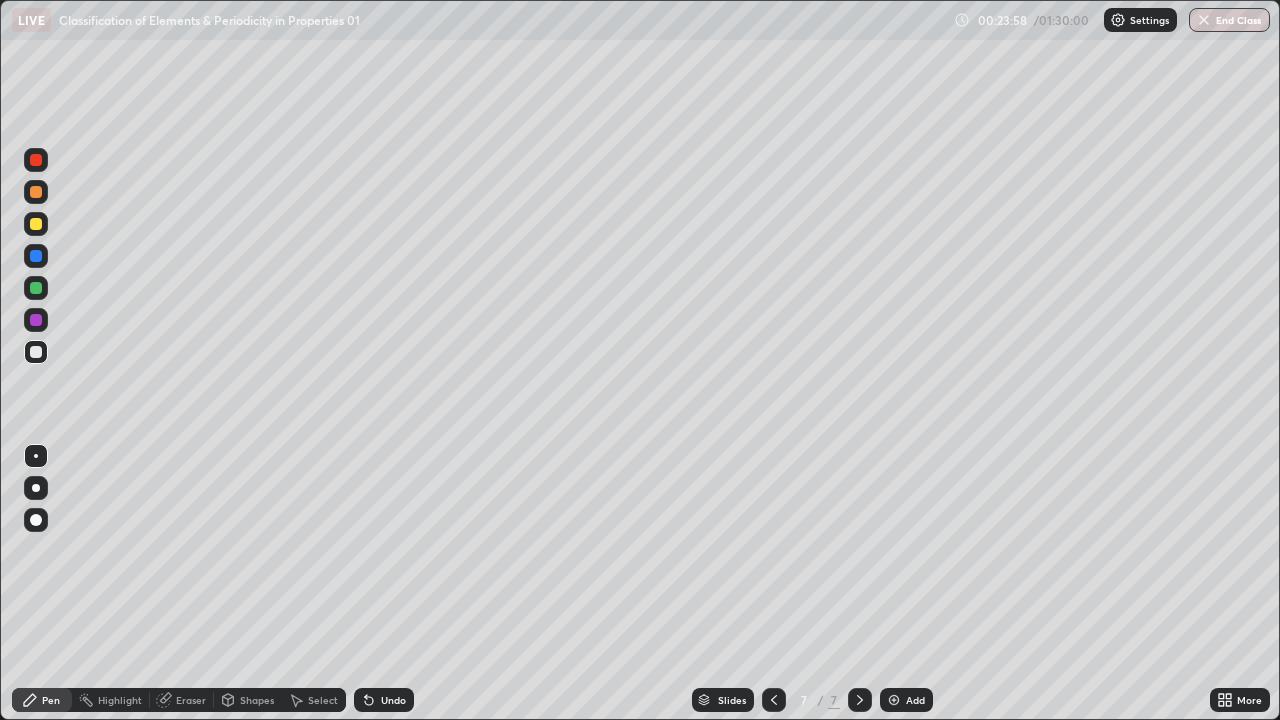 click at bounding box center [894, 700] 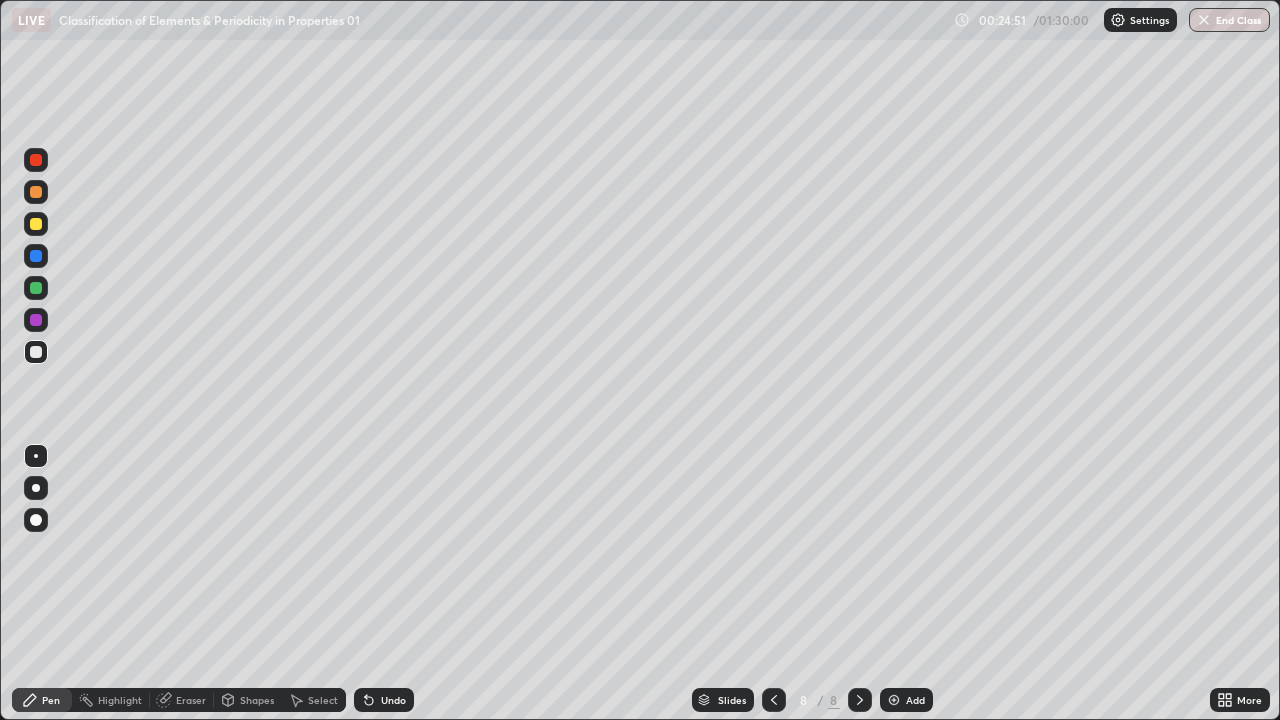 click on "Eraser" at bounding box center (191, 700) 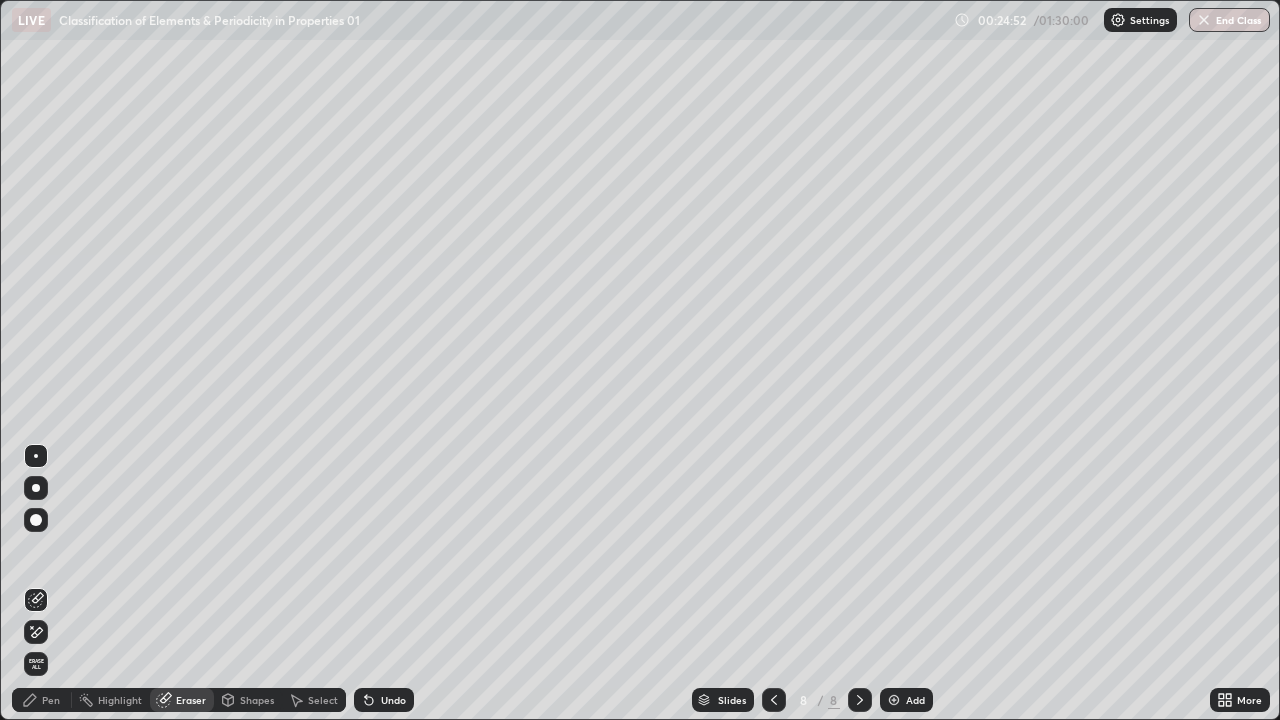 click on "Pen" at bounding box center (51, 700) 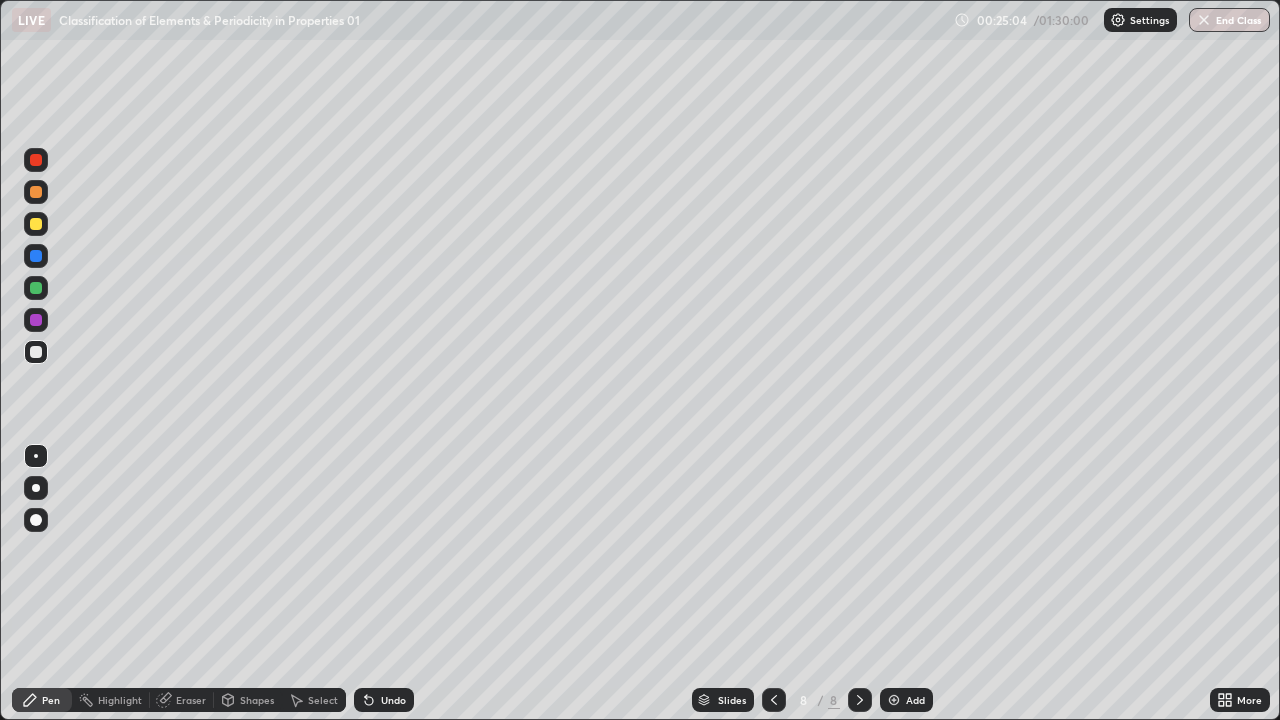 click on "Eraser" at bounding box center (191, 700) 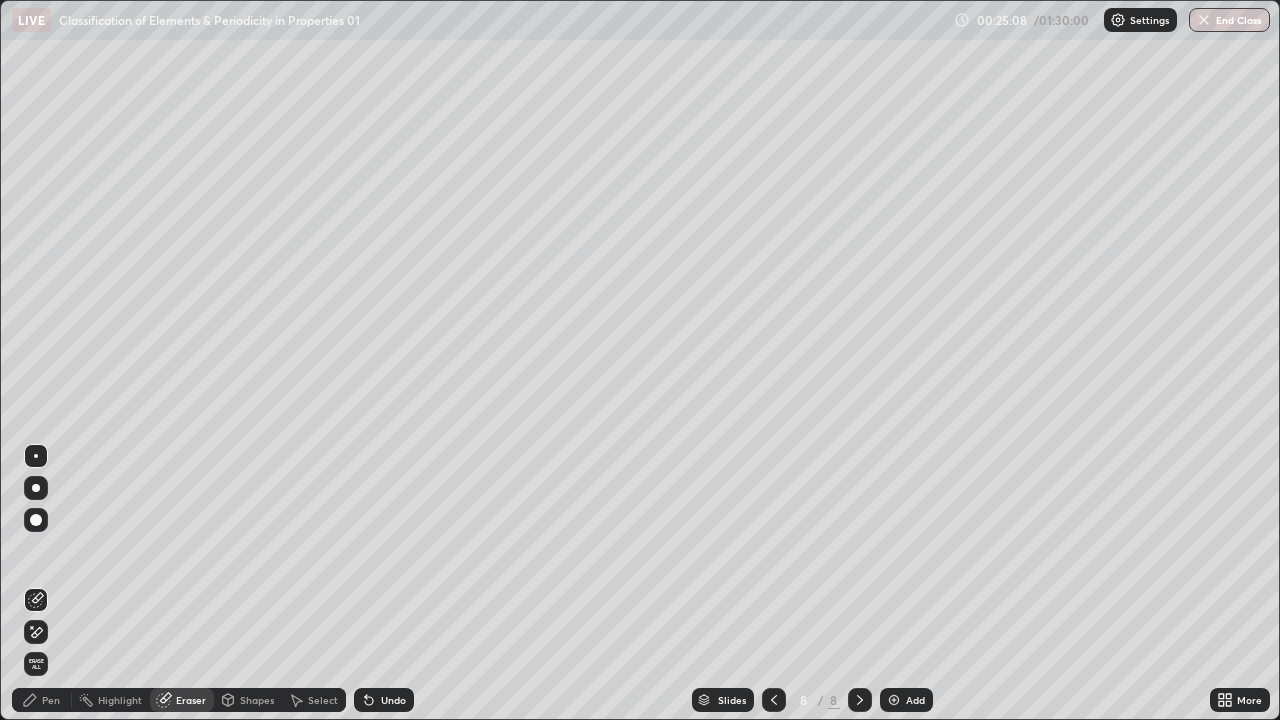 click on "Pen" at bounding box center (42, 700) 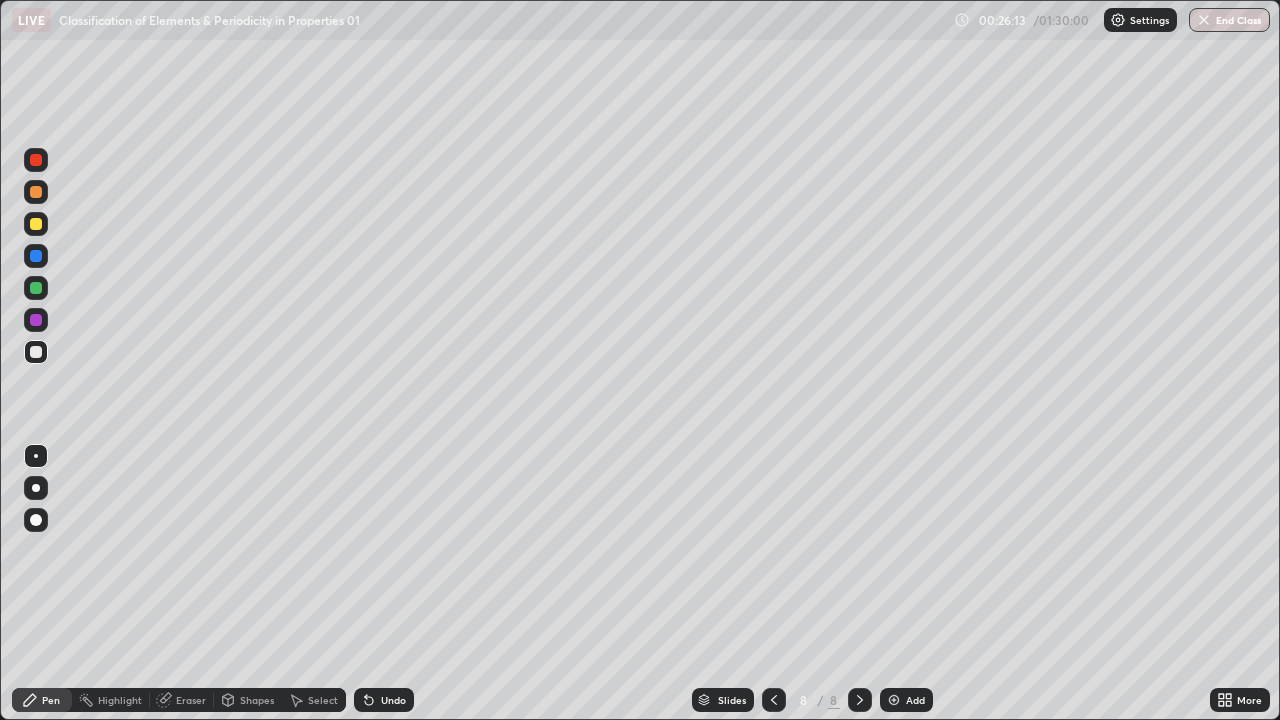 click on "Eraser" at bounding box center [191, 700] 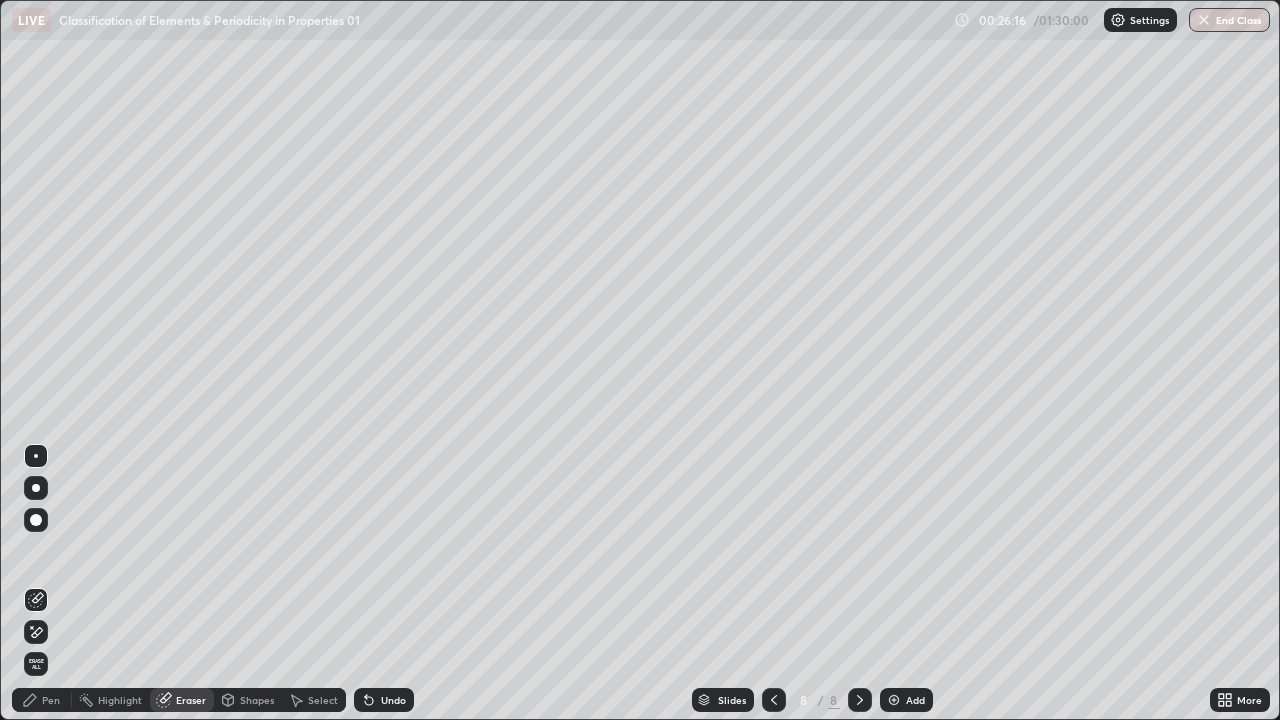 click on "Pen" at bounding box center (51, 700) 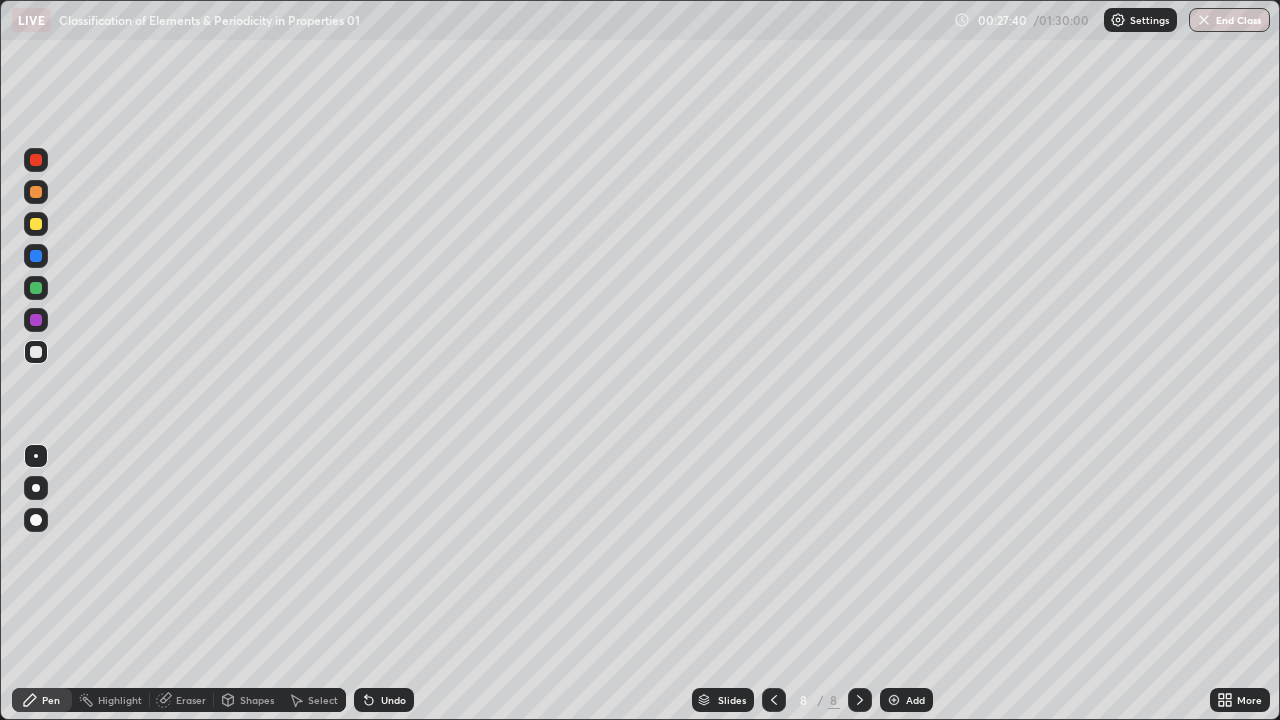 click on "Eraser" at bounding box center (191, 700) 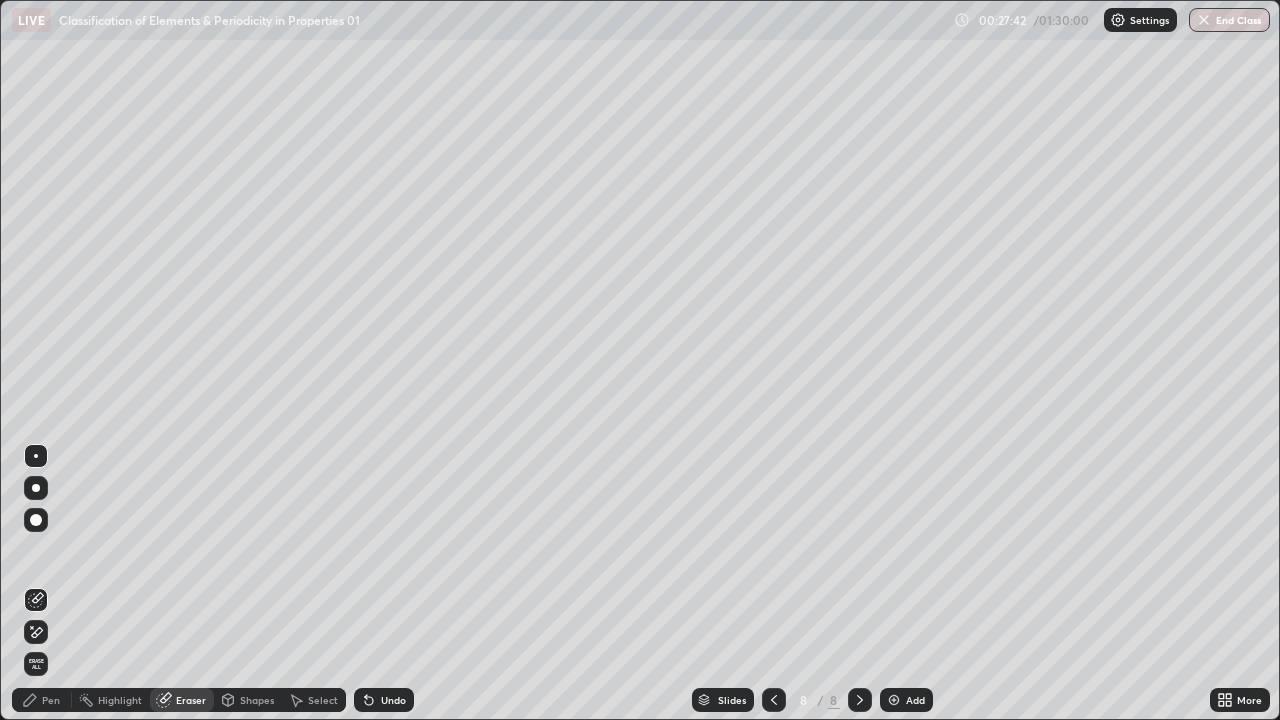 click on "Pen" at bounding box center [42, 700] 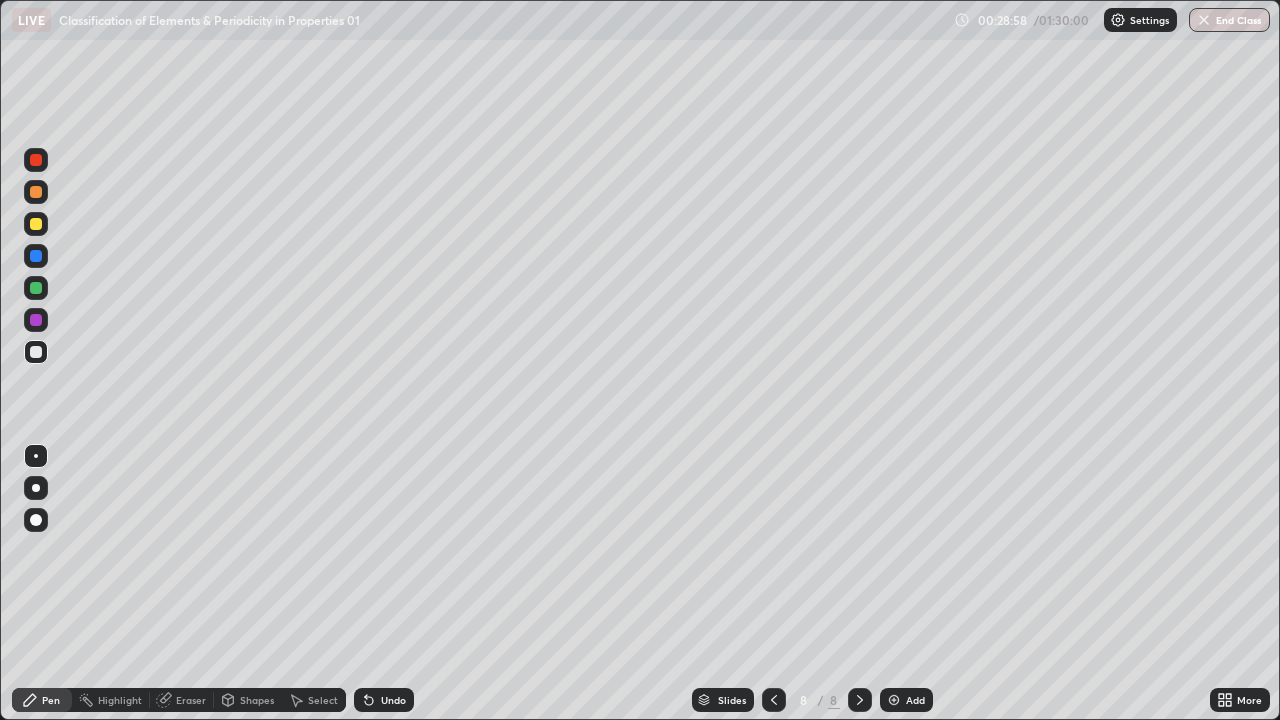click at bounding box center (894, 700) 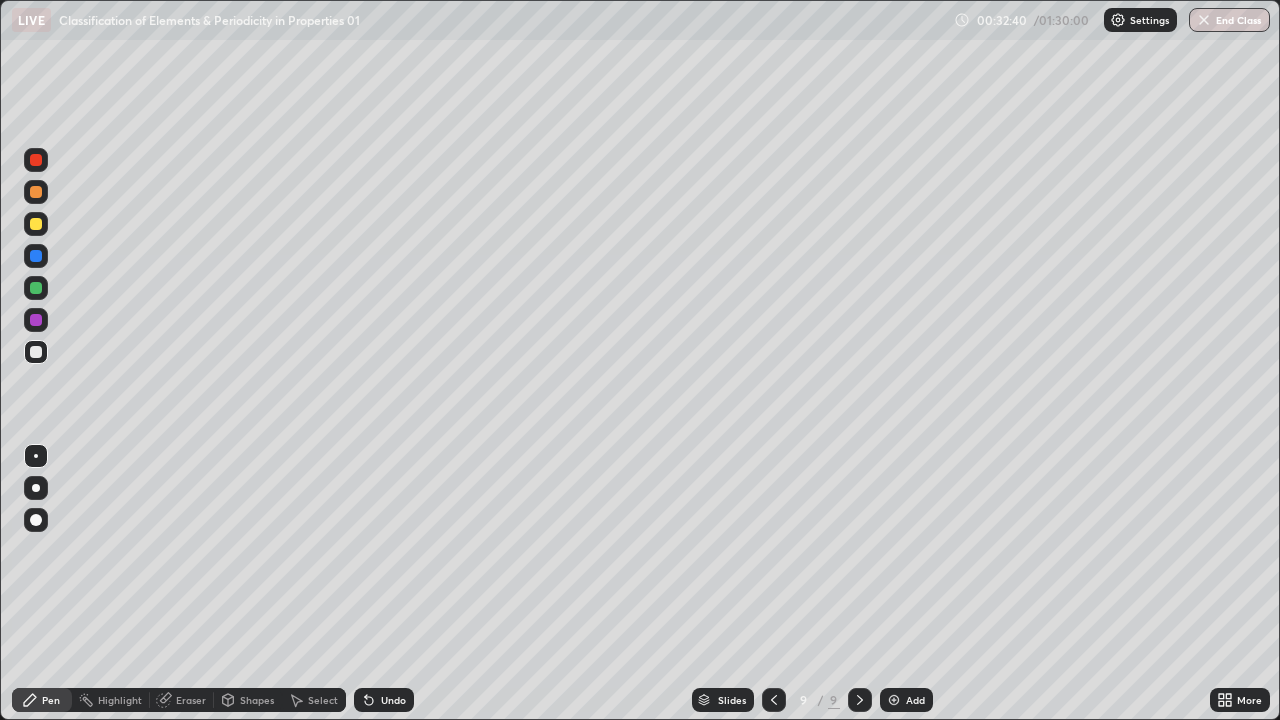 click 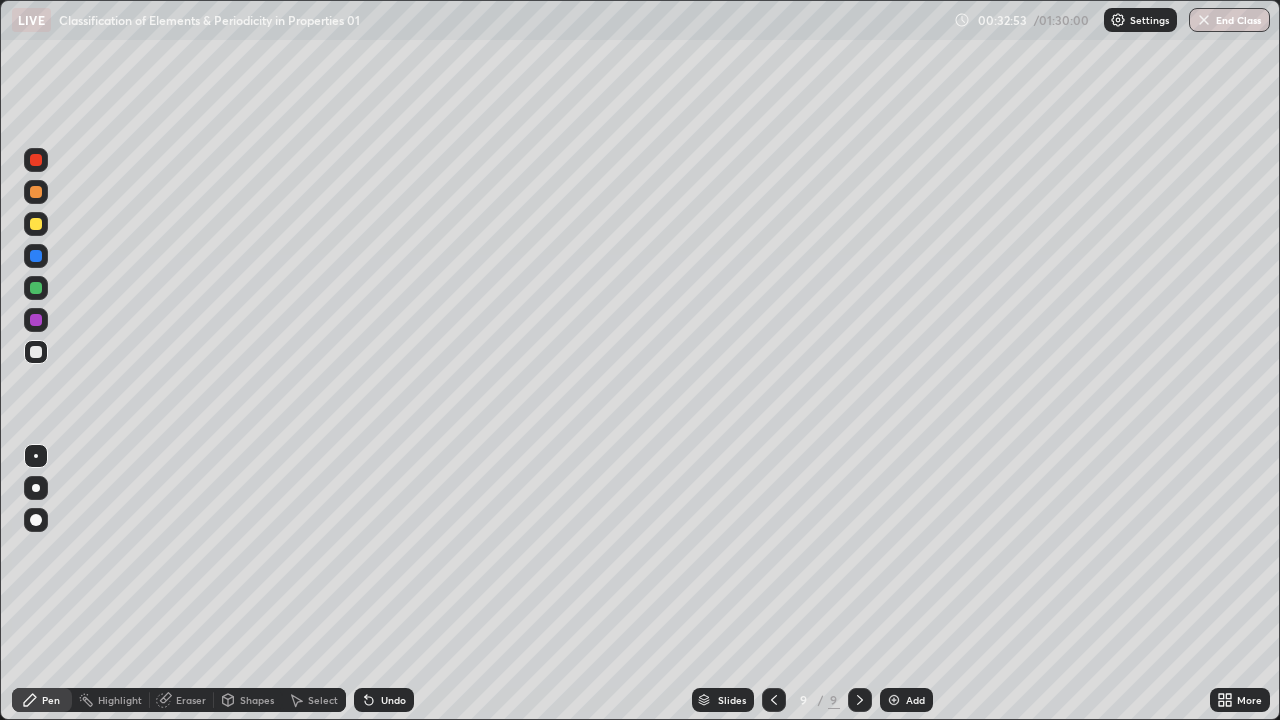 click on "Select" at bounding box center [323, 700] 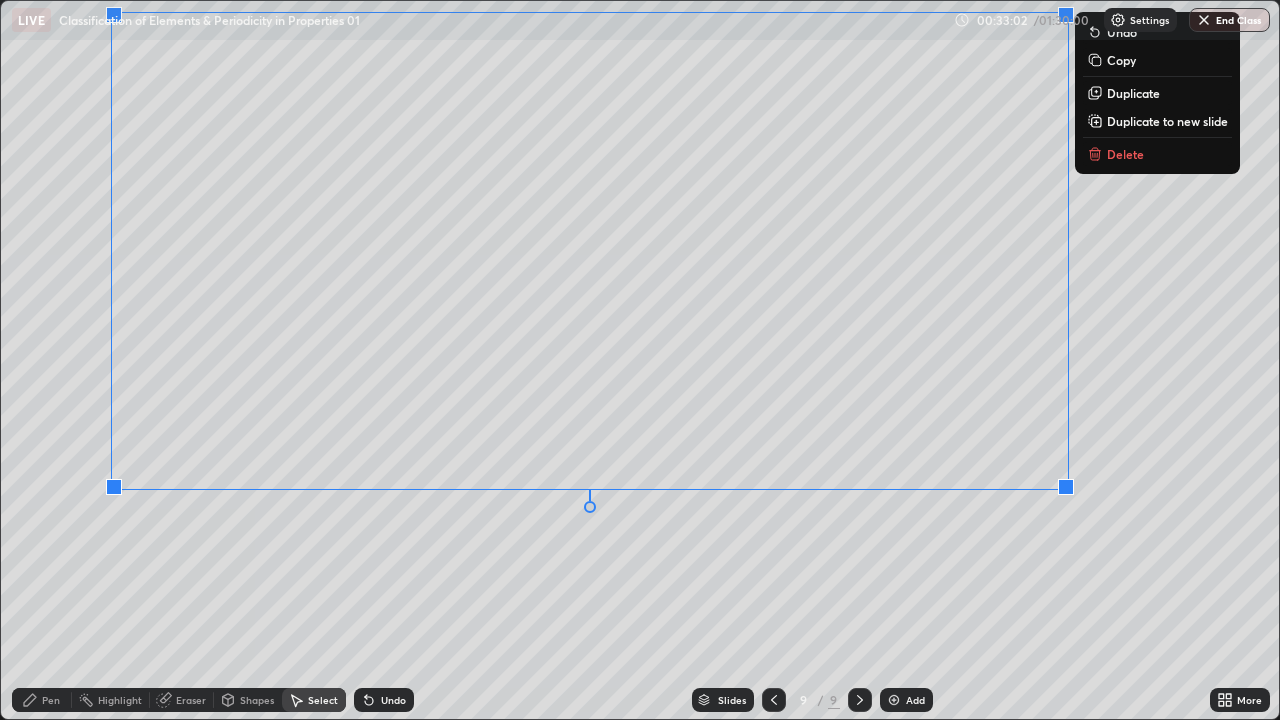 click on "0 ° Undo Copy Duplicate Duplicate to new slide Delete" at bounding box center (640, 360) 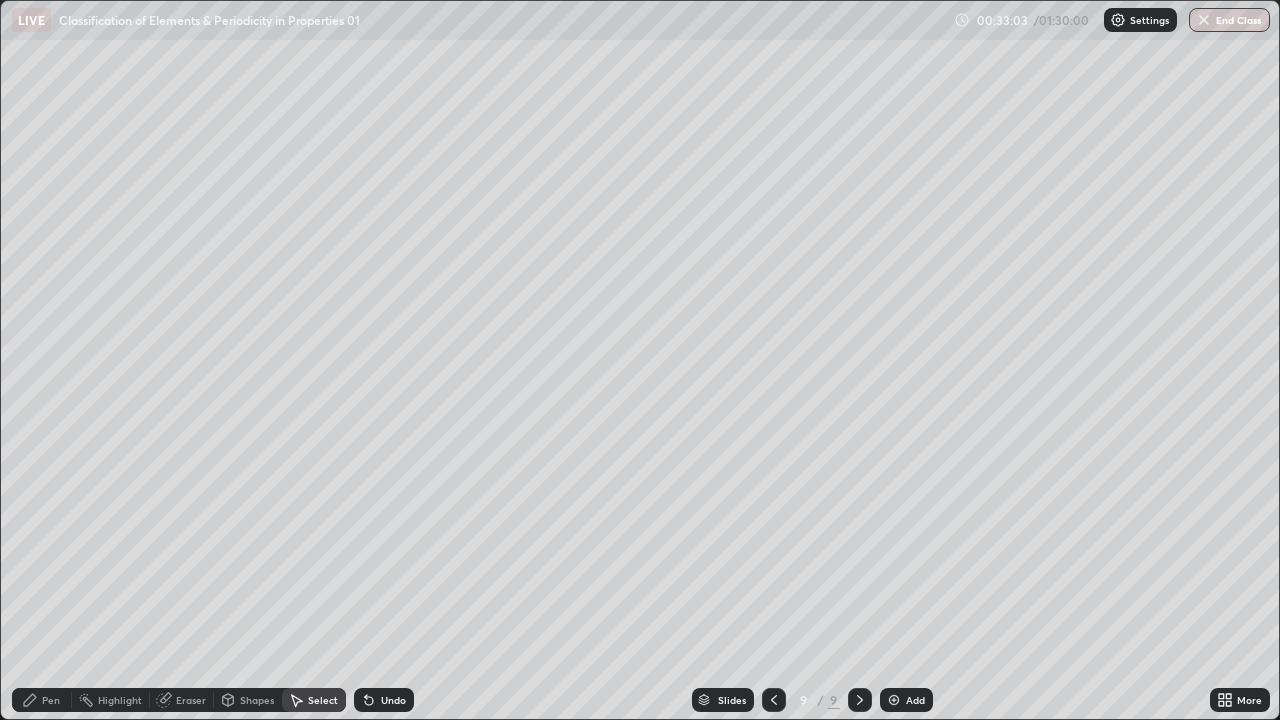 click on "Pen" at bounding box center (51, 700) 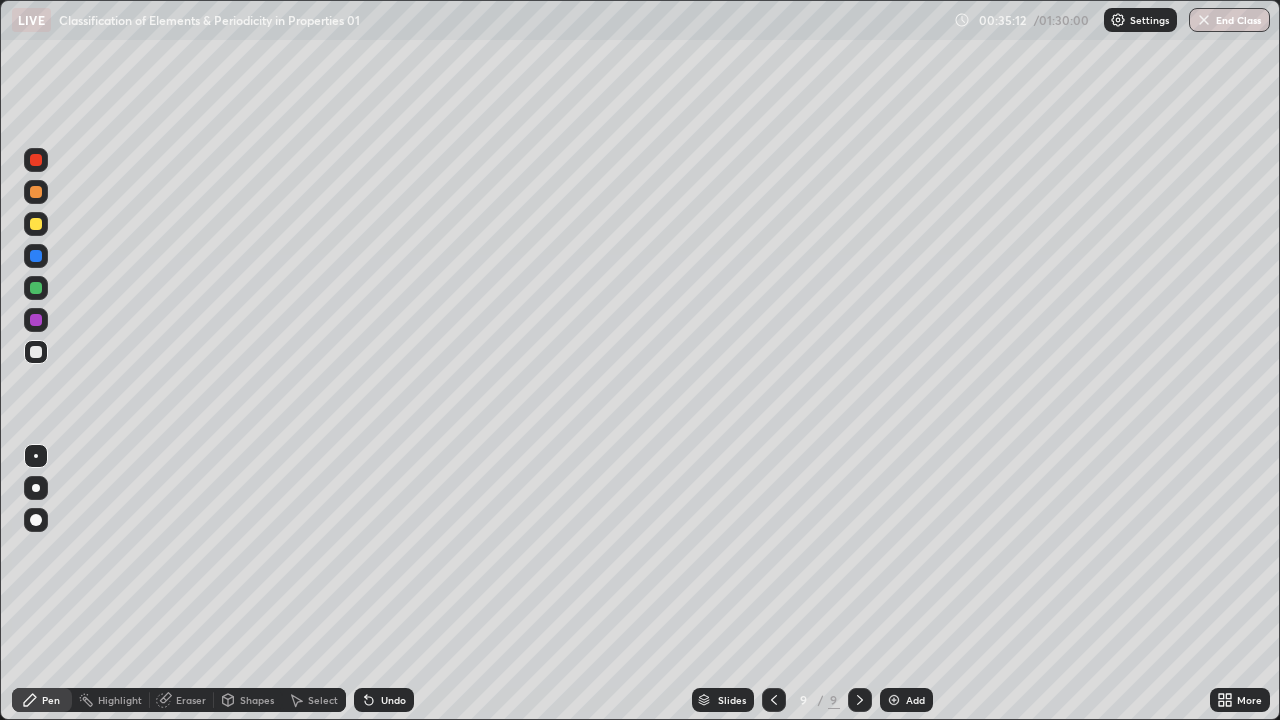 click on "Add" at bounding box center (906, 700) 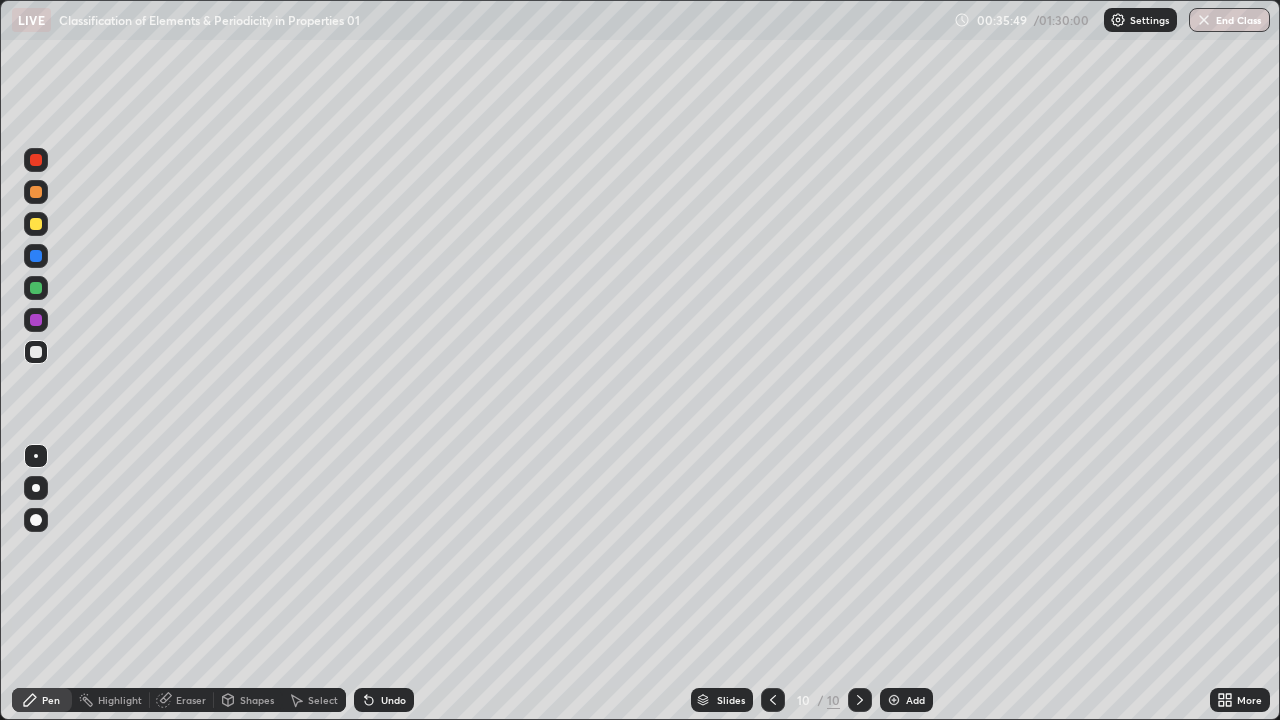 click at bounding box center (36, 288) 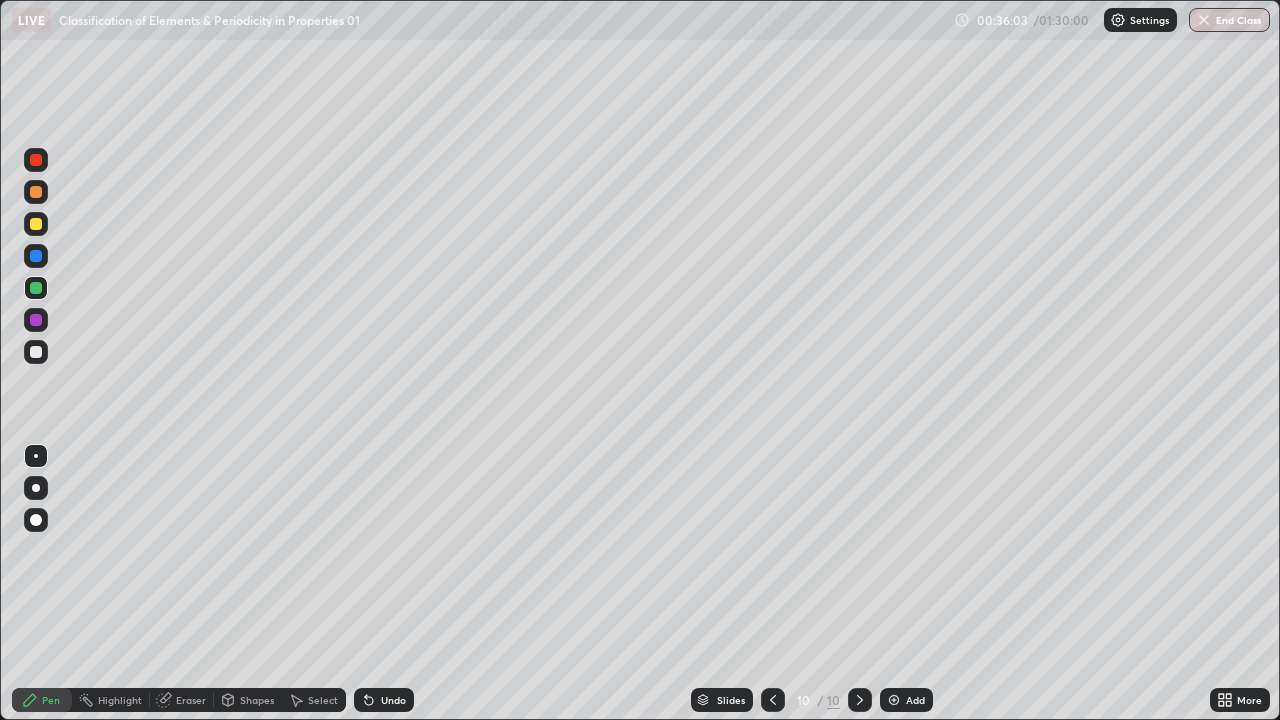 click on "Eraser" at bounding box center [191, 700] 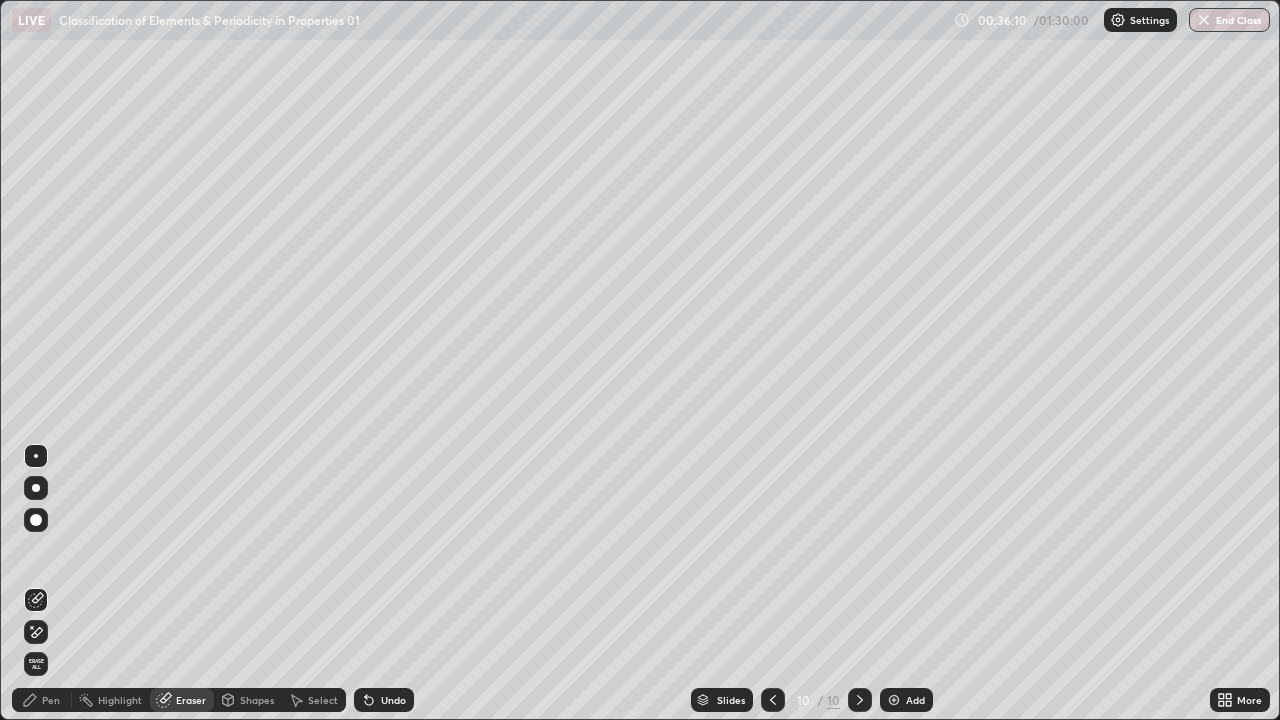 click on "Pen" at bounding box center [51, 700] 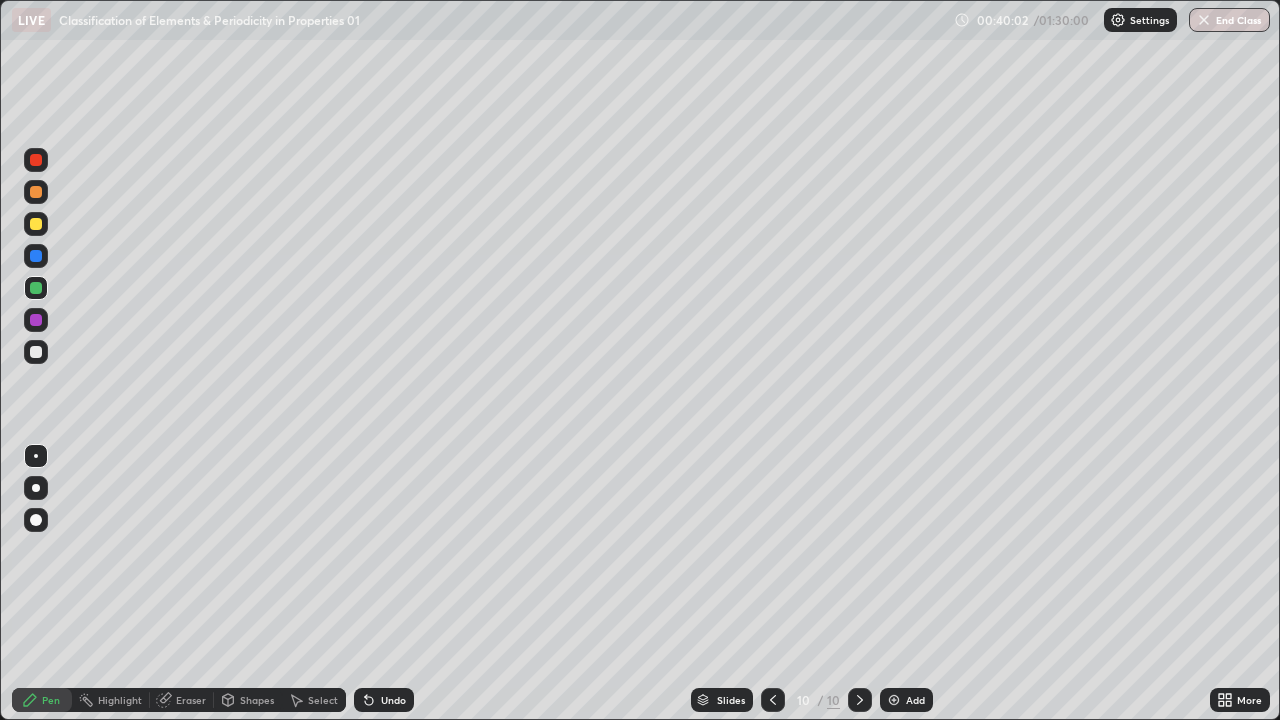 click at bounding box center (894, 700) 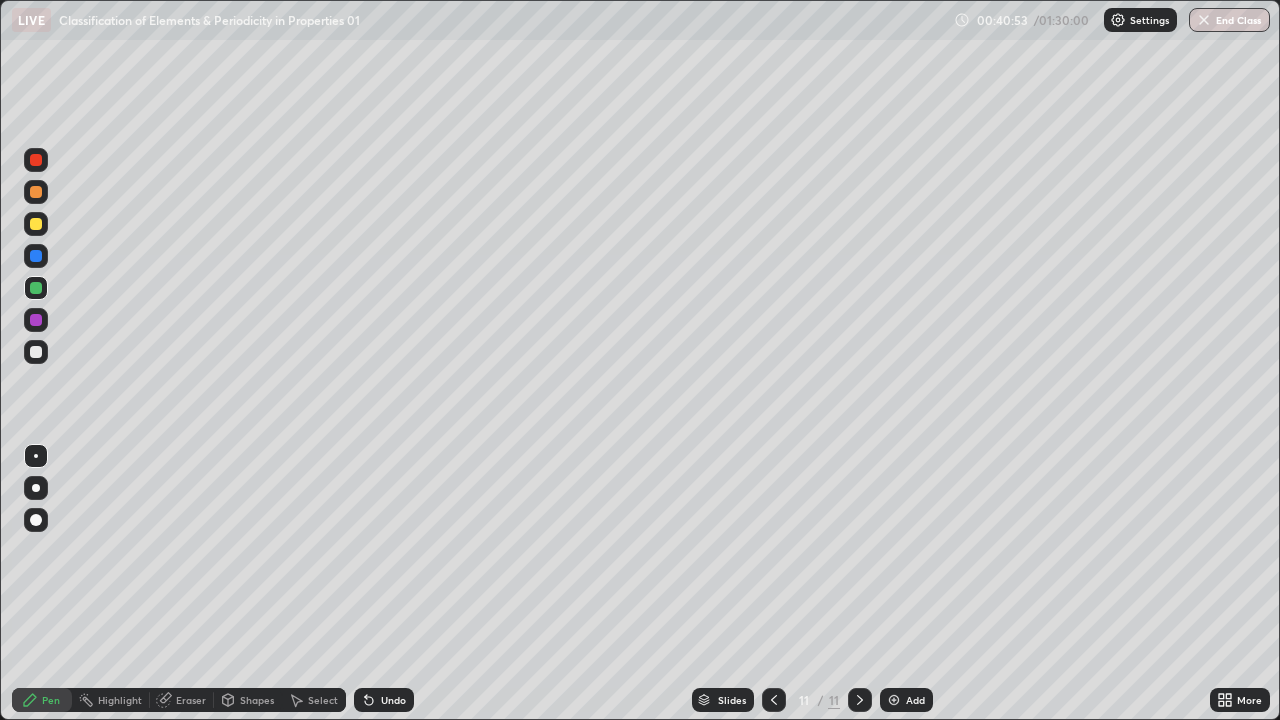 click on "Eraser" at bounding box center (191, 700) 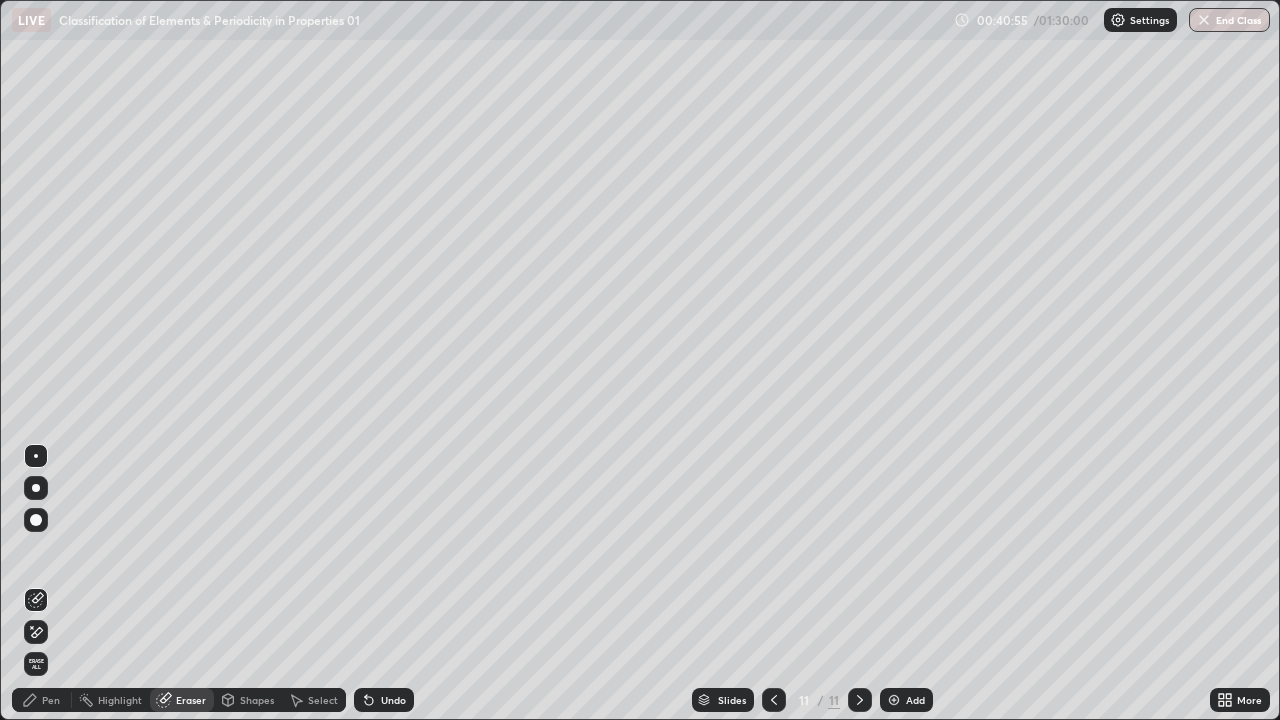 click on "Pen" at bounding box center (51, 700) 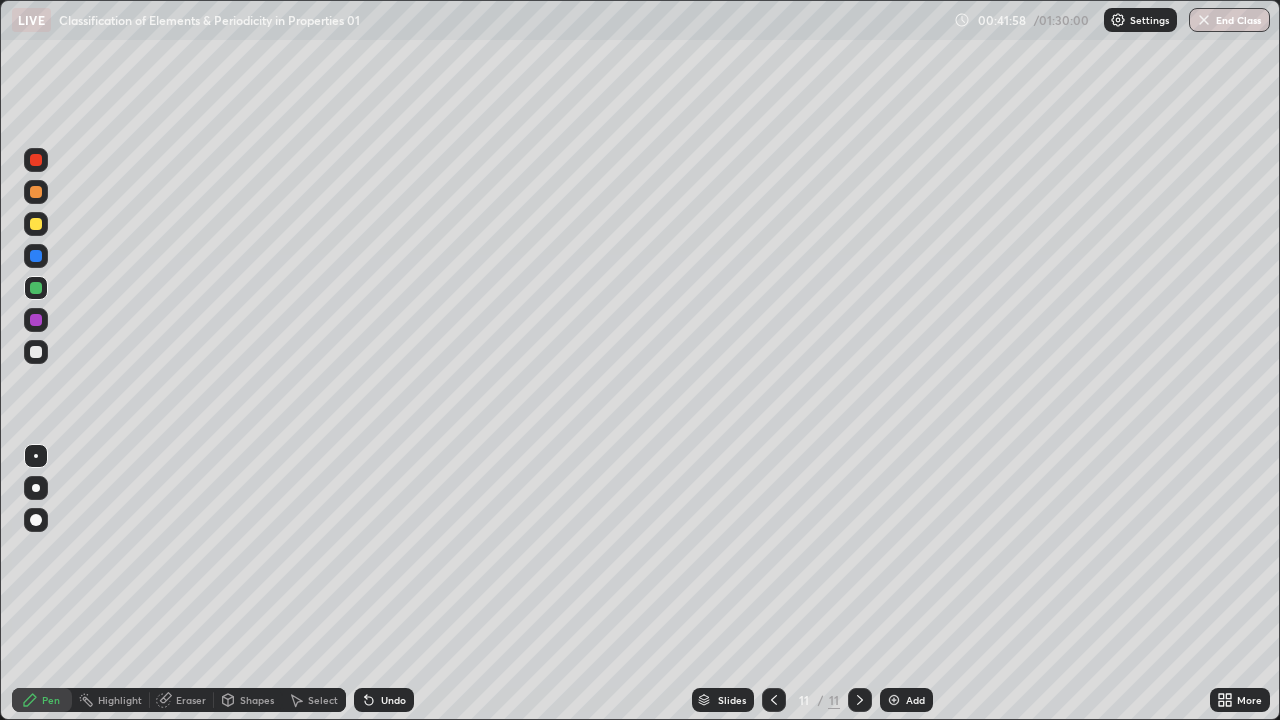 click on "Select" at bounding box center (323, 700) 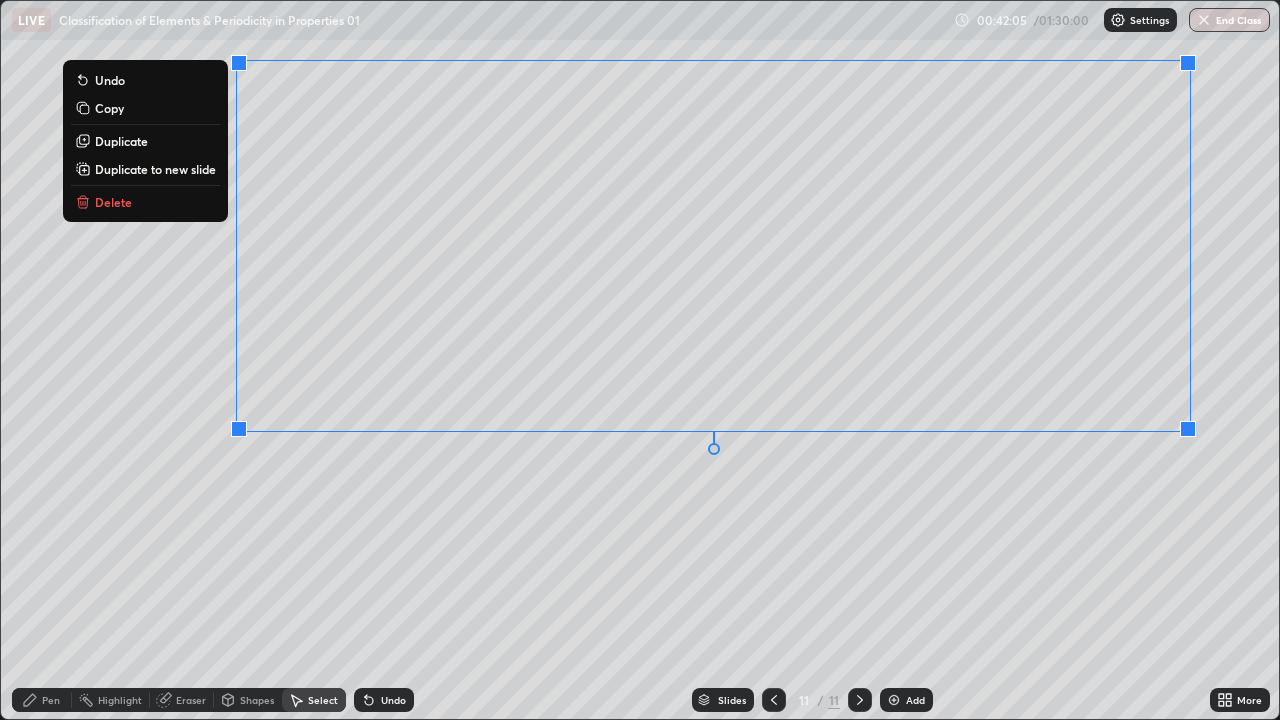 click on "0 ° Undo Copy Duplicate Duplicate to new slide Delete" at bounding box center (640, 360) 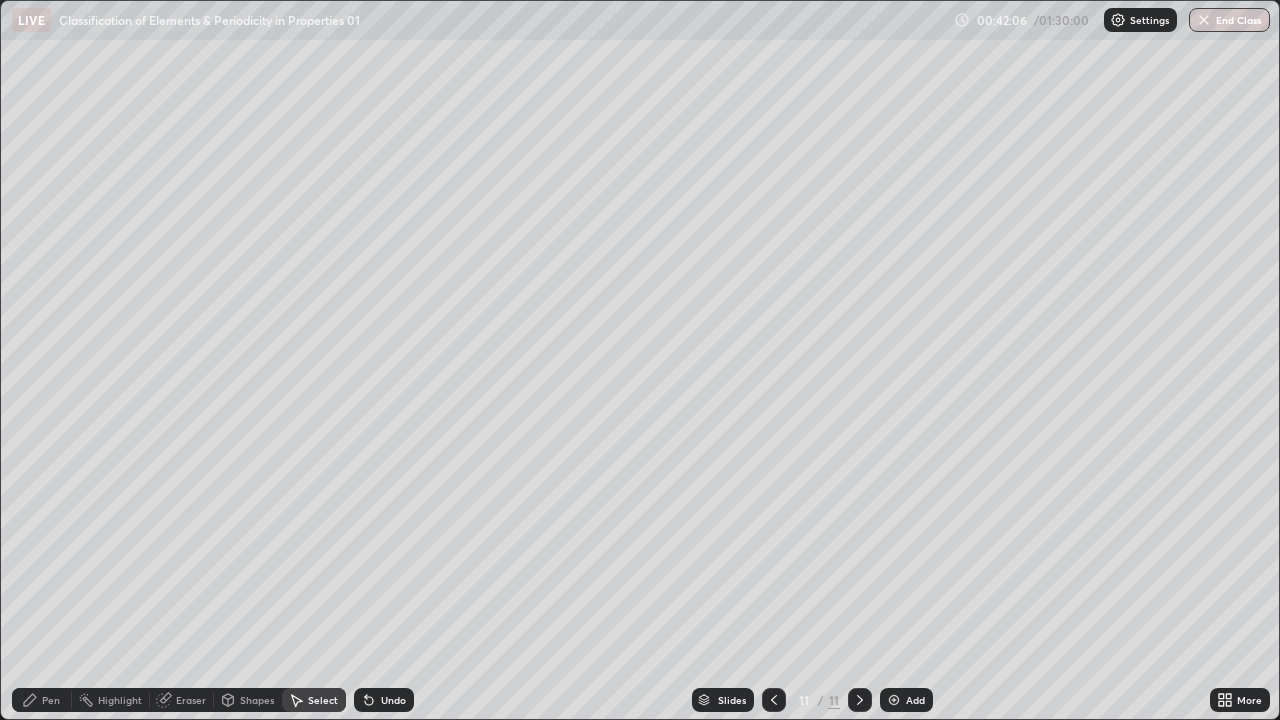 click on "Pen" at bounding box center (51, 700) 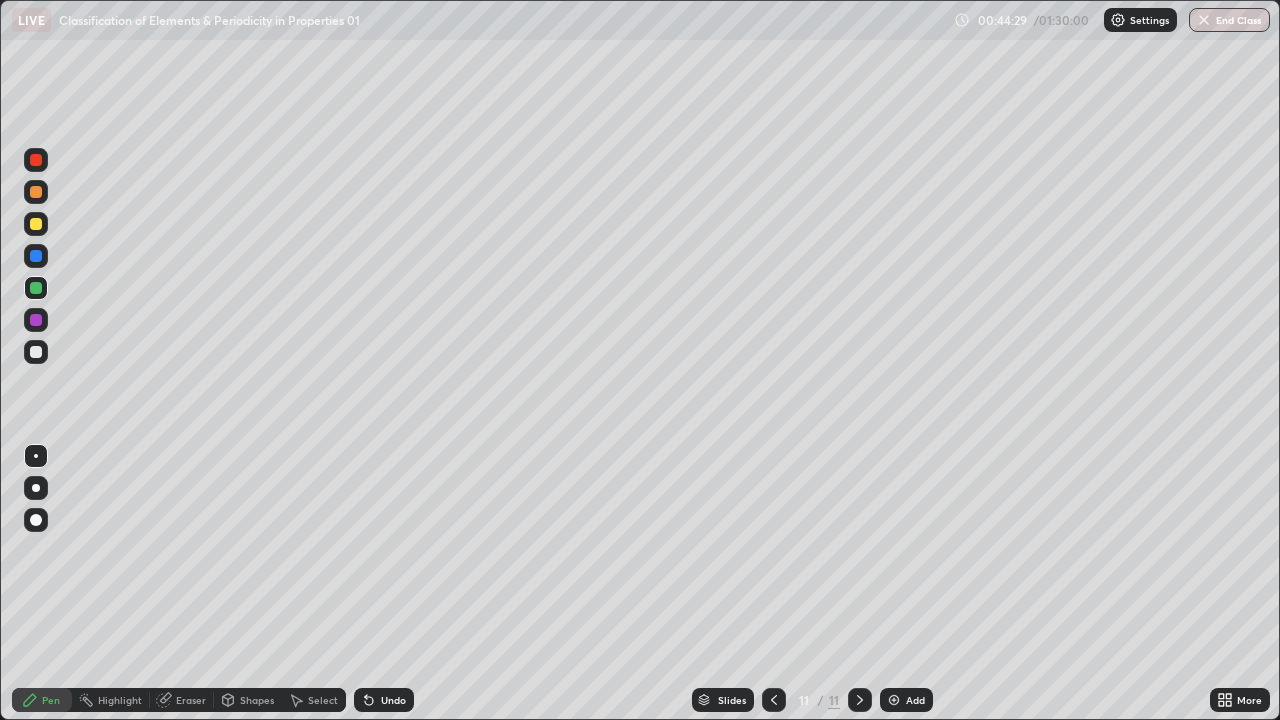 click at bounding box center (894, 700) 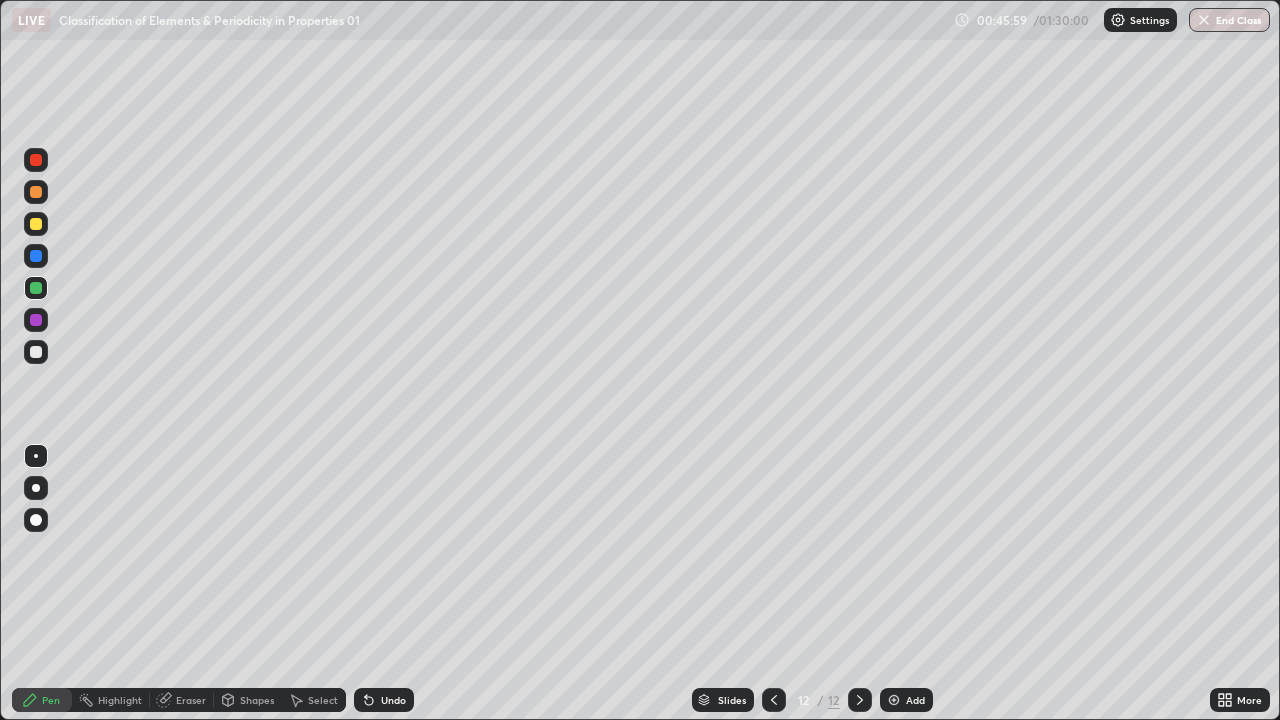 click on "Undo" at bounding box center (384, 700) 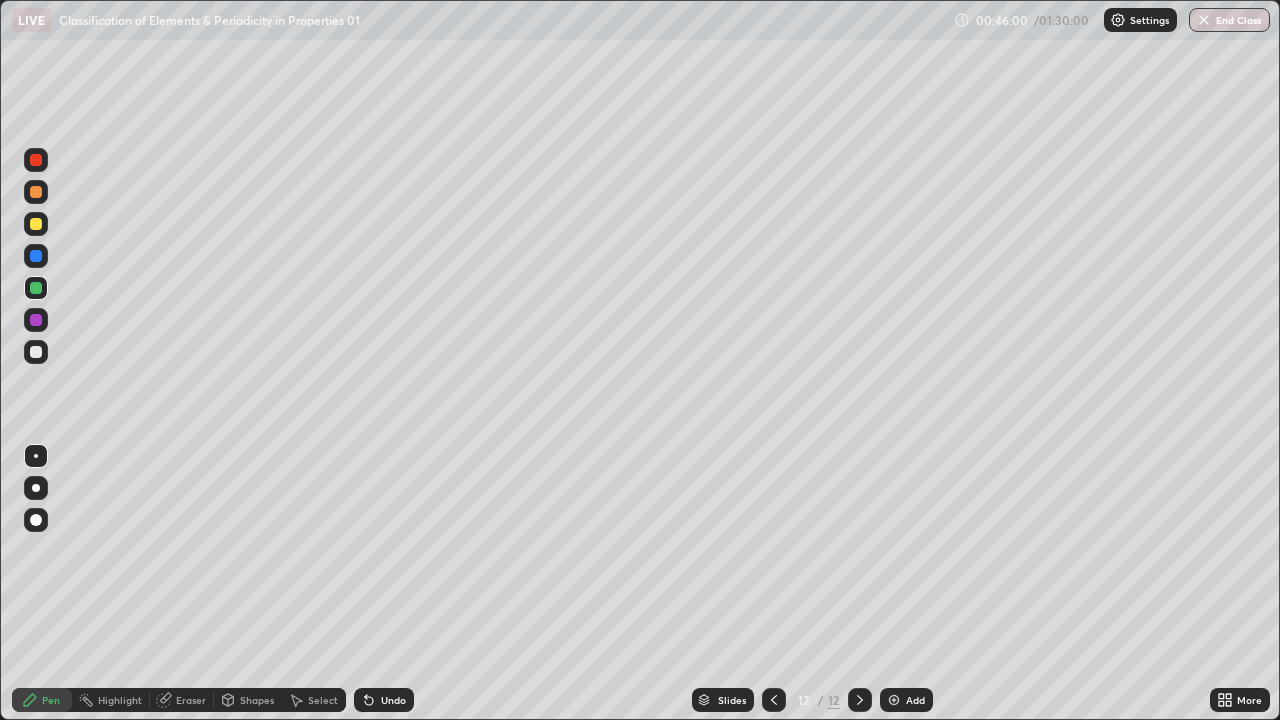 click 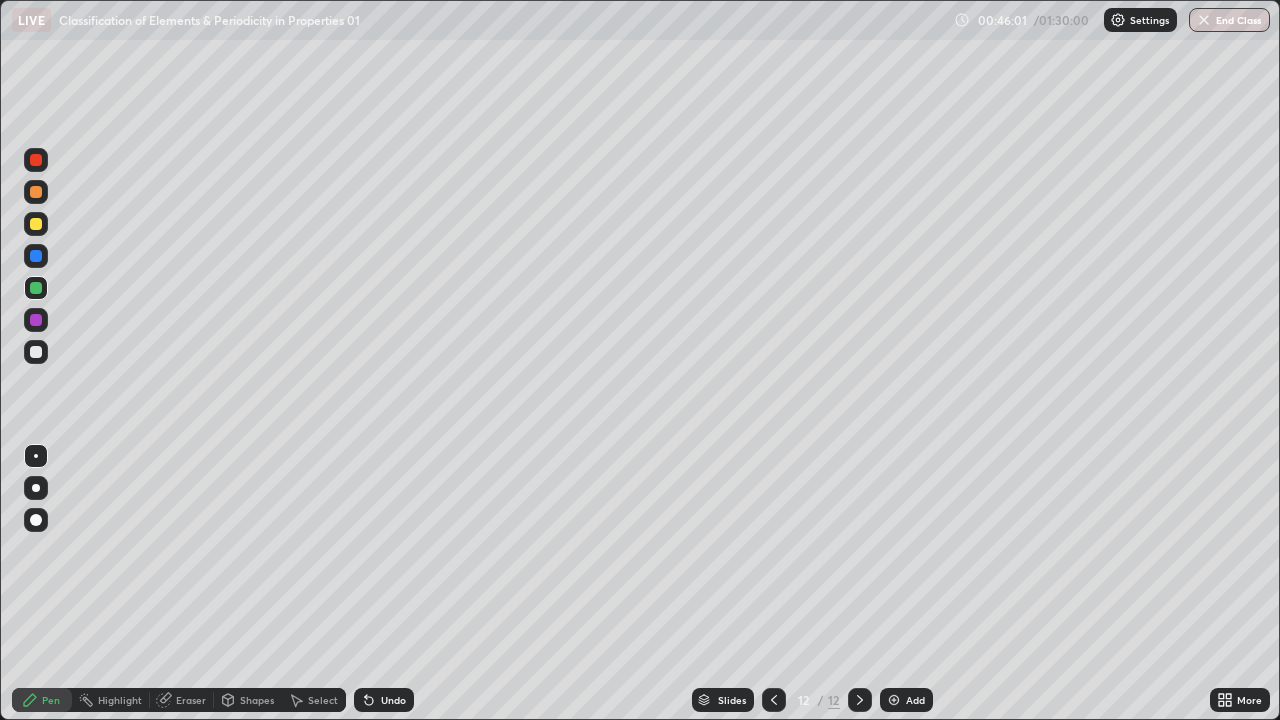 click at bounding box center [36, 320] 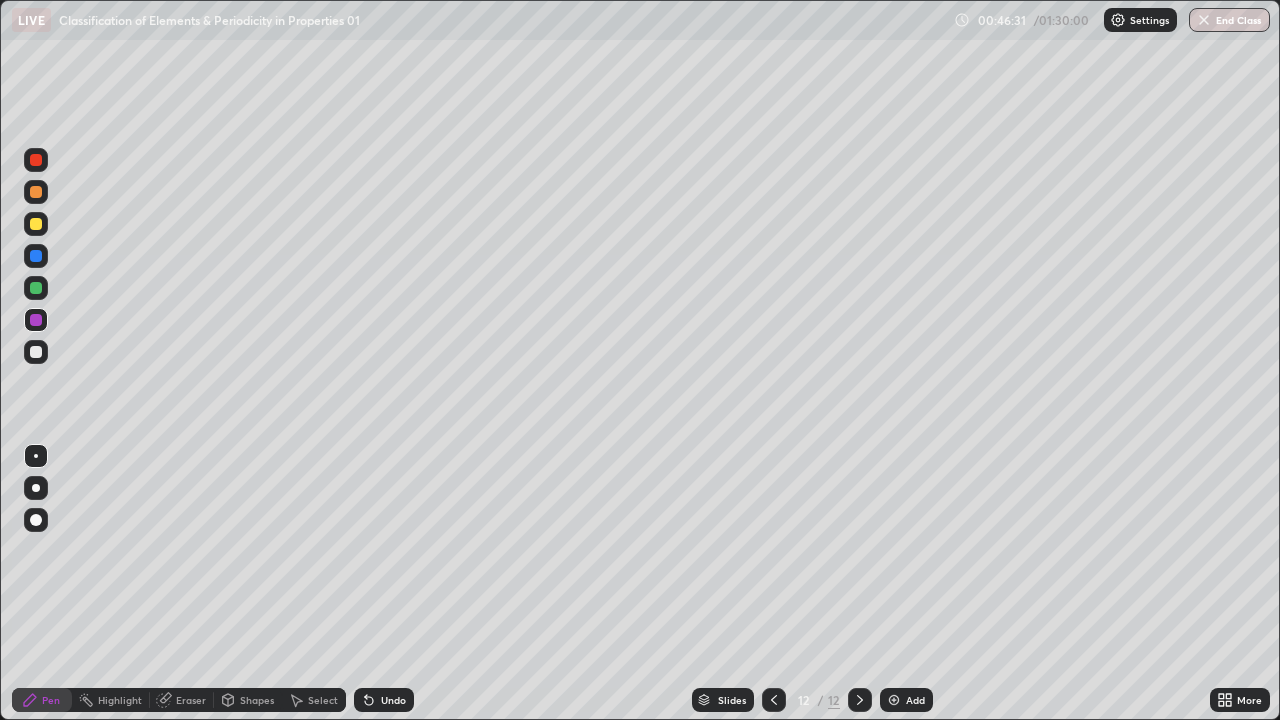 click at bounding box center [36, 256] 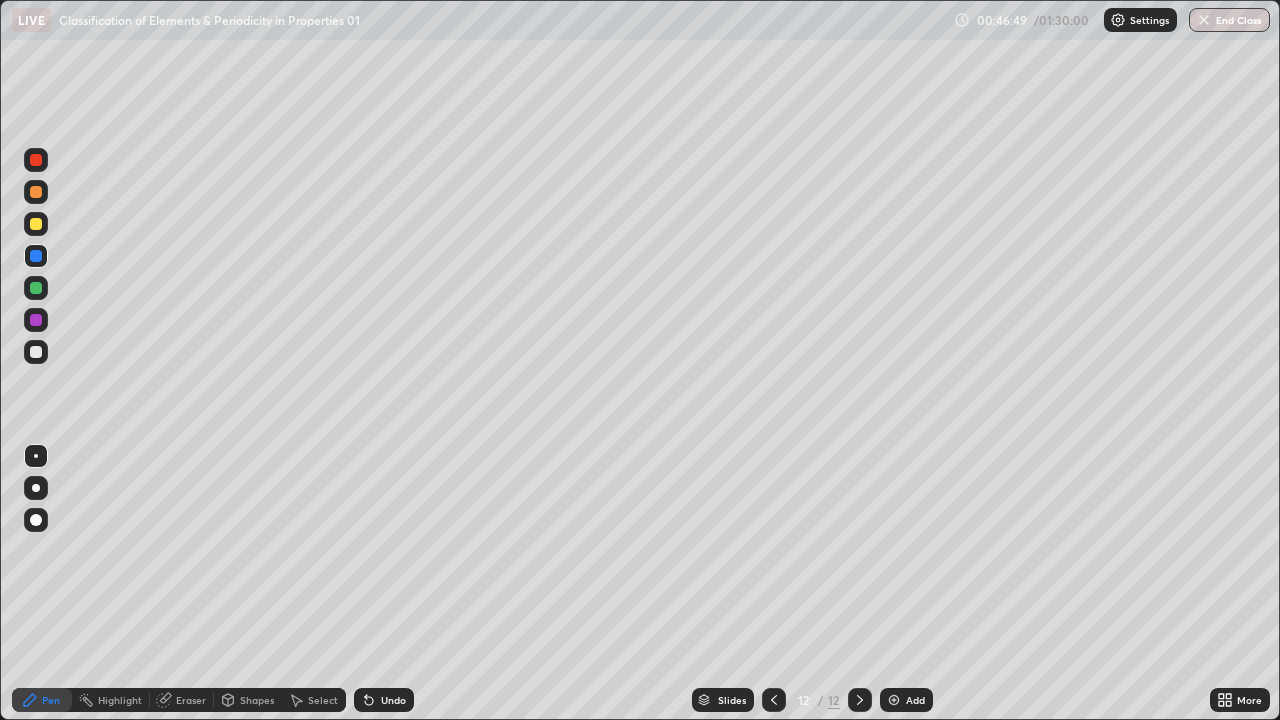 click on "Eraser" at bounding box center [191, 700] 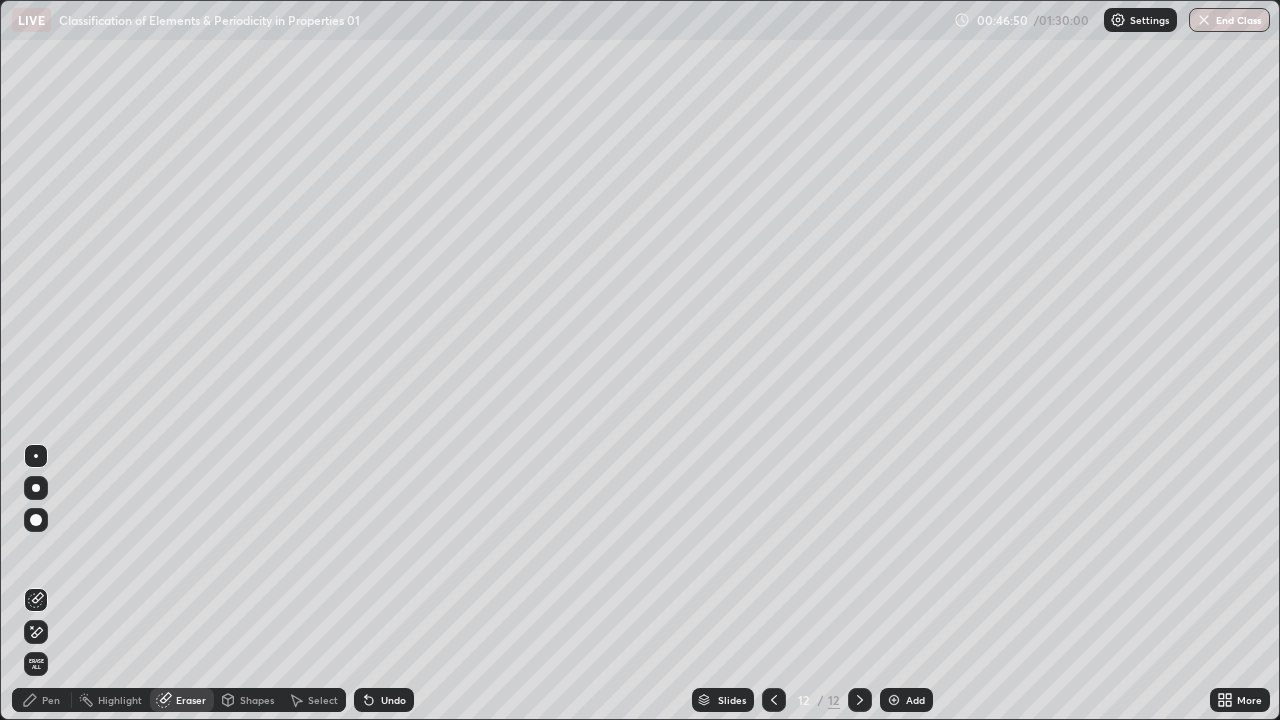 click on "Undo" at bounding box center (384, 700) 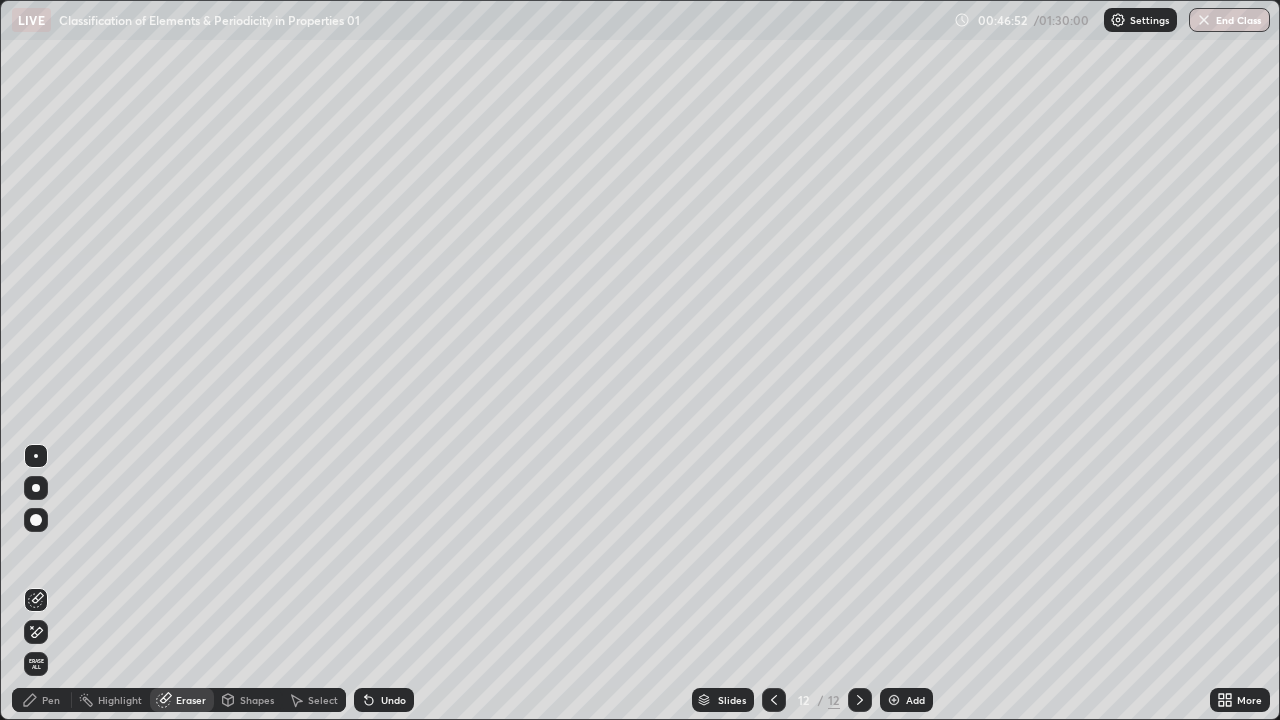 click on "Pen" at bounding box center (51, 700) 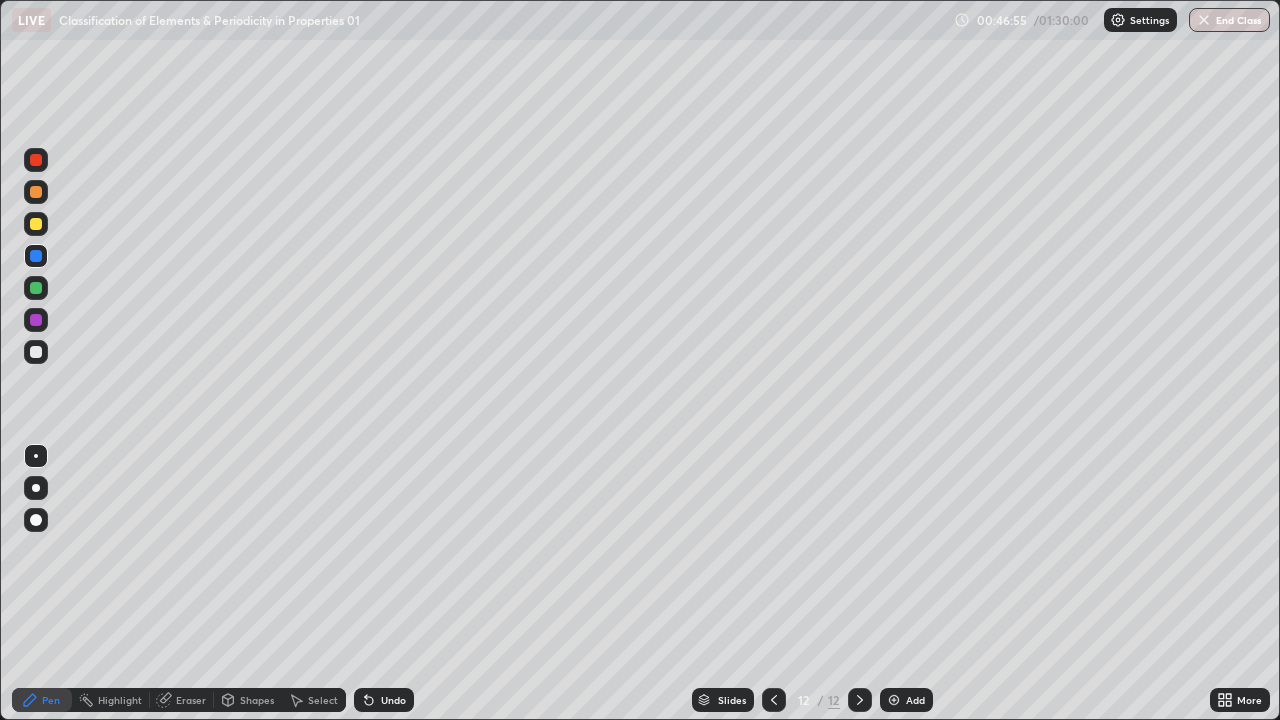 click 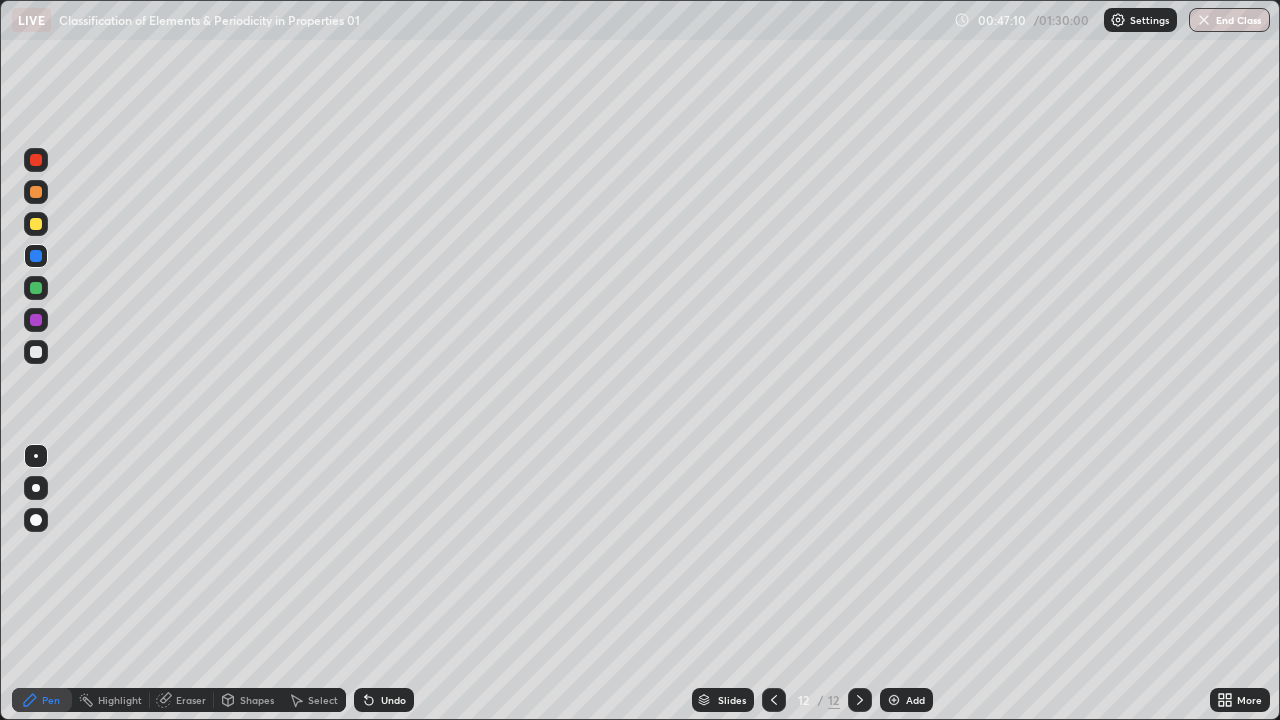 click at bounding box center (36, 288) 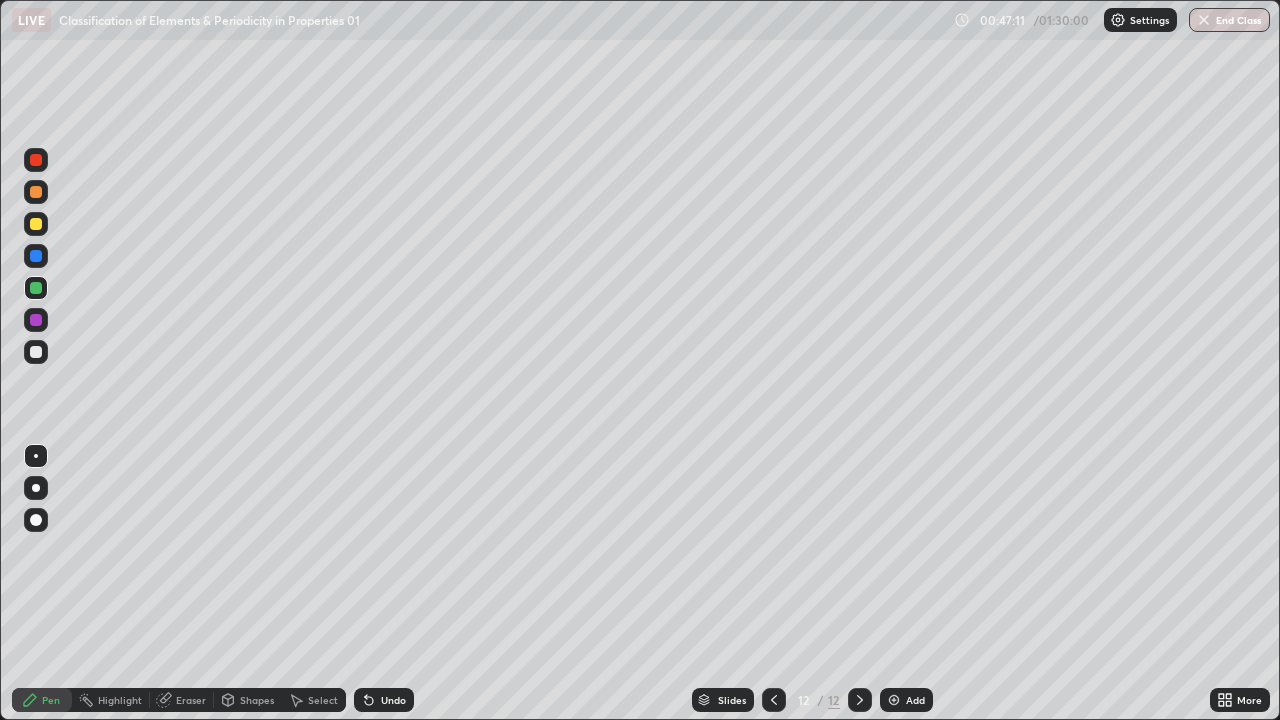 click at bounding box center [36, 224] 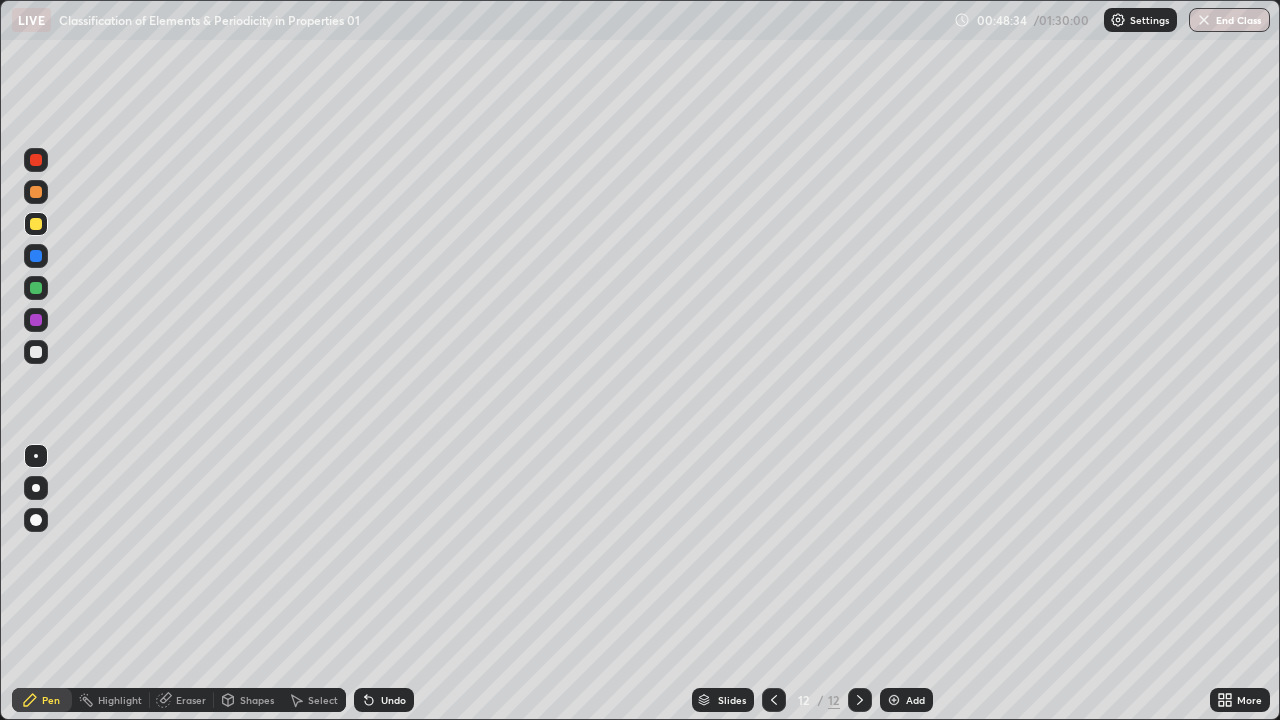 click 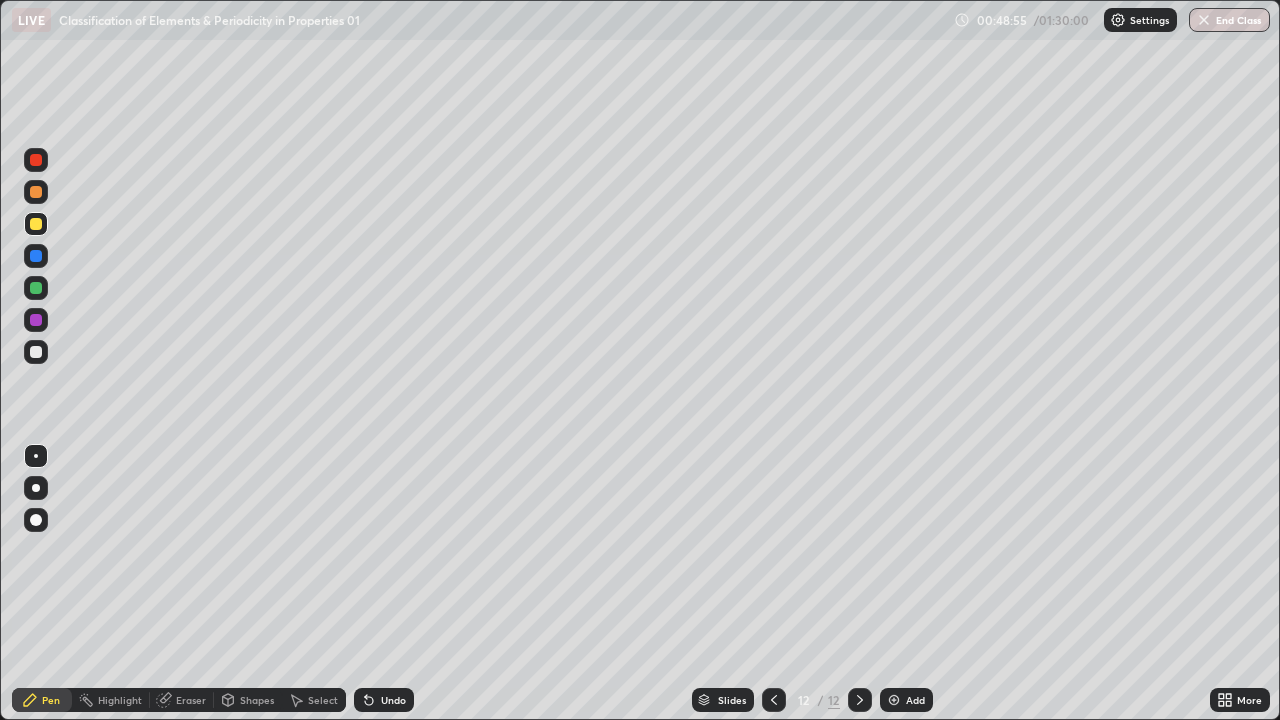 click at bounding box center (36, 288) 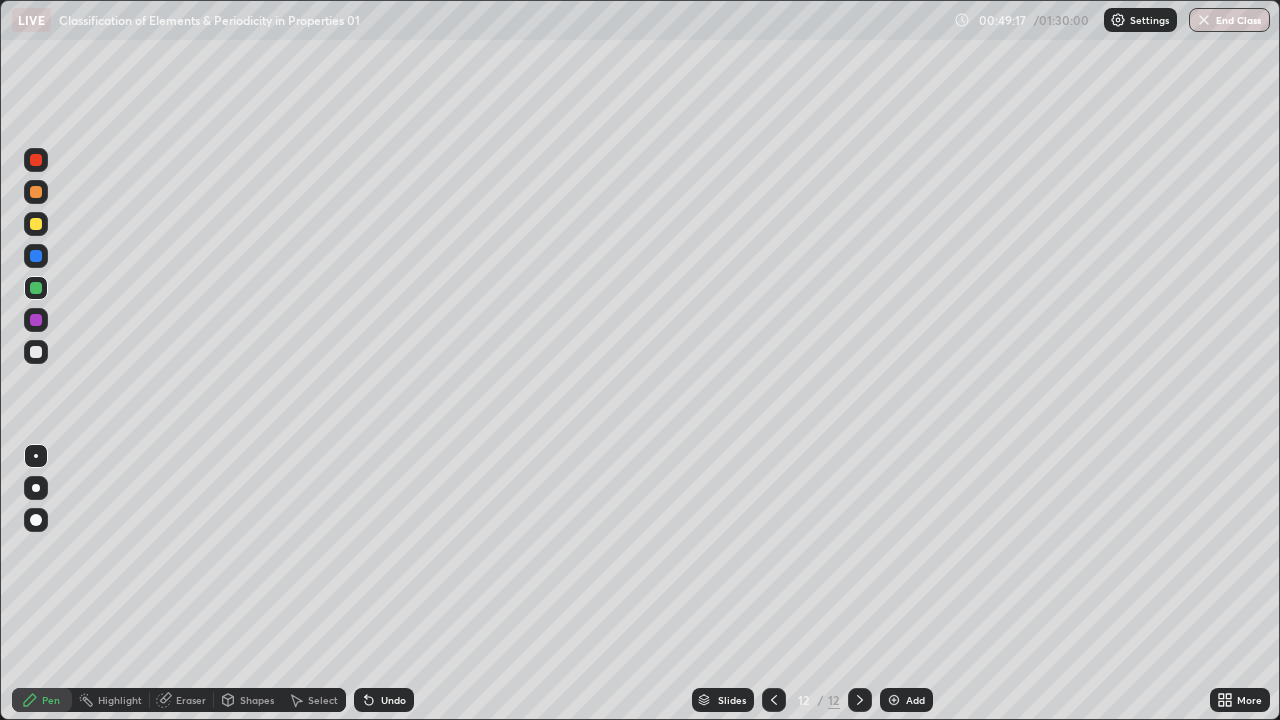click at bounding box center (36, 352) 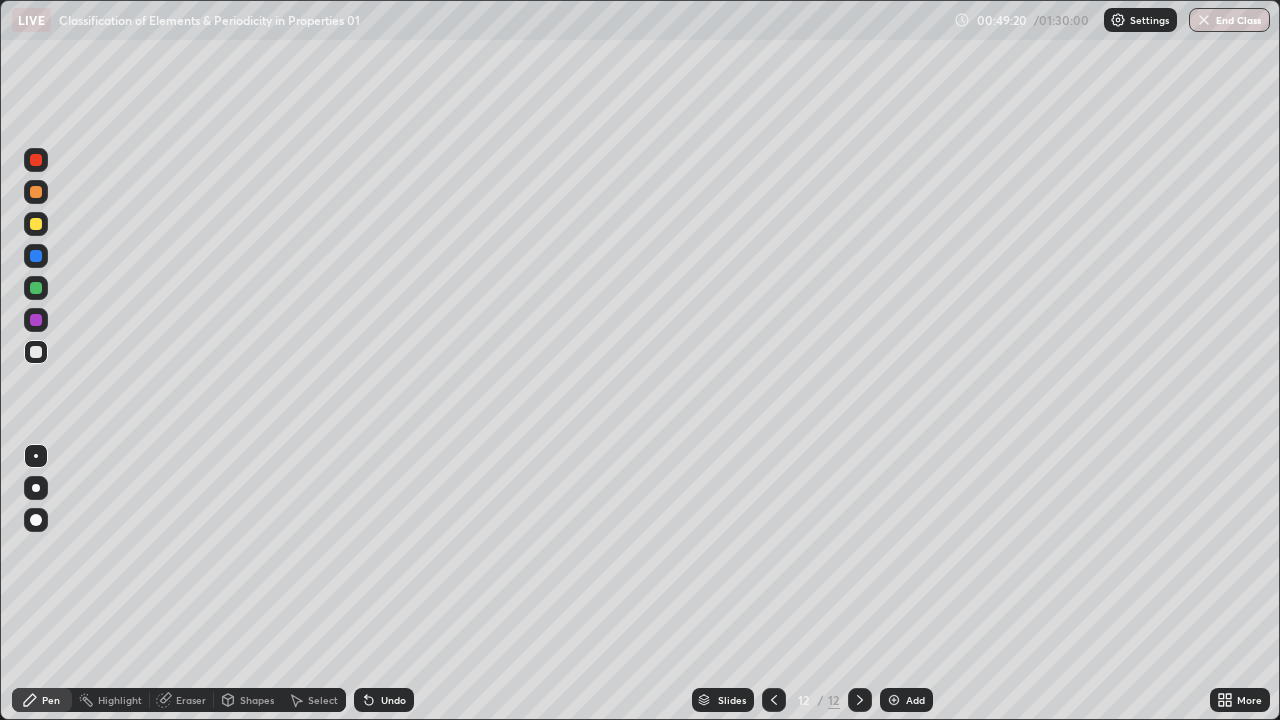 click on "Eraser" at bounding box center [191, 700] 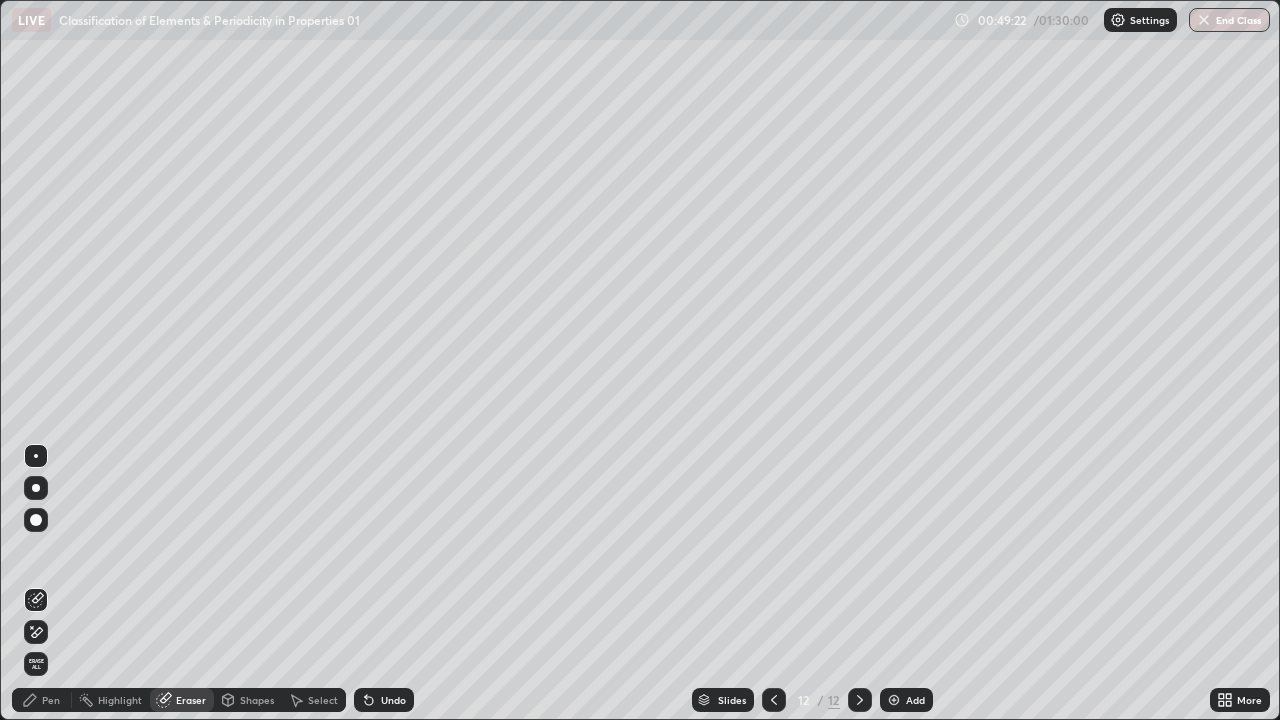 click on "Pen" at bounding box center (51, 700) 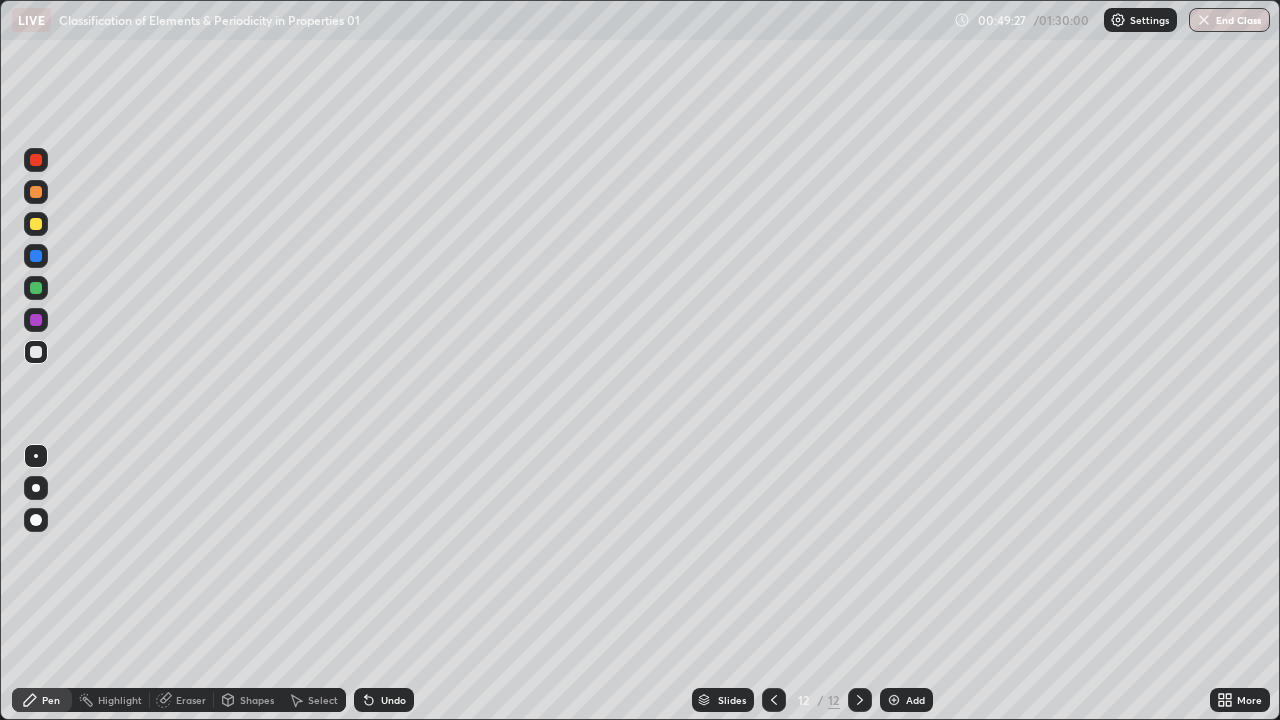 click on "Eraser" at bounding box center (191, 700) 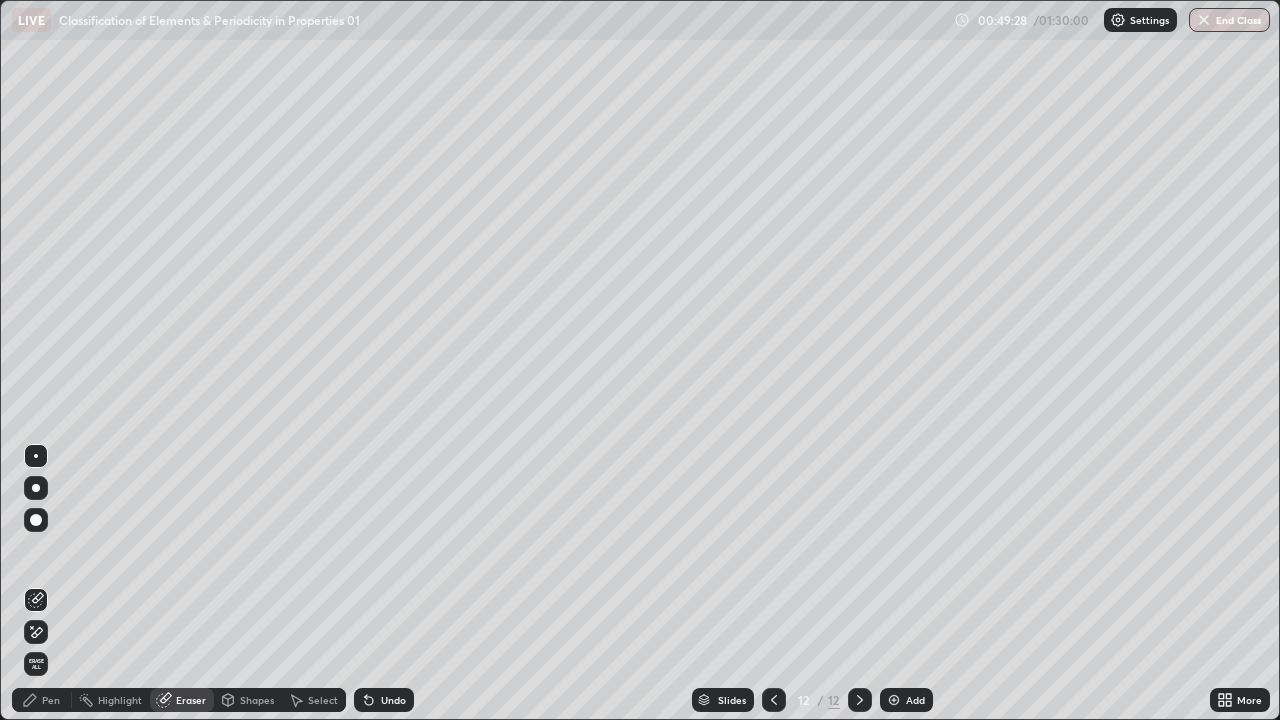 click on "Pen" at bounding box center (42, 700) 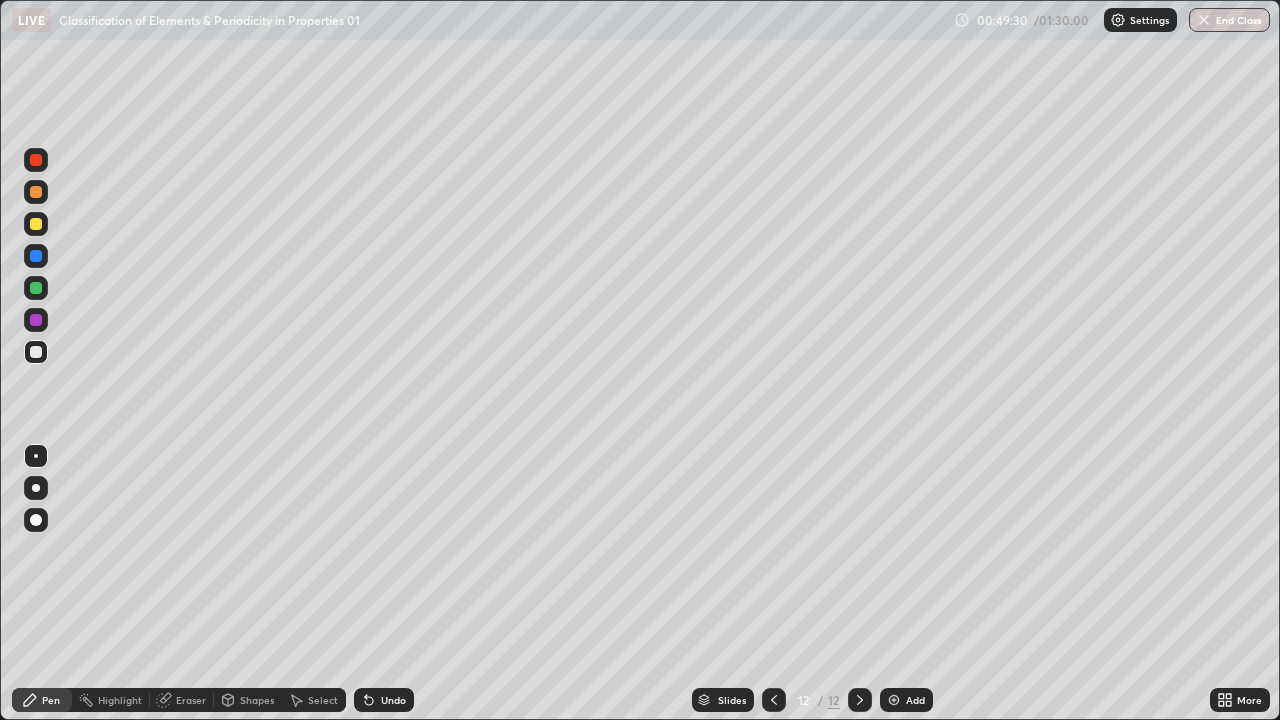 click on "Eraser" at bounding box center (182, 700) 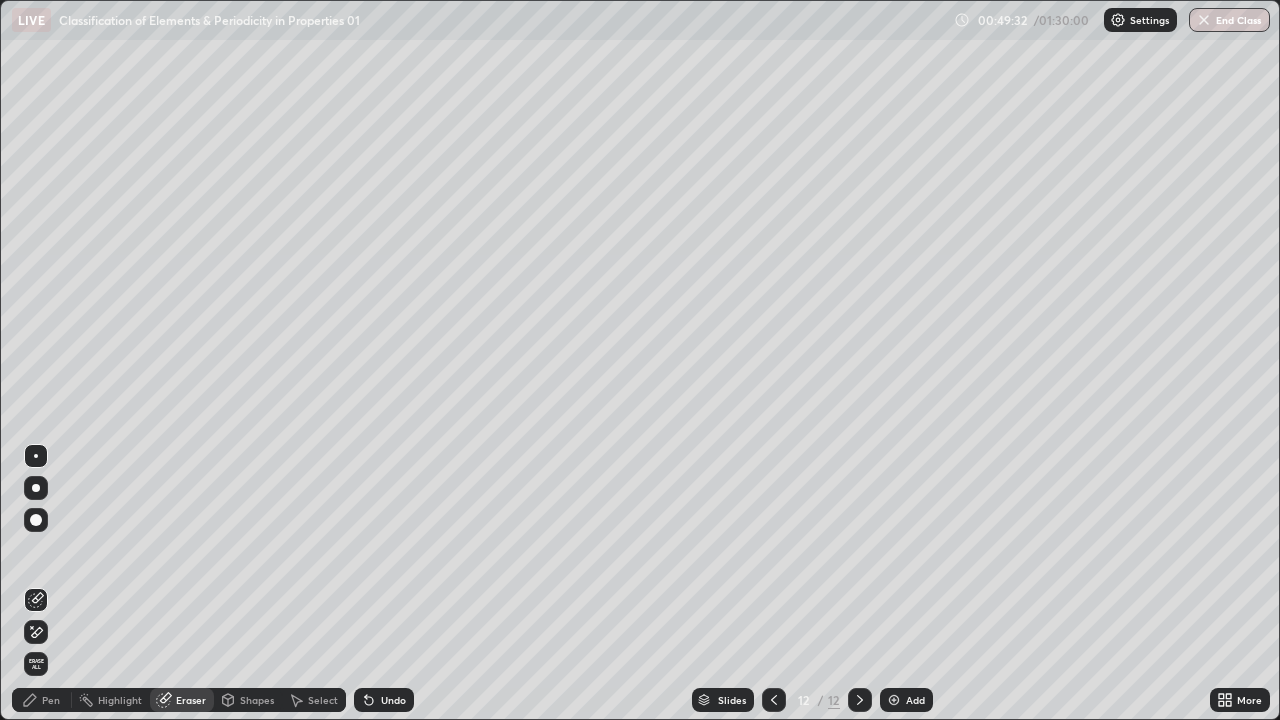 click on "Pen" at bounding box center [51, 700] 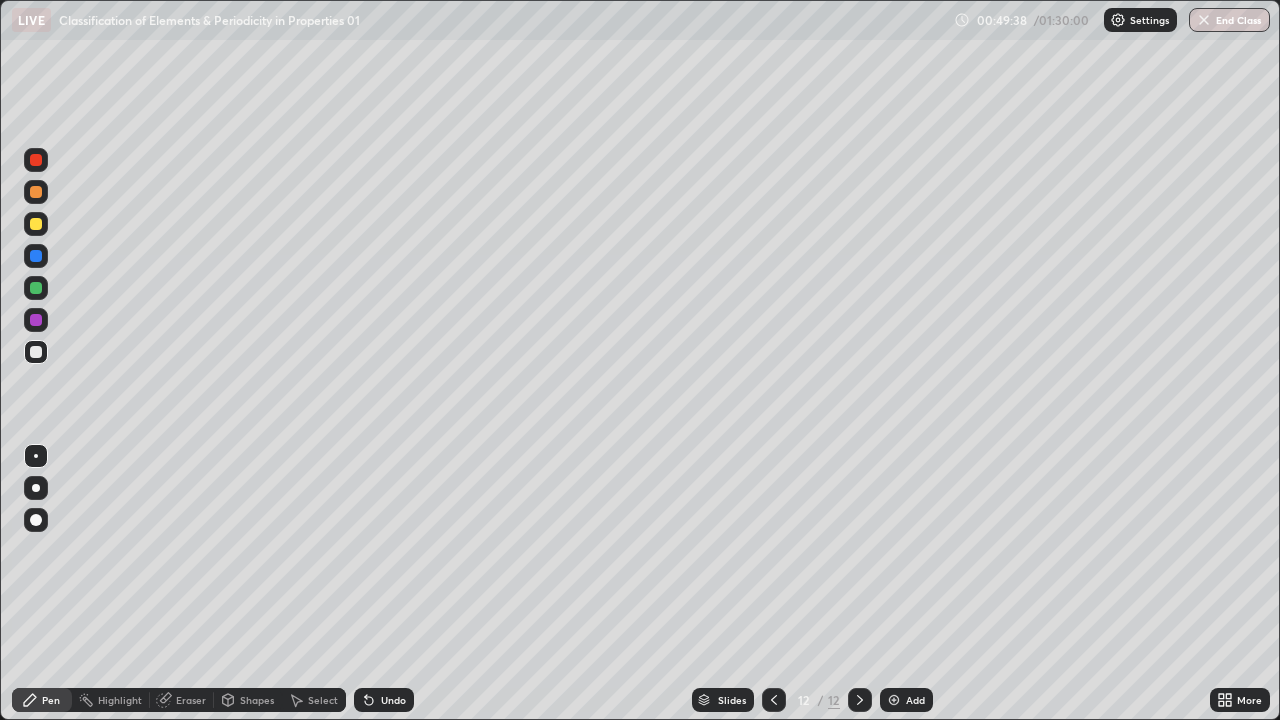 click on "Eraser" at bounding box center (191, 700) 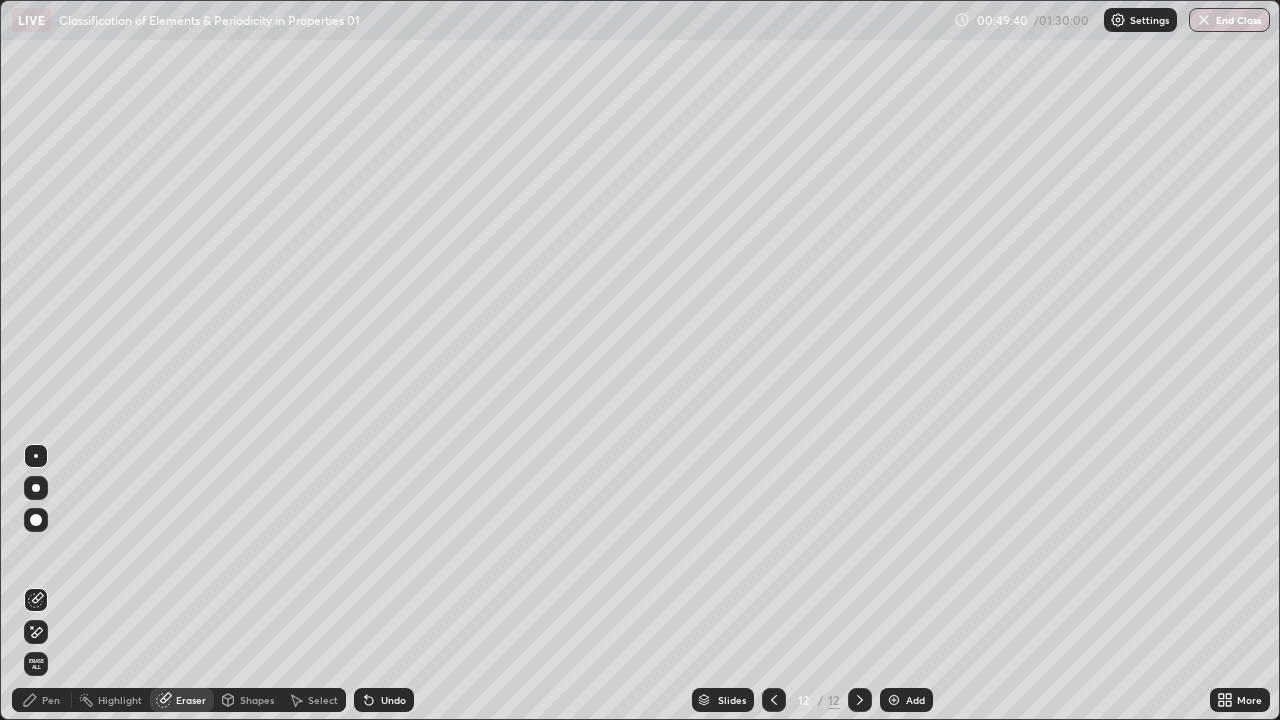 click on "Pen" at bounding box center (51, 700) 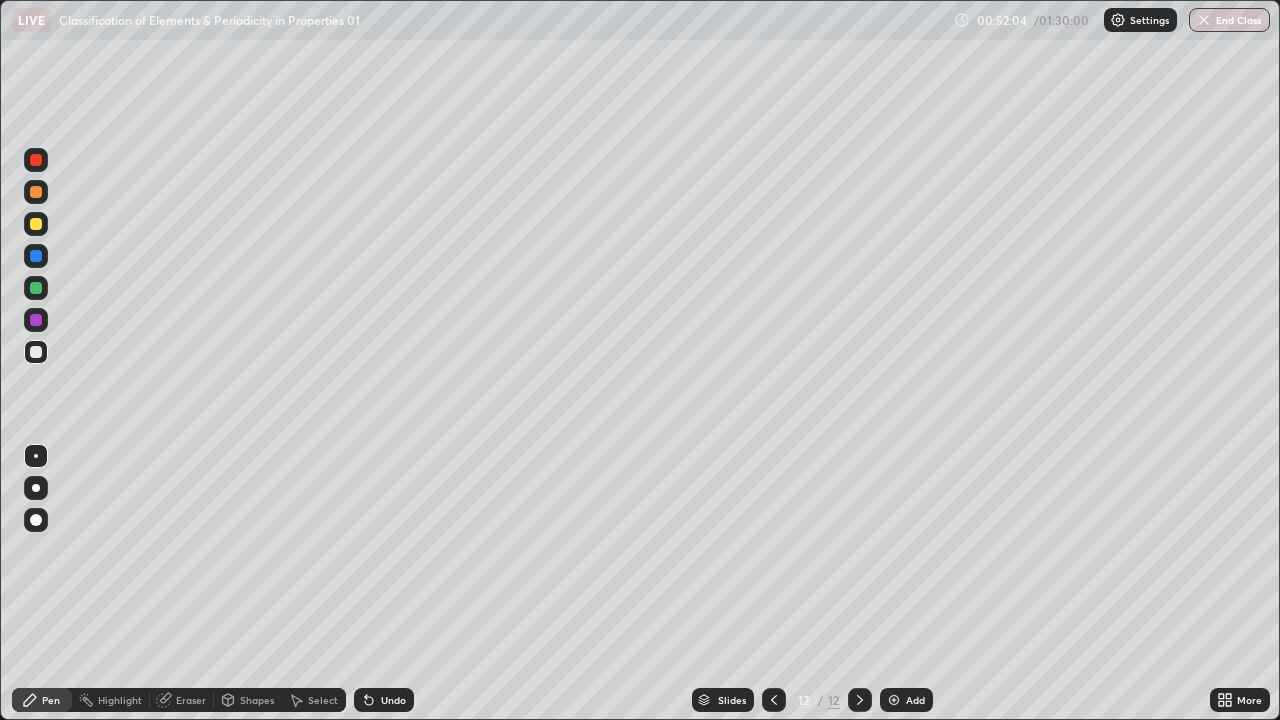 click on "Select" at bounding box center [323, 700] 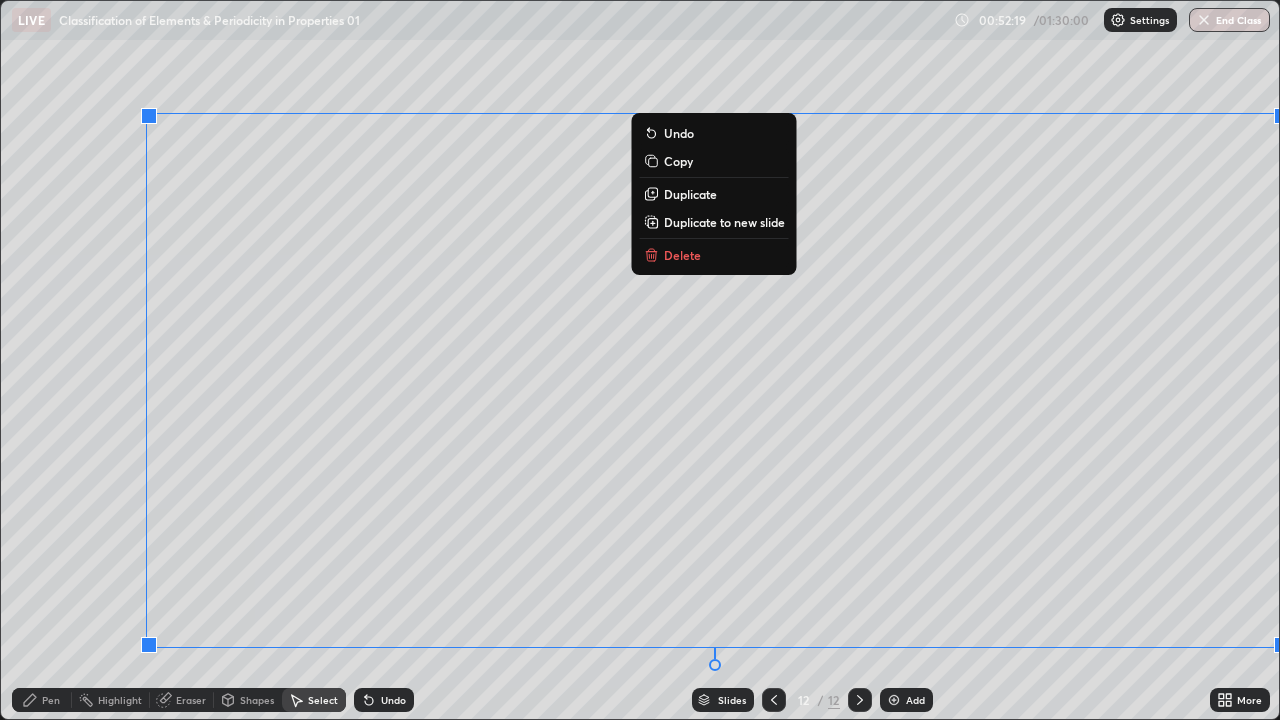 click on "0 ° Undo Copy Duplicate Duplicate to new slide Delete" at bounding box center (640, 360) 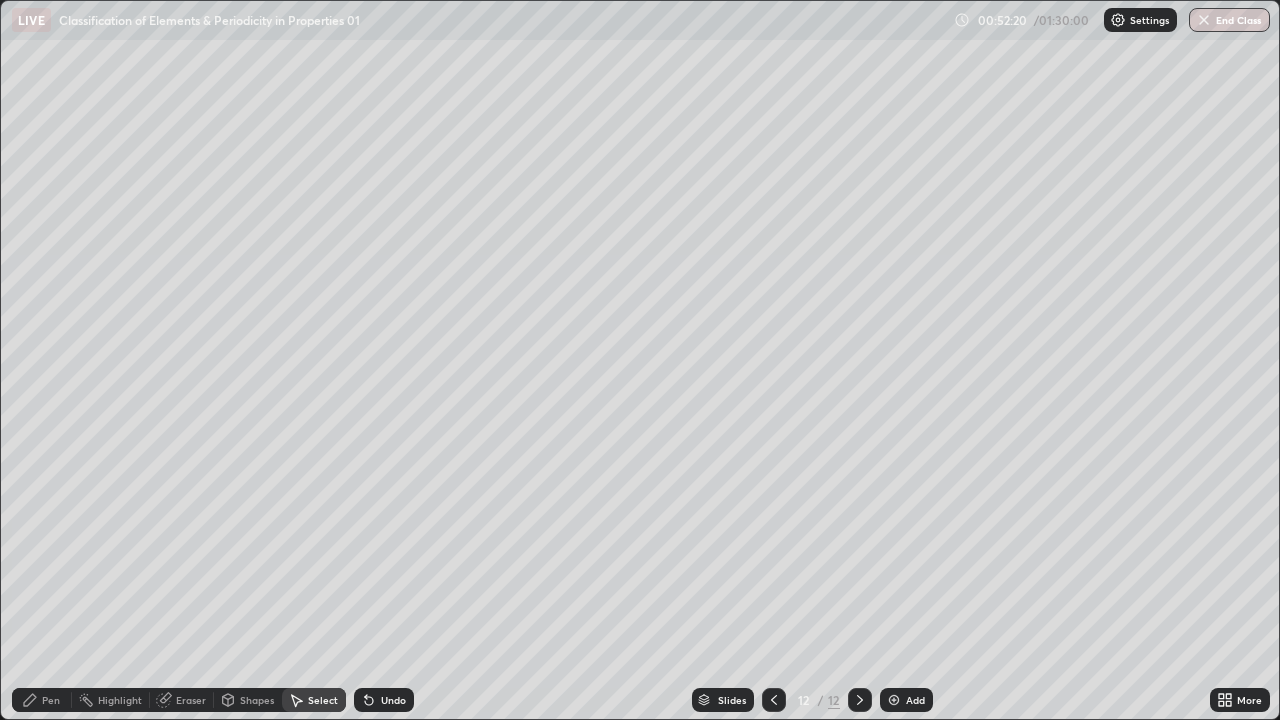 click on "Pen" at bounding box center (51, 700) 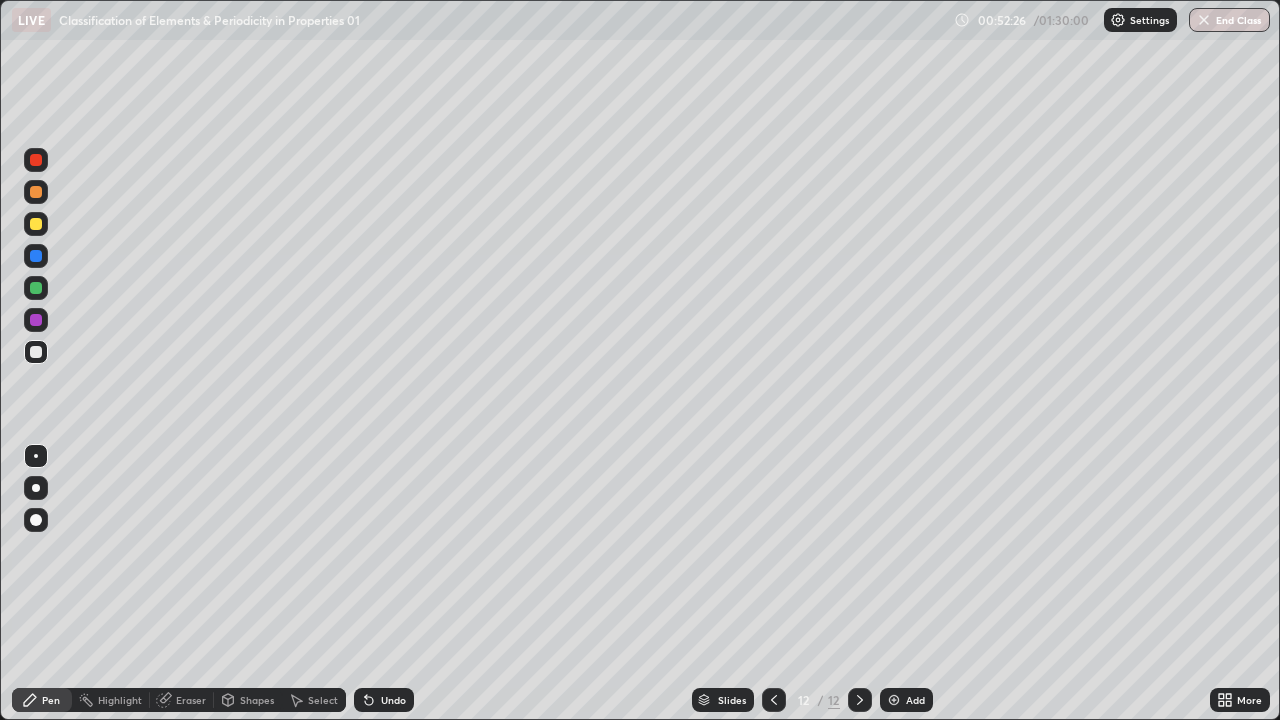 click on "Eraser" at bounding box center [191, 700] 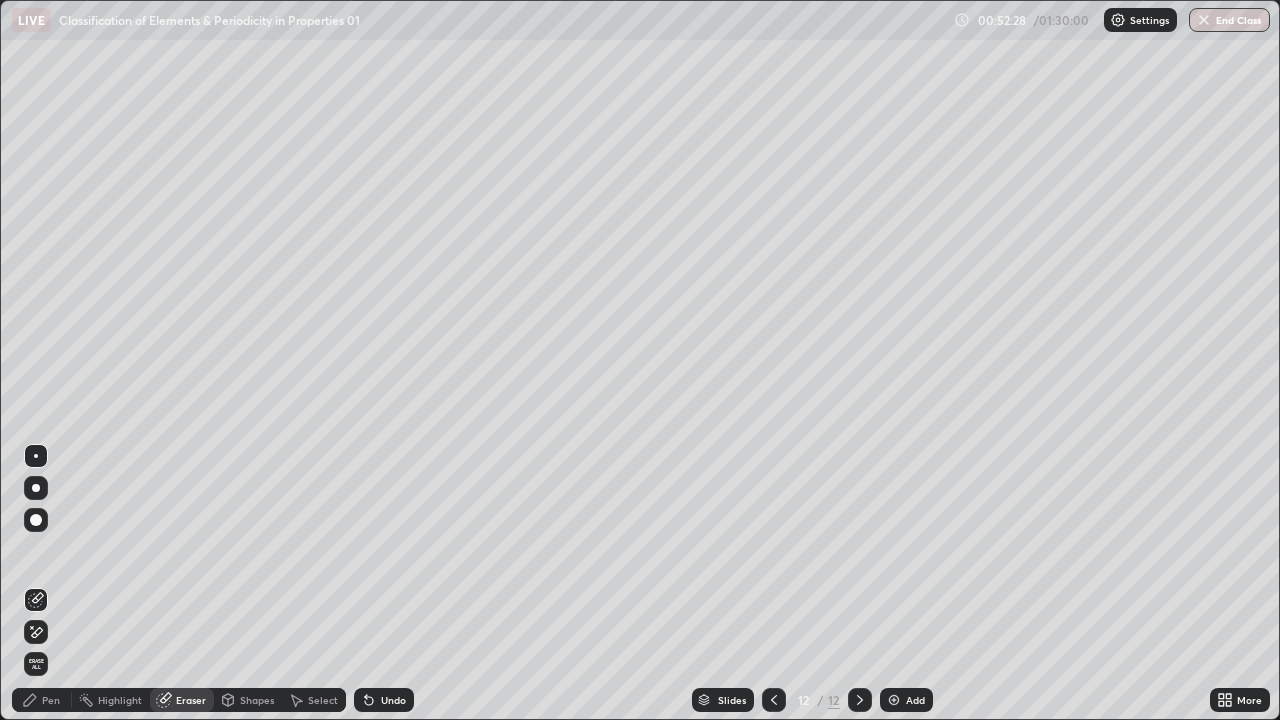 click on "Pen" at bounding box center (51, 700) 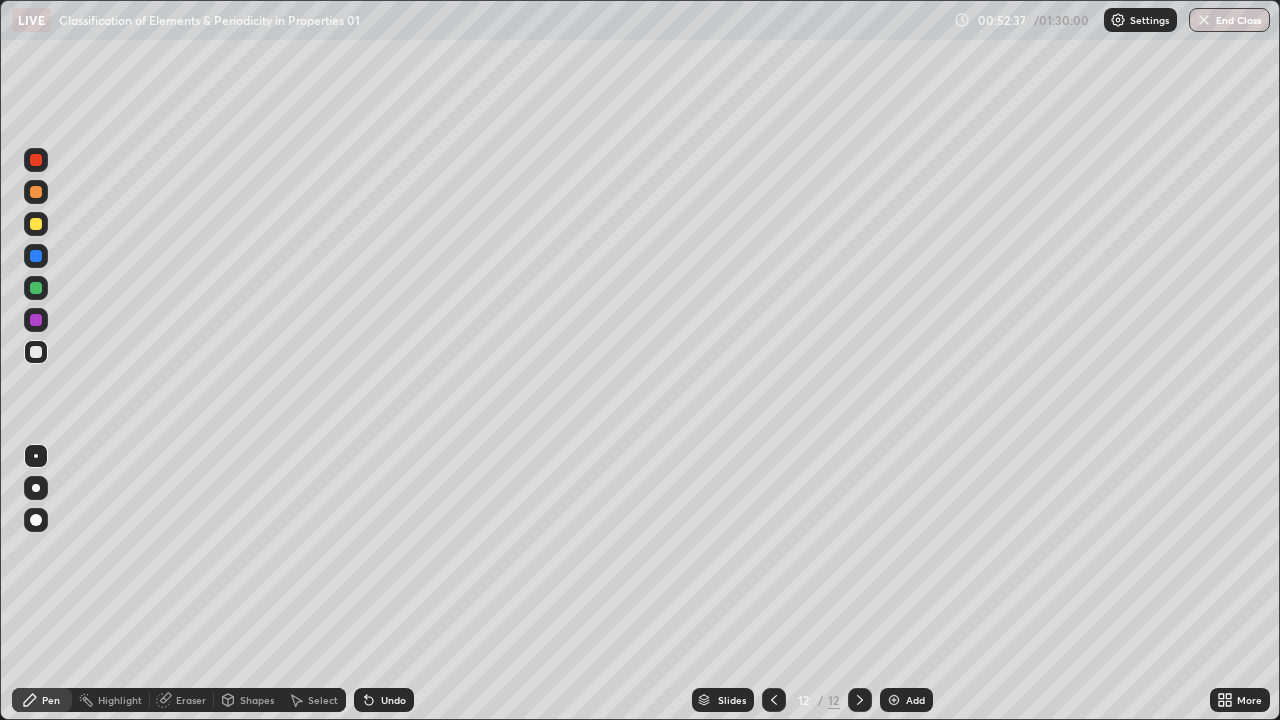 click on "Eraser" at bounding box center (191, 700) 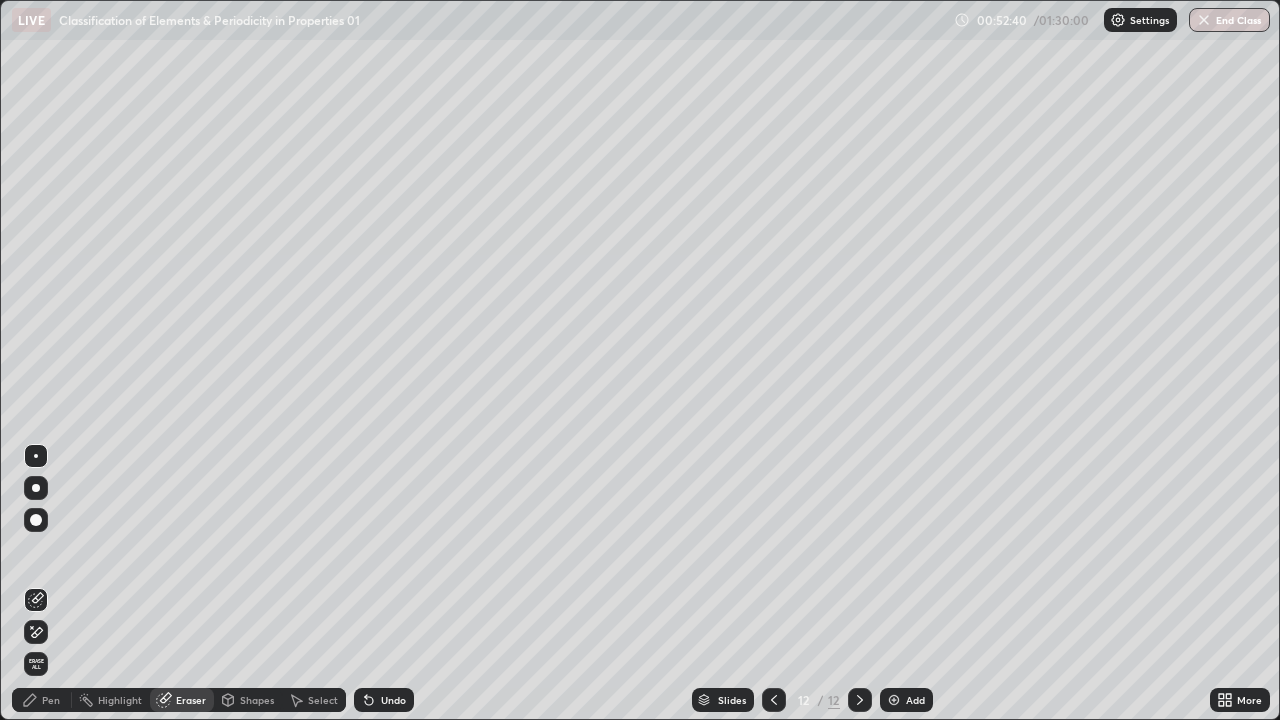 click on "Pen" at bounding box center (51, 700) 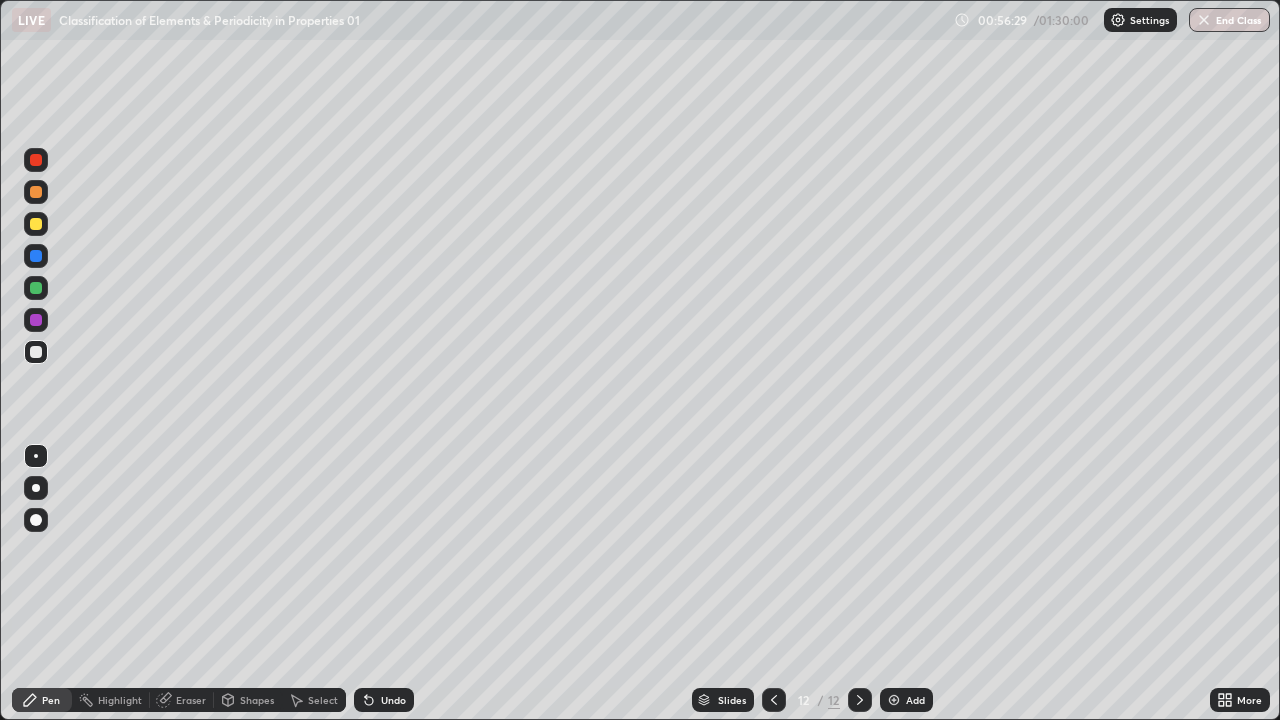 click at bounding box center (894, 700) 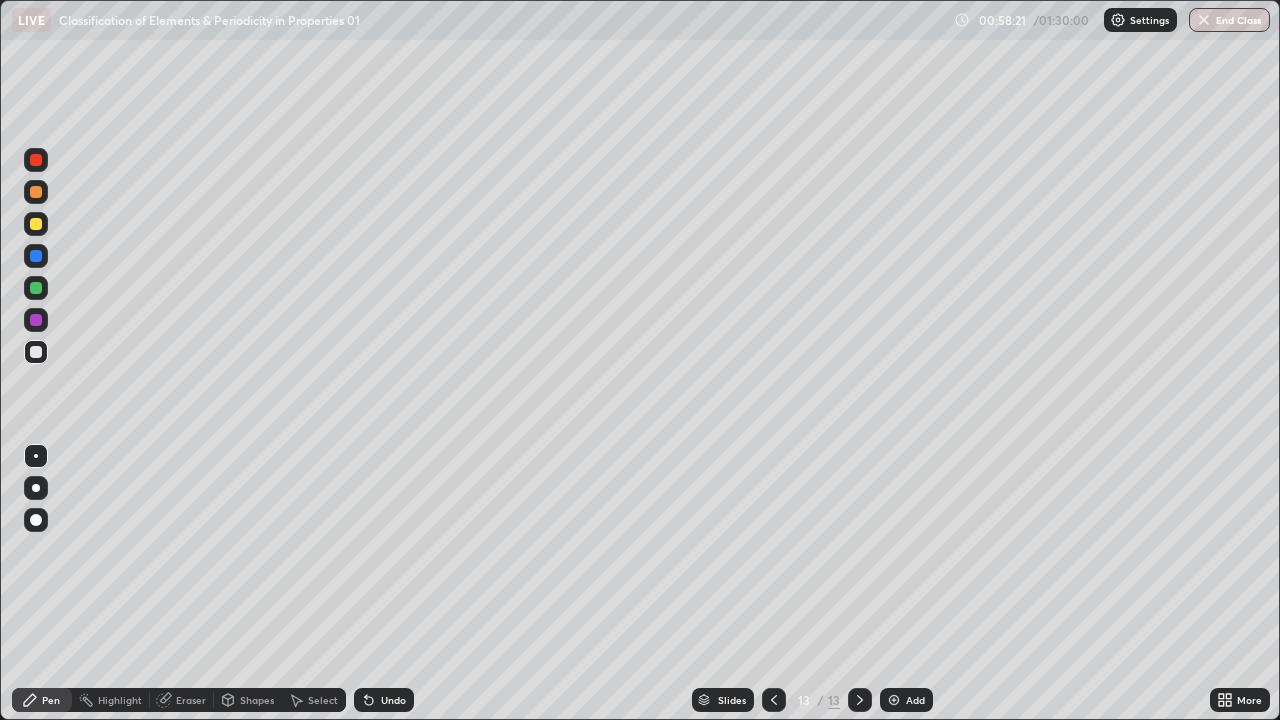 click on "Select" at bounding box center [323, 700] 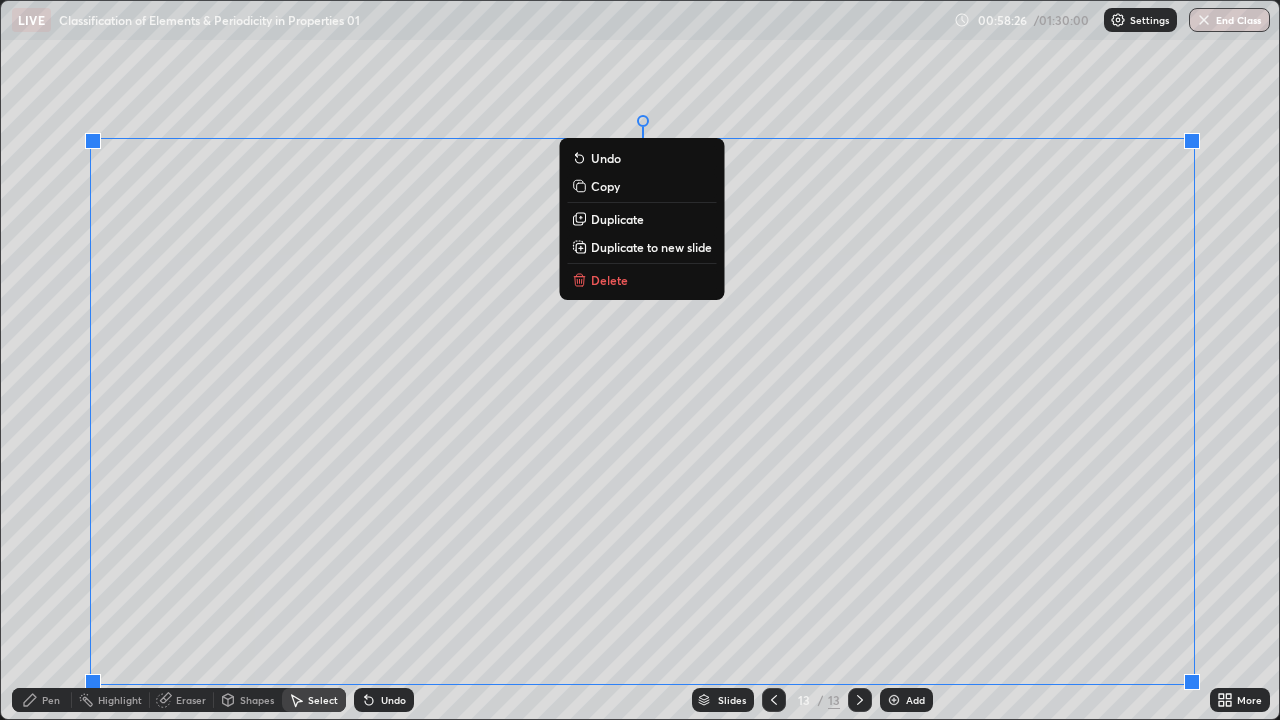 click at bounding box center (1192, 141) 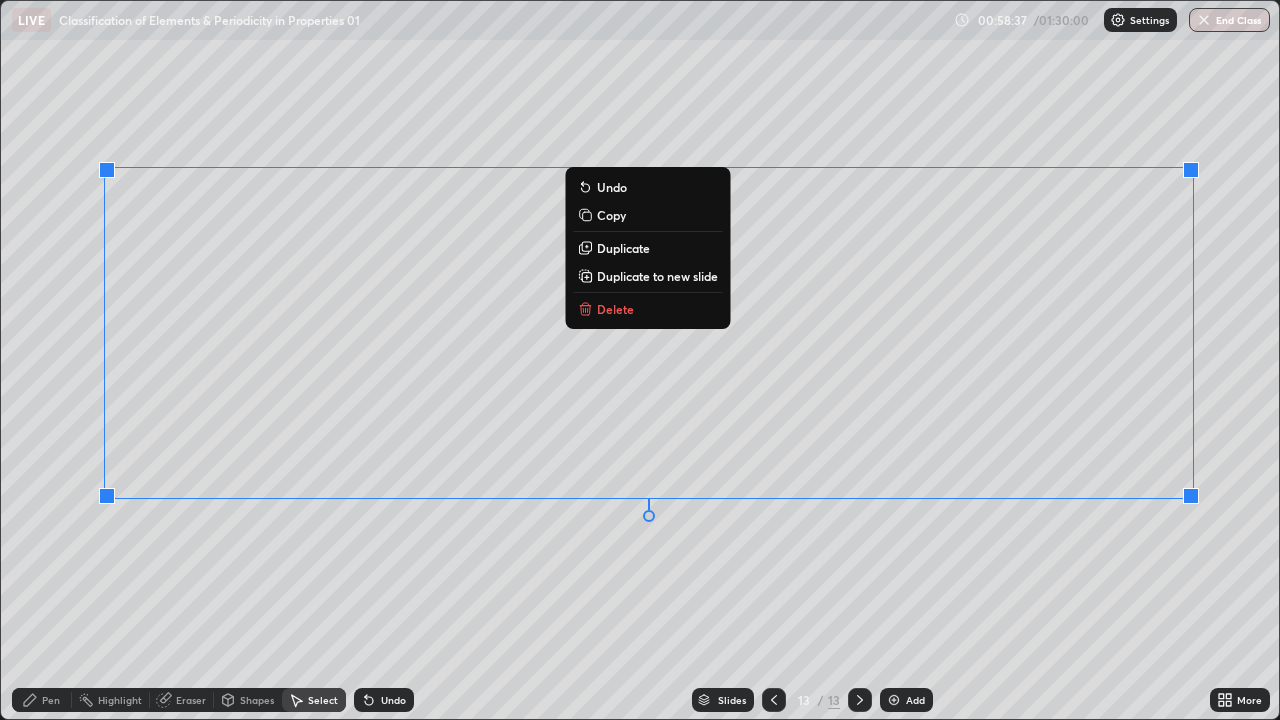 click on "0 ° Undo Copy Duplicate Duplicate to new slide Delete" at bounding box center [640, 360] 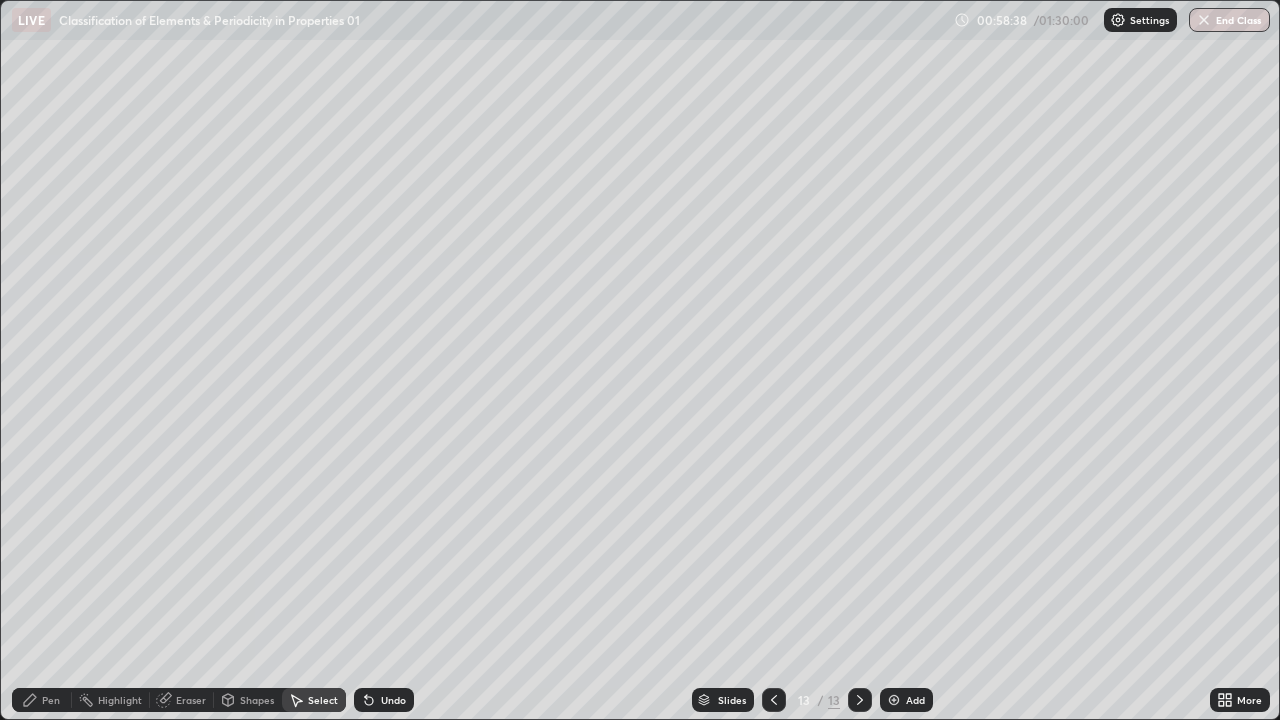 click on "Pen" at bounding box center (51, 700) 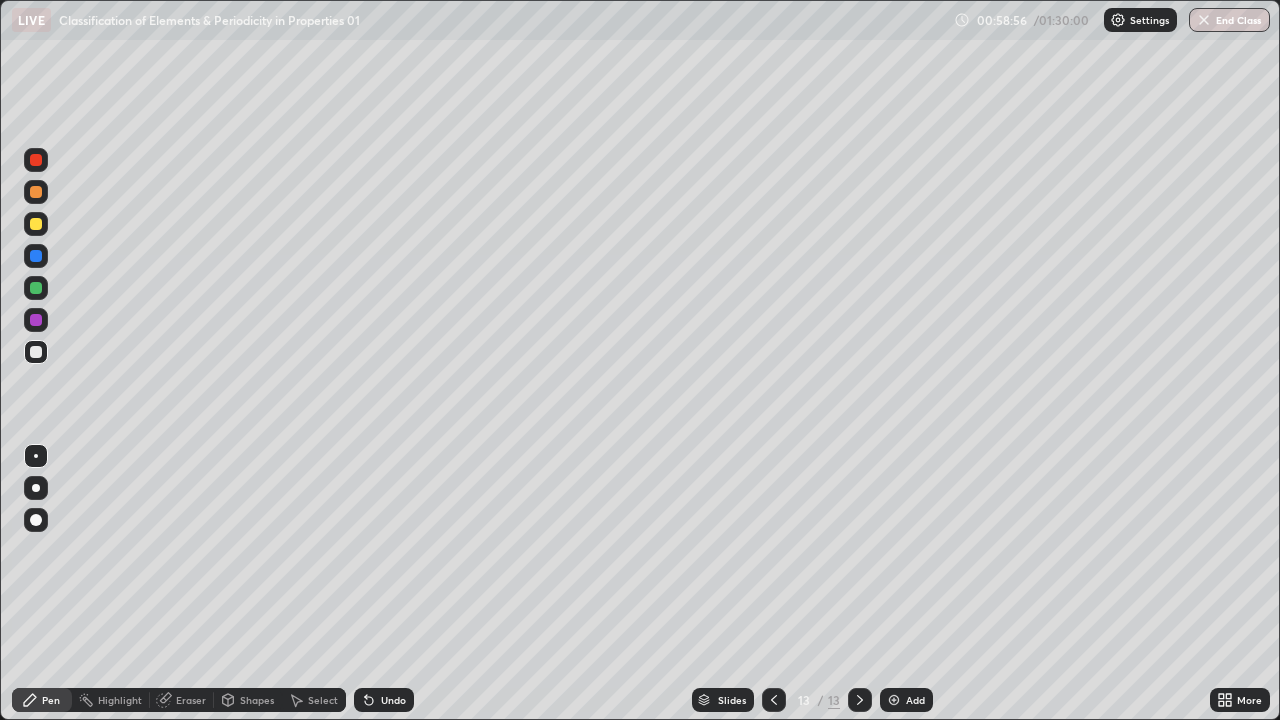 click on "Eraser" at bounding box center (191, 700) 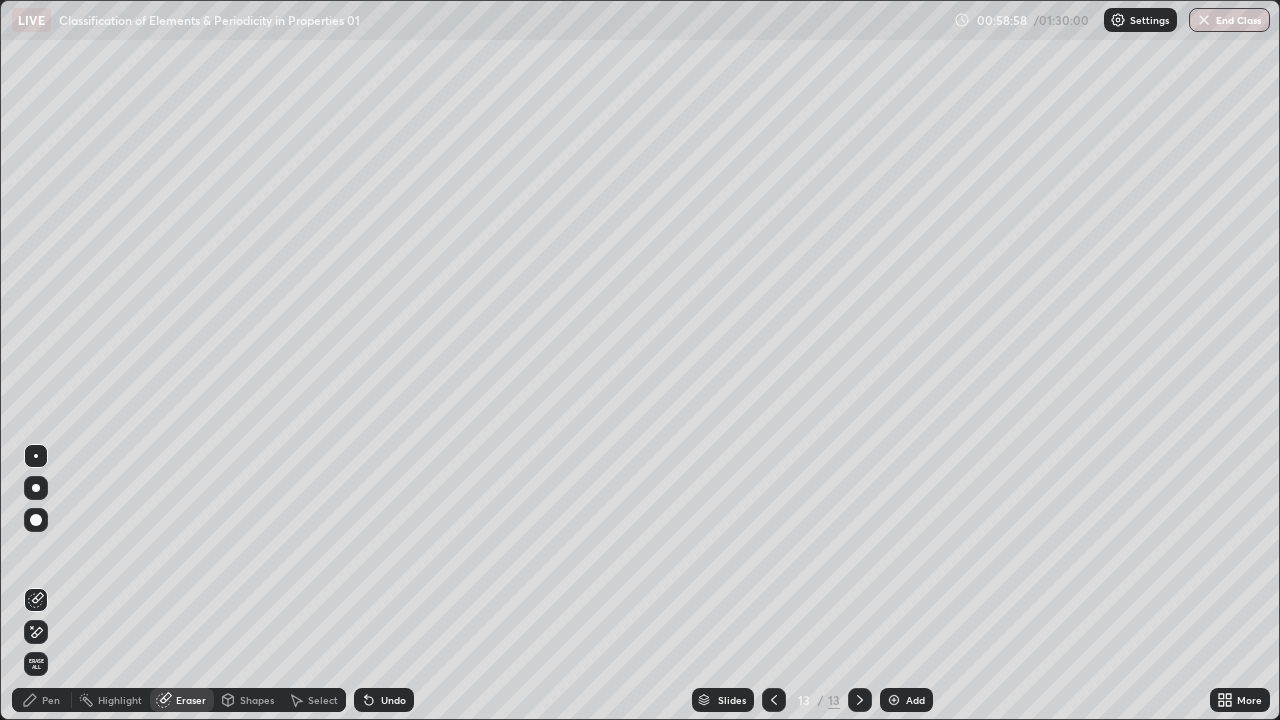 click on "Pen" at bounding box center [51, 700] 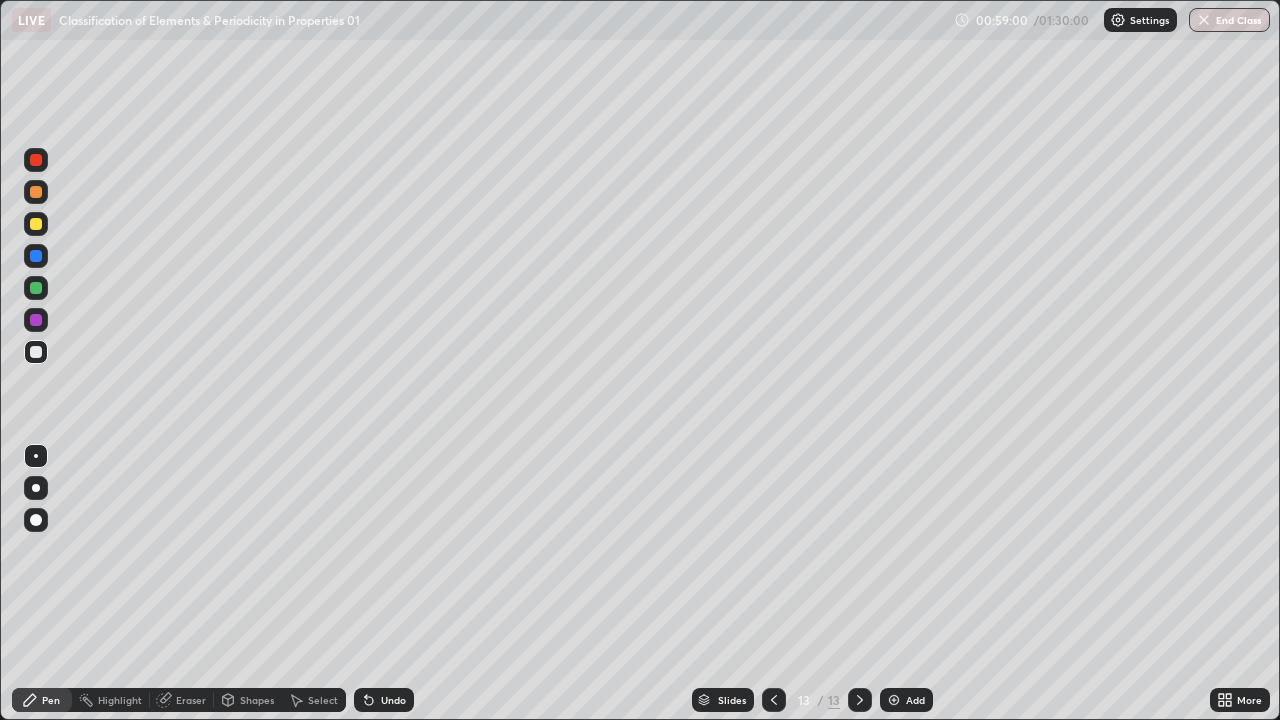 click on "Eraser" at bounding box center [191, 700] 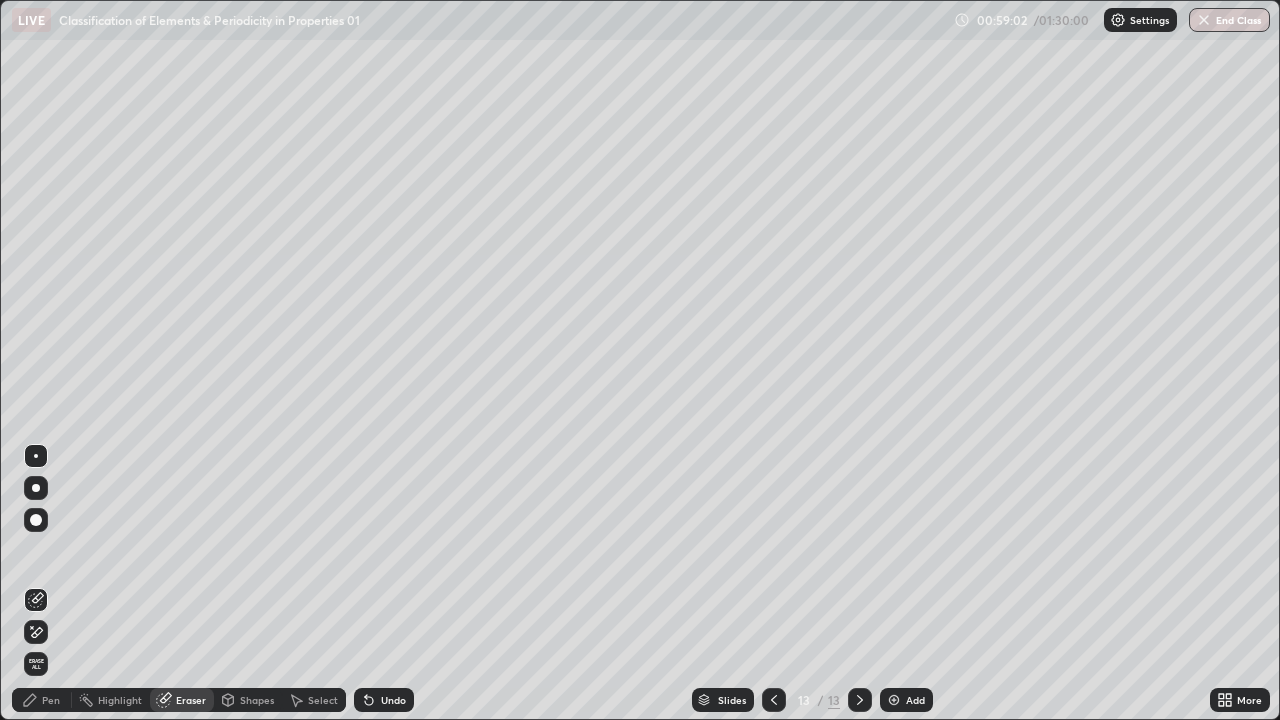 click on "Pen" at bounding box center [51, 700] 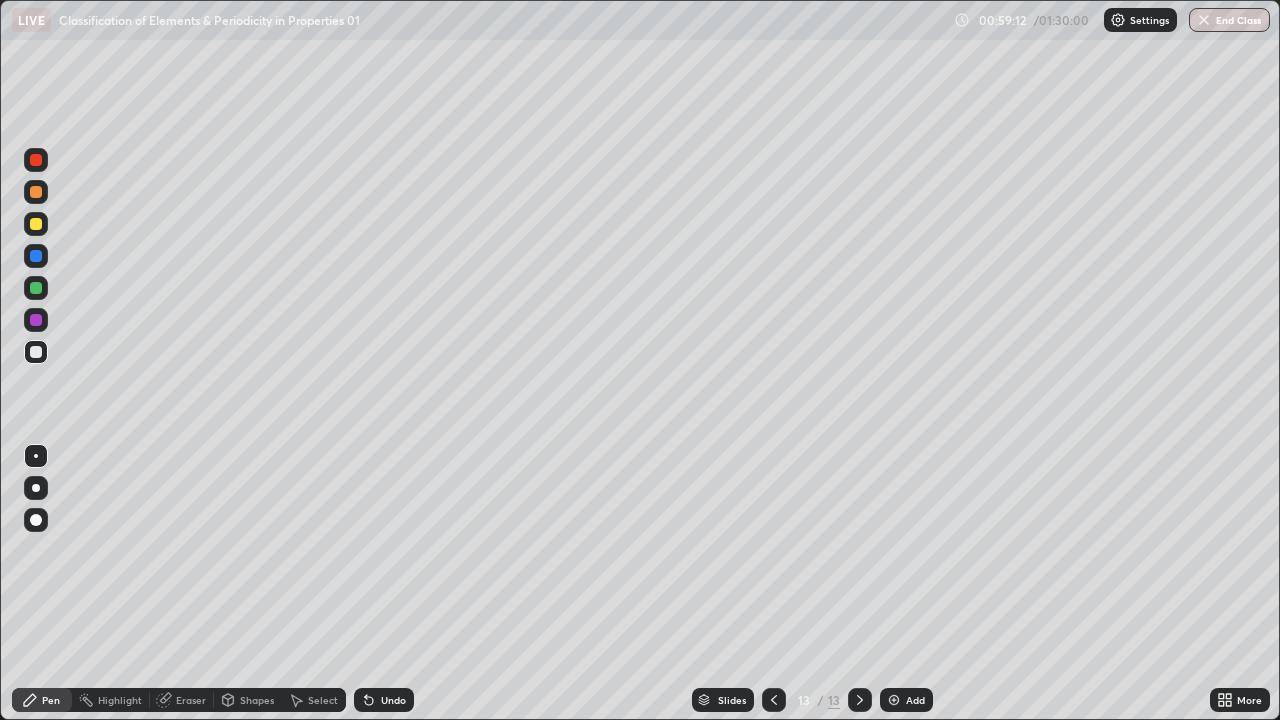 click on "Eraser" at bounding box center (191, 700) 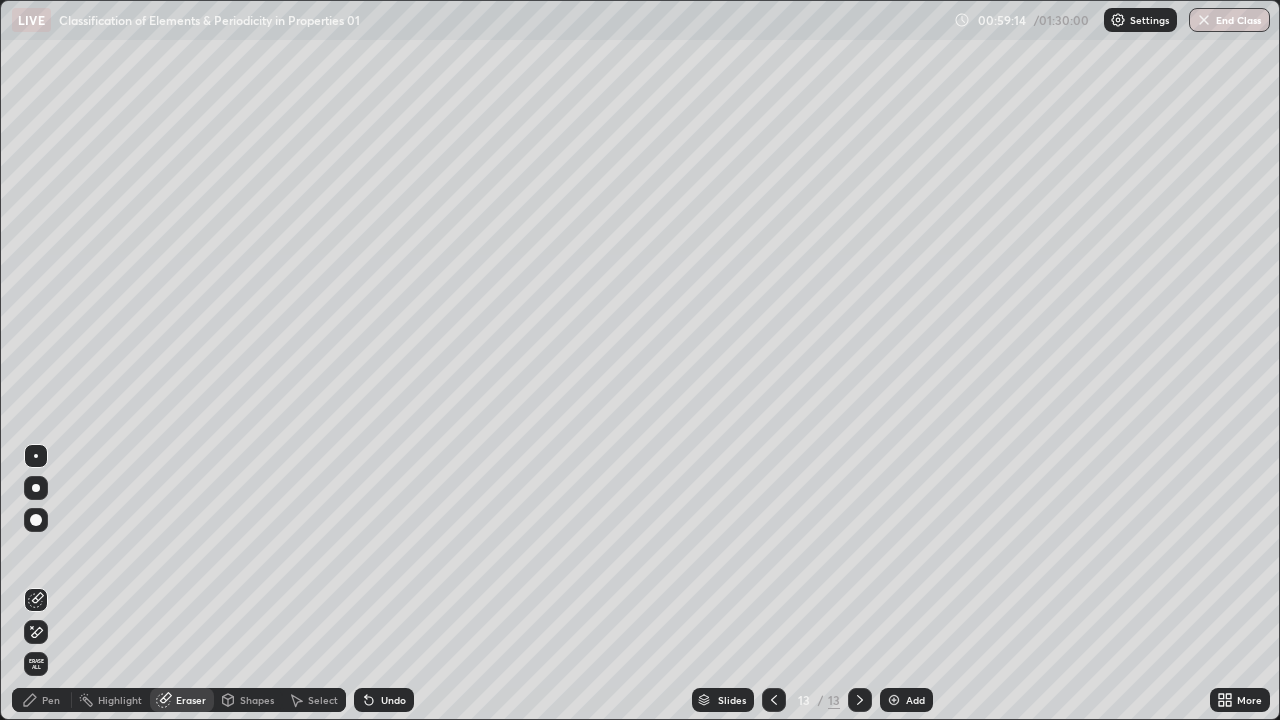 click on "Pen" at bounding box center (51, 700) 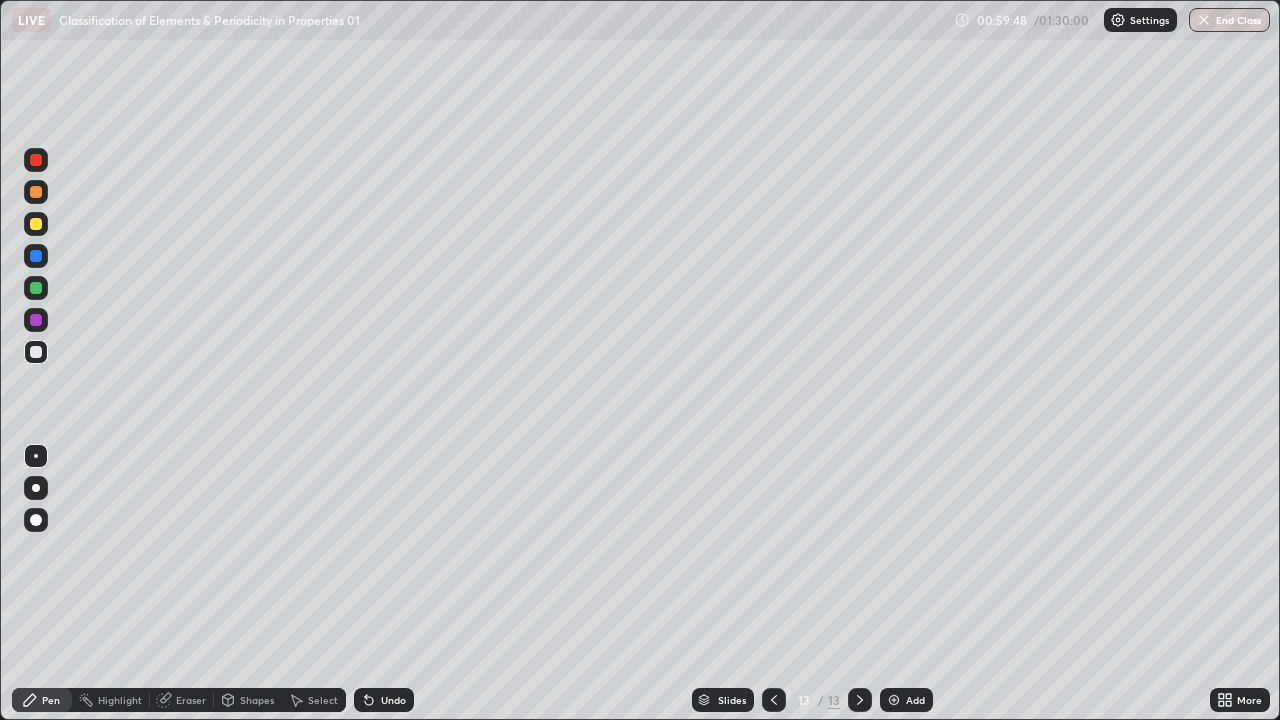 click on "Slides 13 / 13 Add" at bounding box center (812, 700) 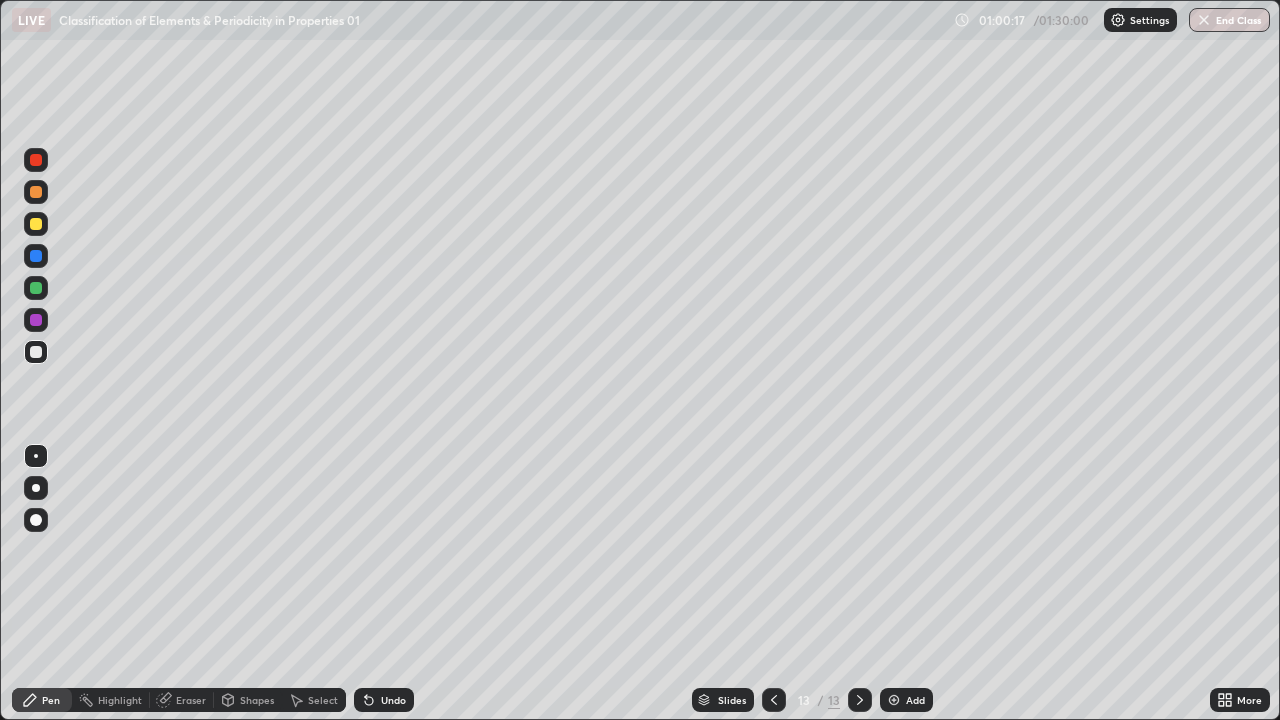 click on "Select" at bounding box center [323, 700] 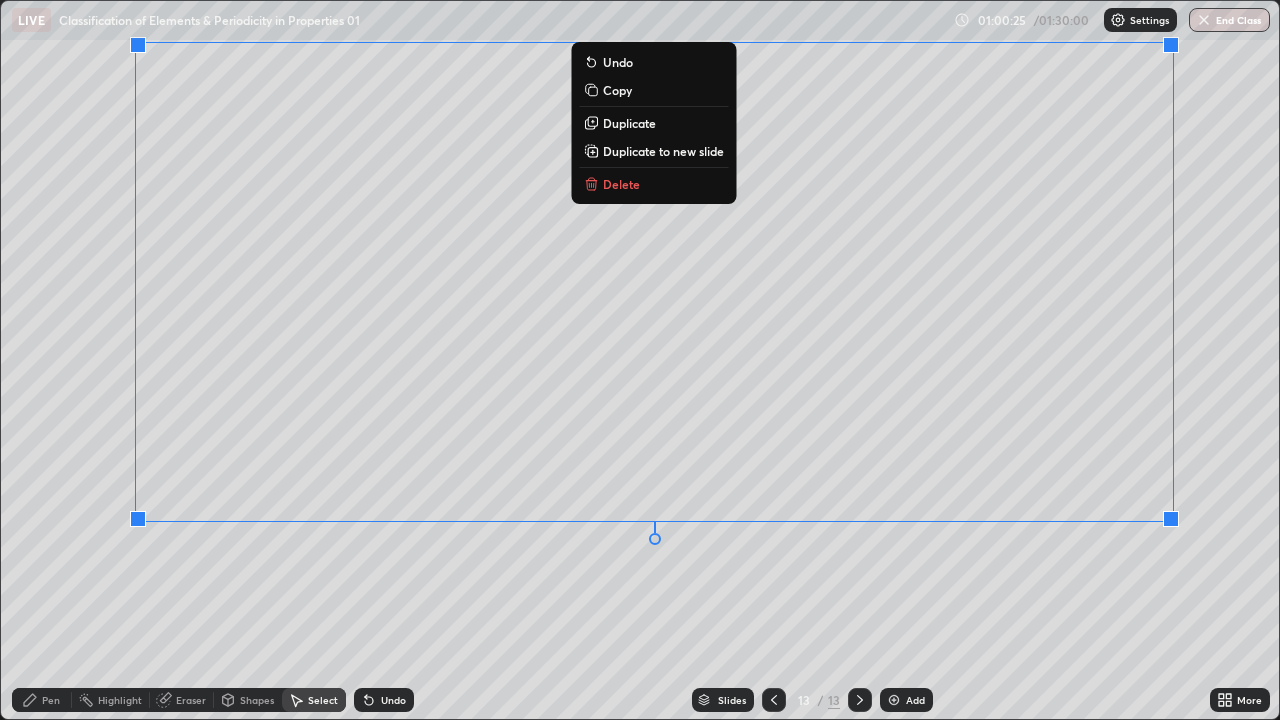 click on "0 ° Undo Copy Duplicate Duplicate to new slide Delete" at bounding box center [640, 360] 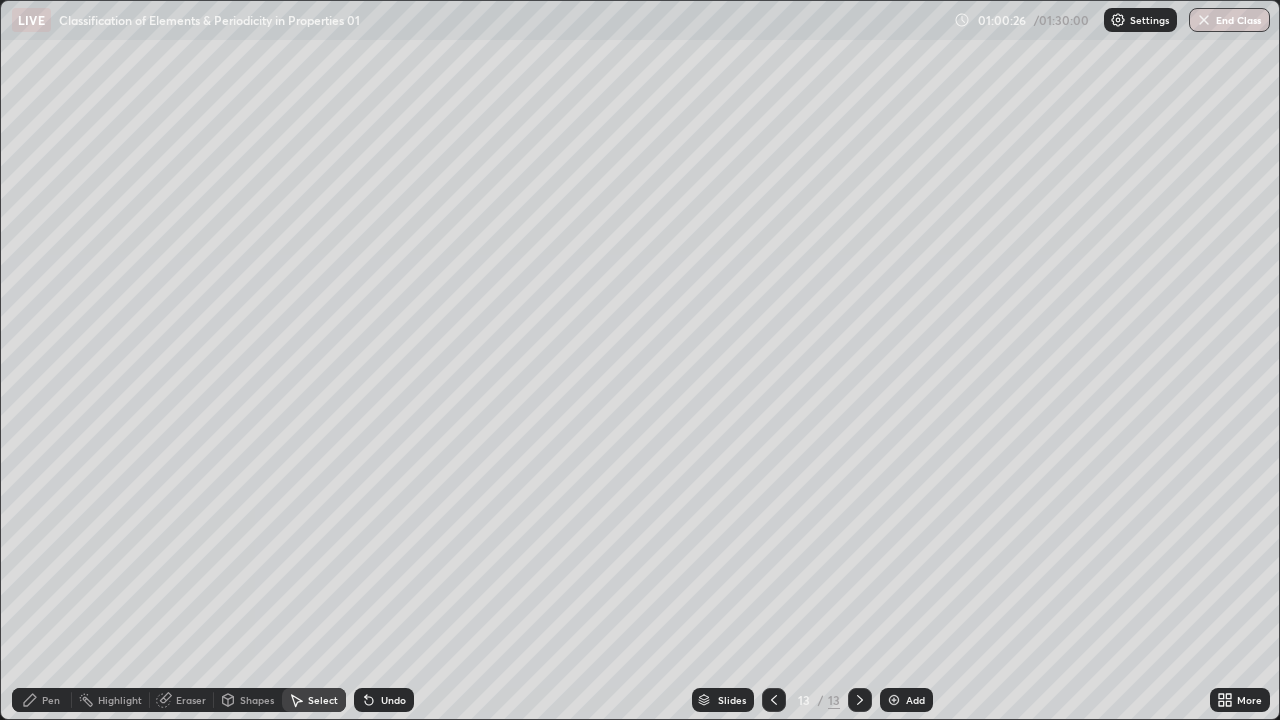click on "Pen" at bounding box center (51, 700) 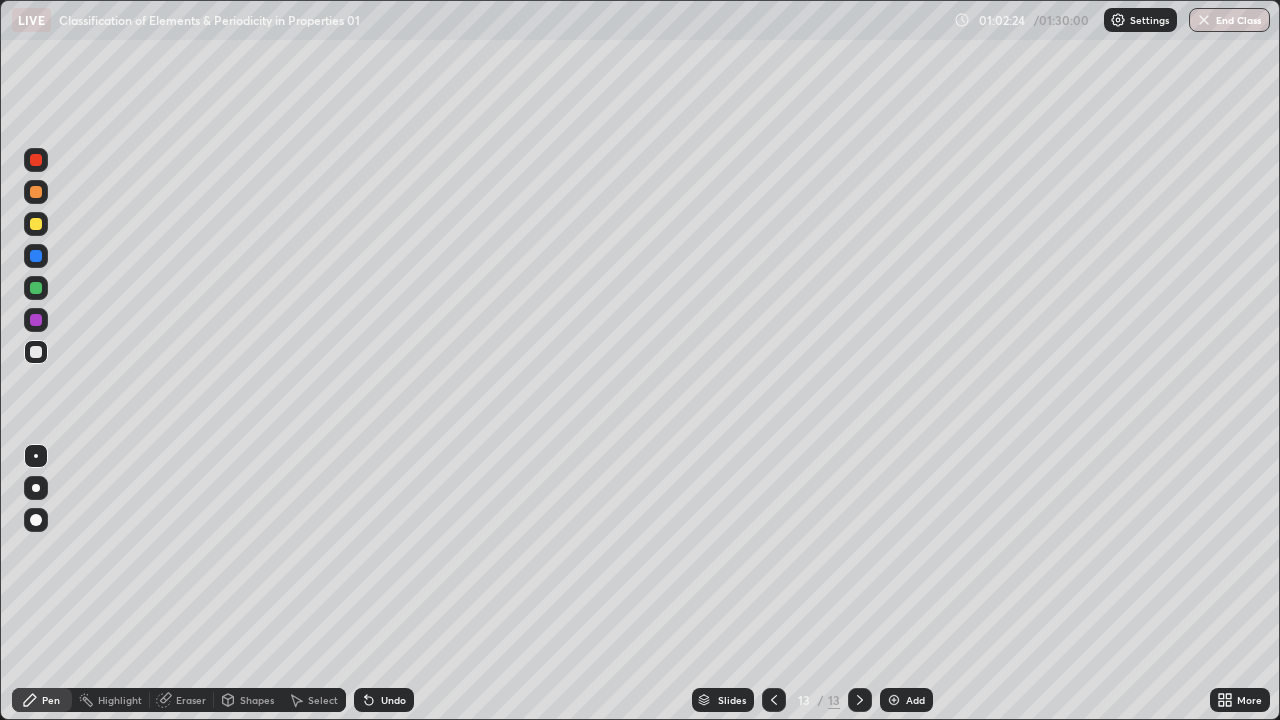 click at bounding box center (894, 700) 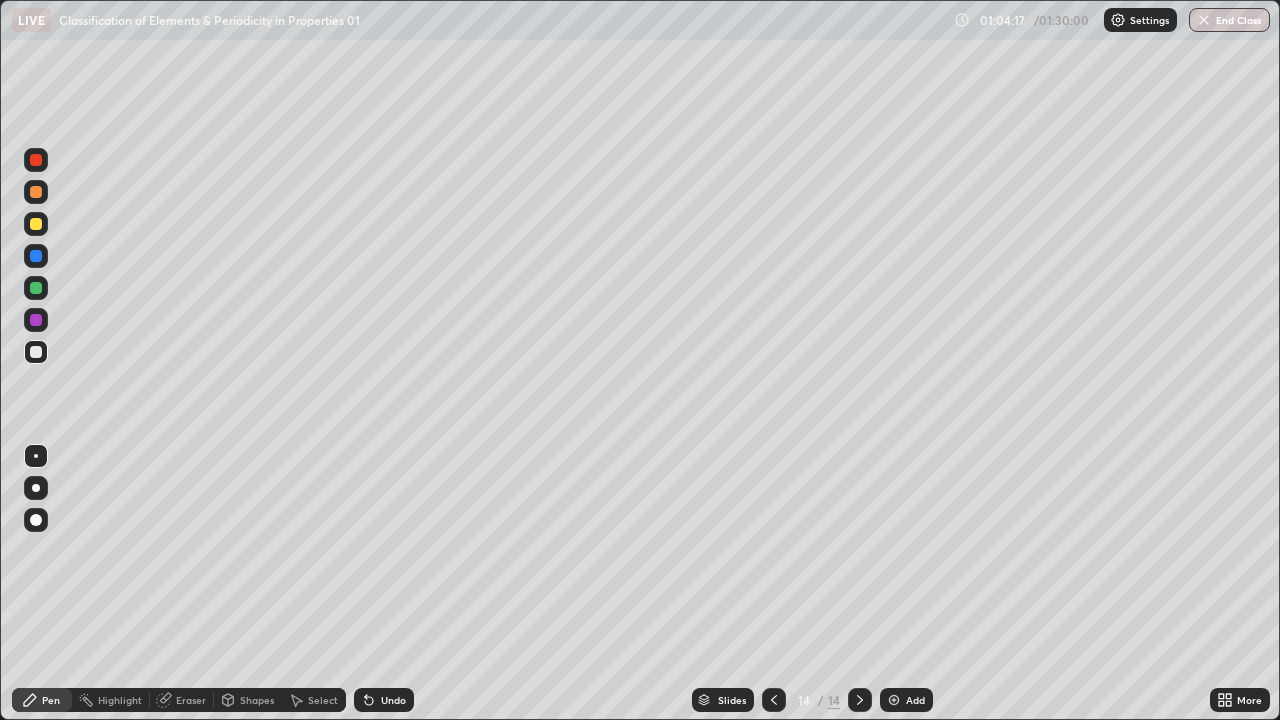 click on "Eraser" at bounding box center (182, 700) 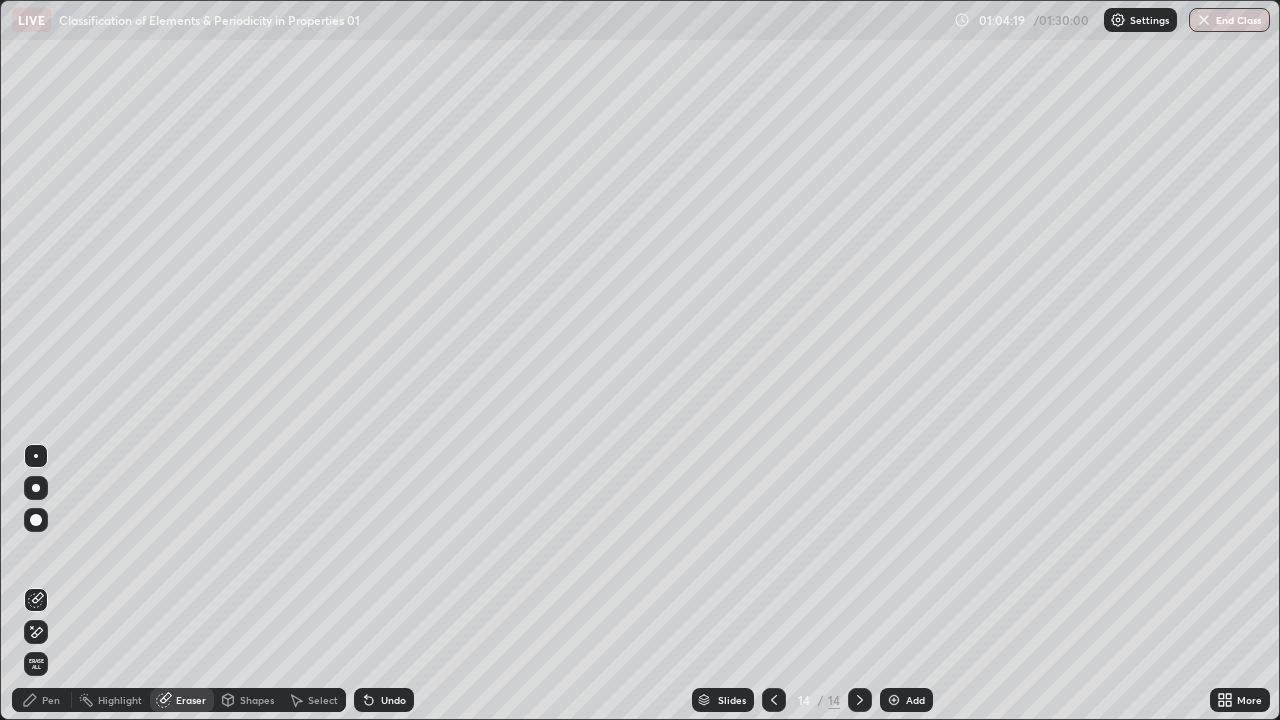 click on "Pen" at bounding box center (51, 700) 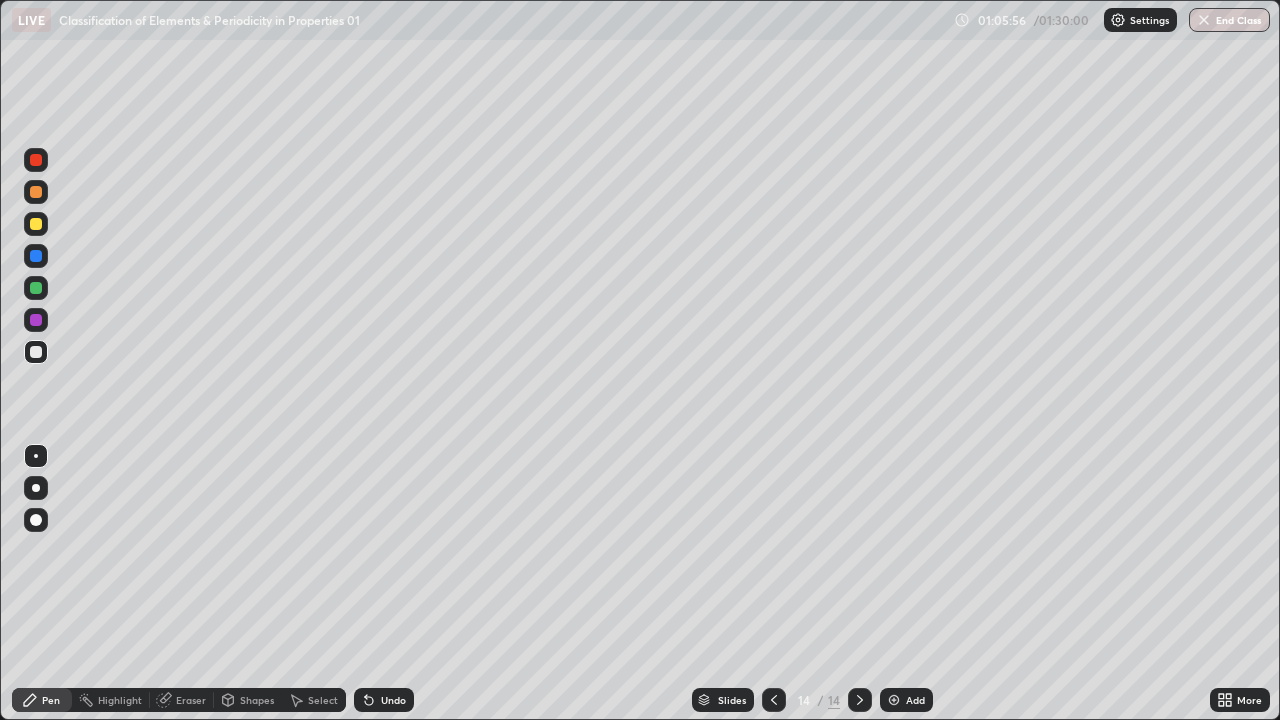 click on "Select" at bounding box center [323, 700] 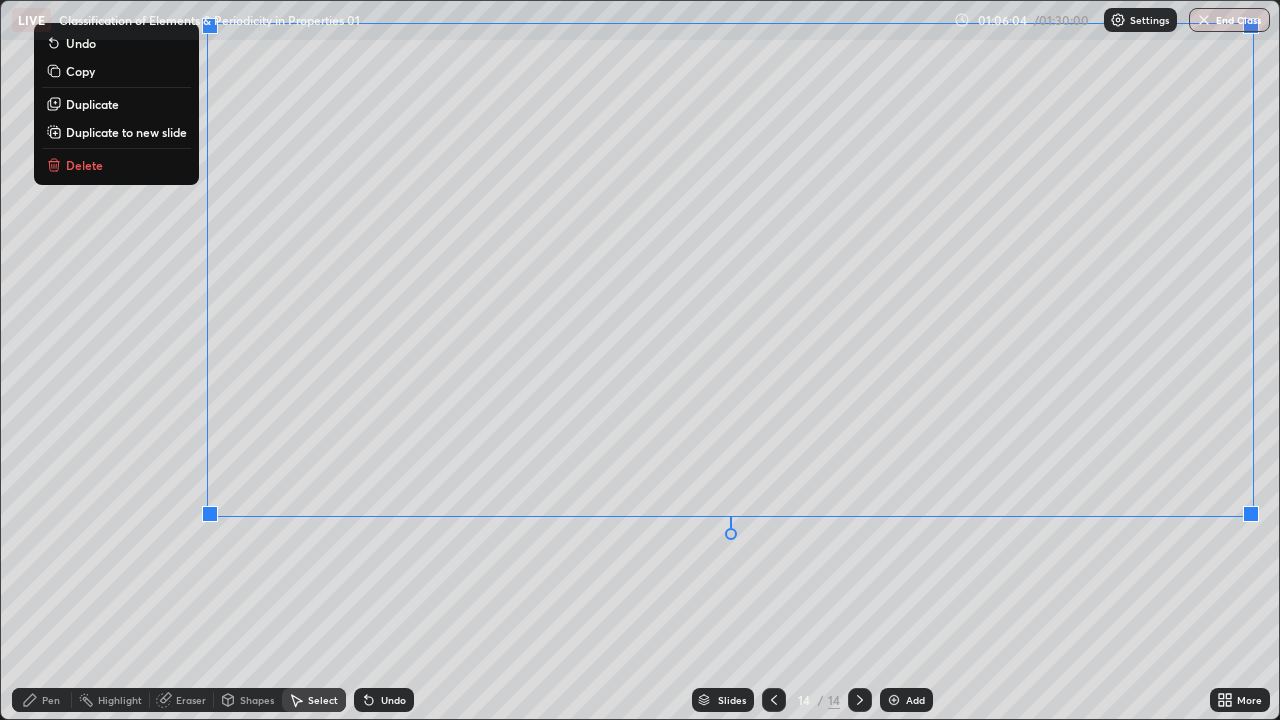 click on "0 ° Undo Copy Duplicate Duplicate to new slide Delete" at bounding box center [640, 360] 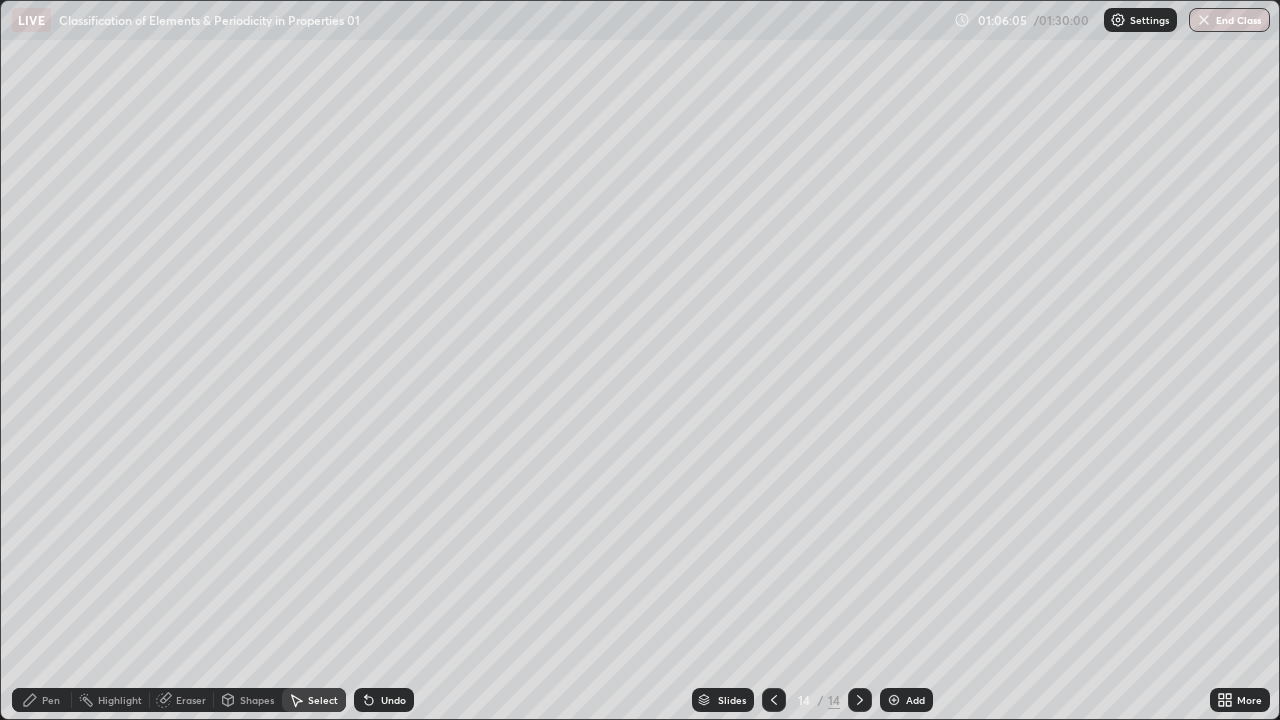 click on "Pen" at bounding box center [51, 700] 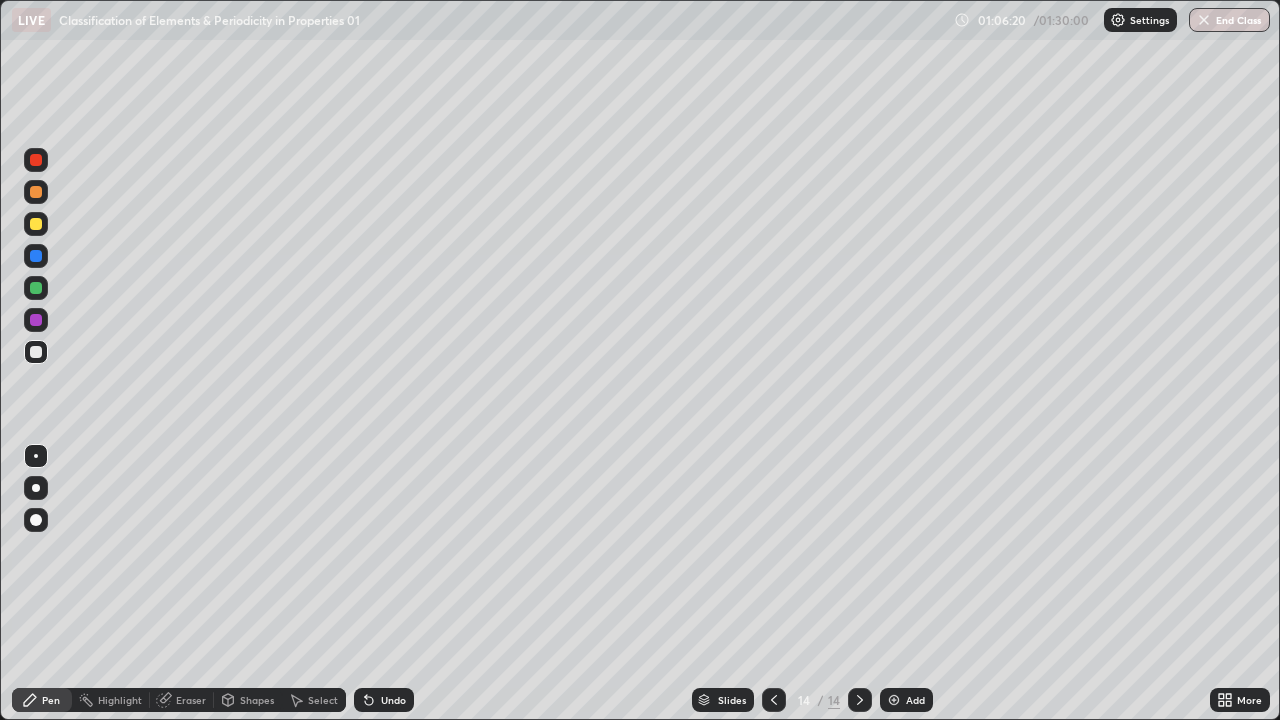 click on "Shapes" at bounding box center [257, 700] 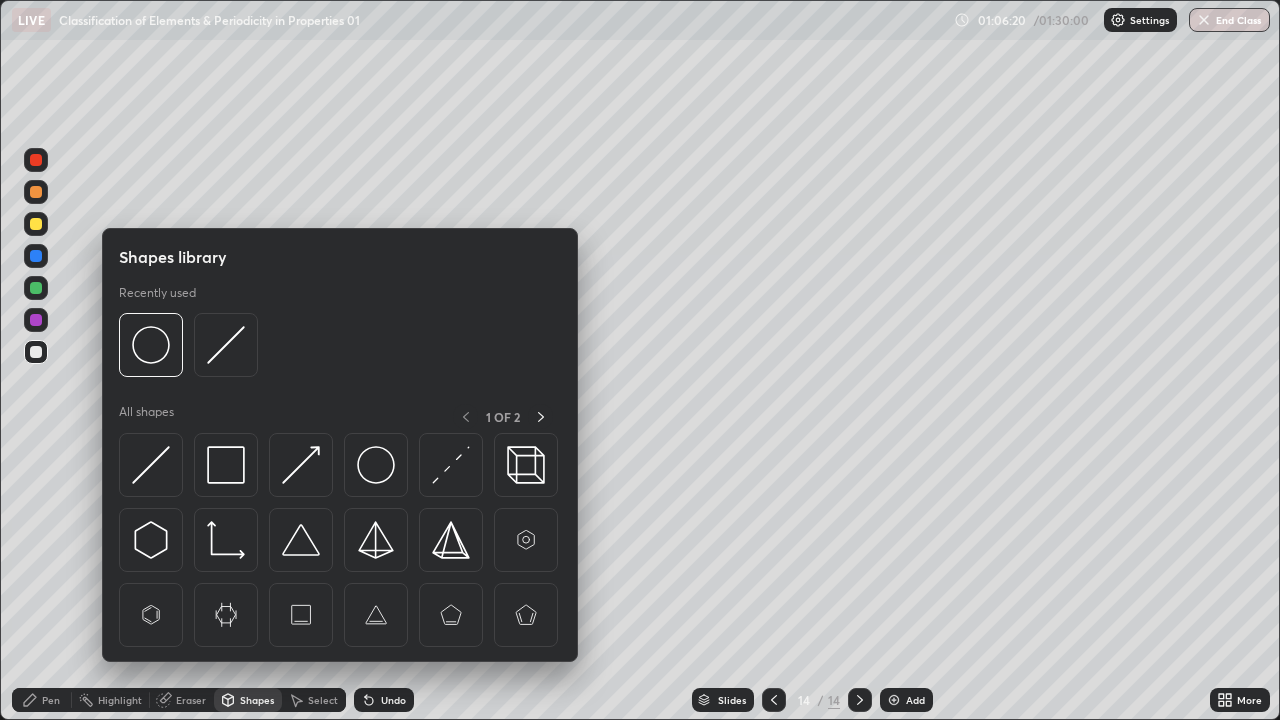 click on "Eraser" at bounding box center (191, 700) 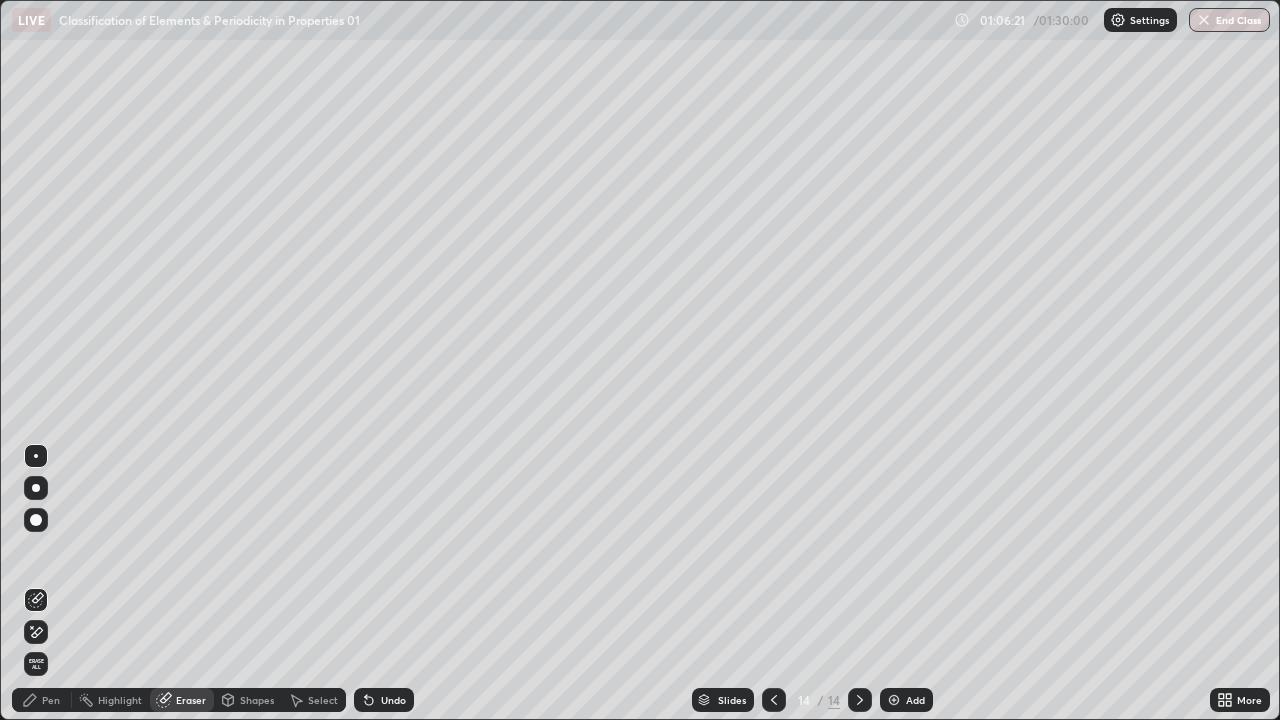 click on "Pen" at bounding box center (42, 700) 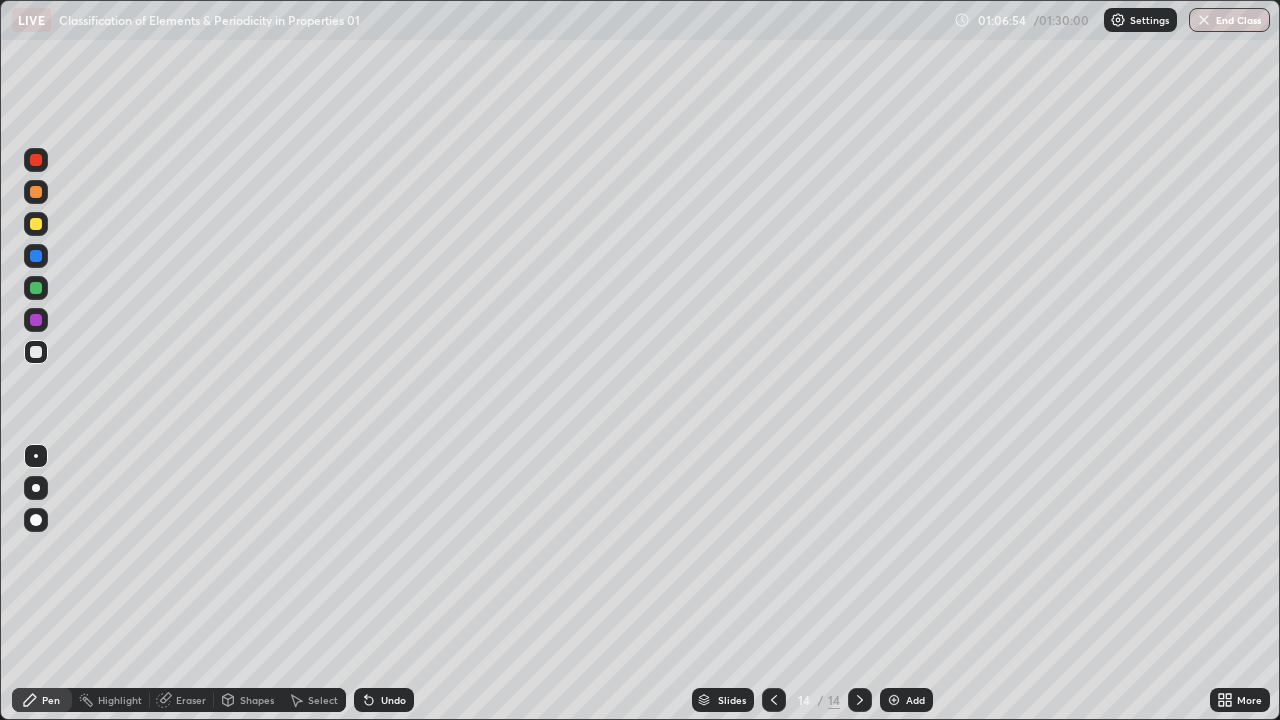 click on "Select" at bounding box center (323, 700) 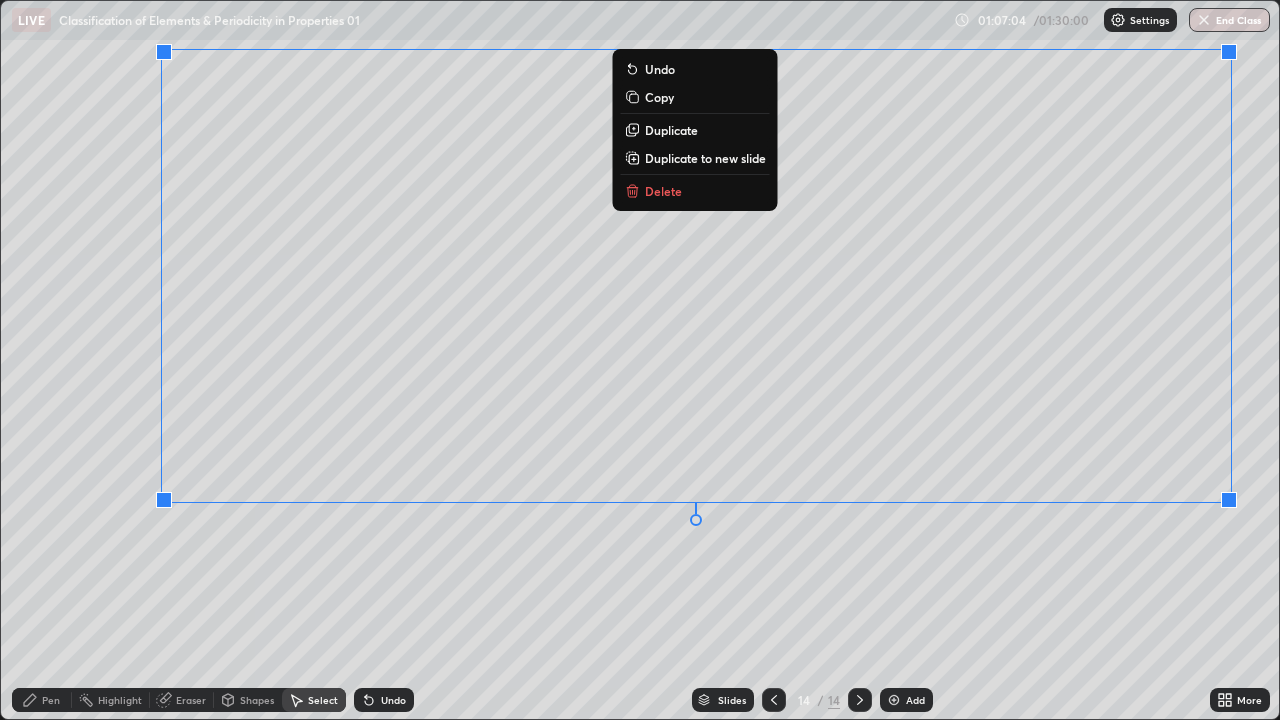 click on "0 ° Undo Copy Duplicate Duplicate to new slide Delete" at bounding box center [640, 360] 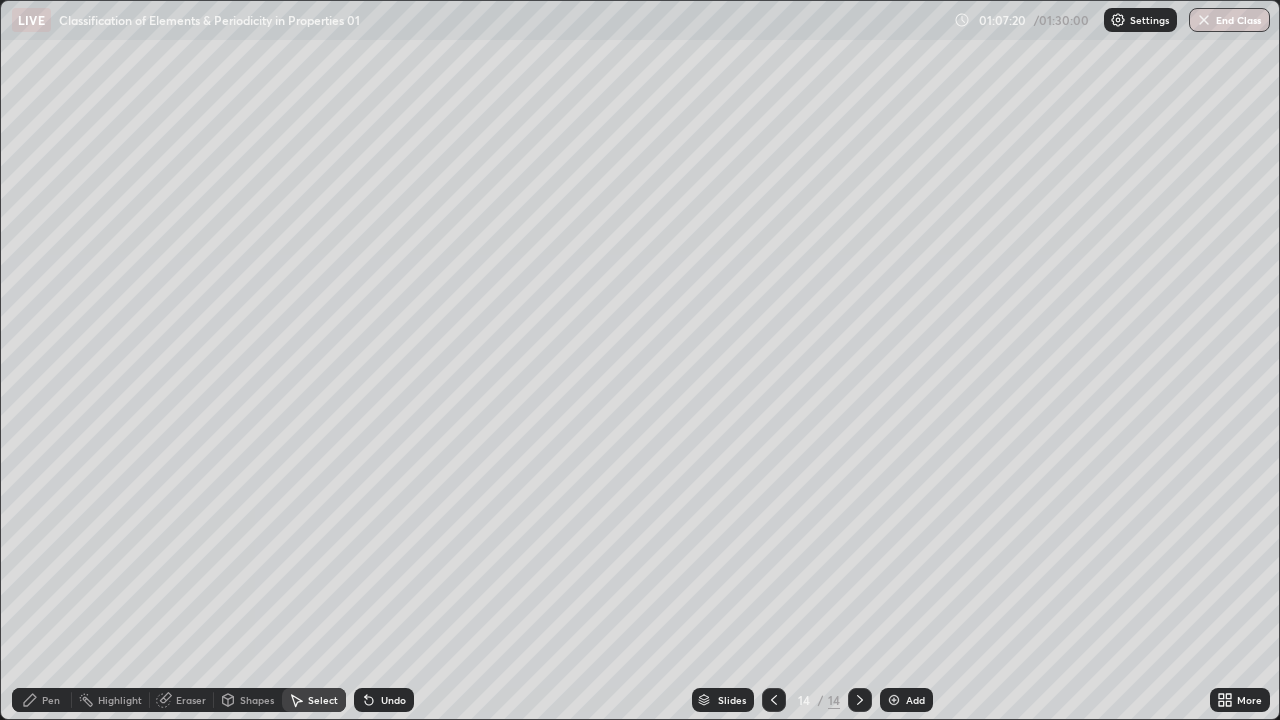 click on "Pen" at bounding box center [42, 700] 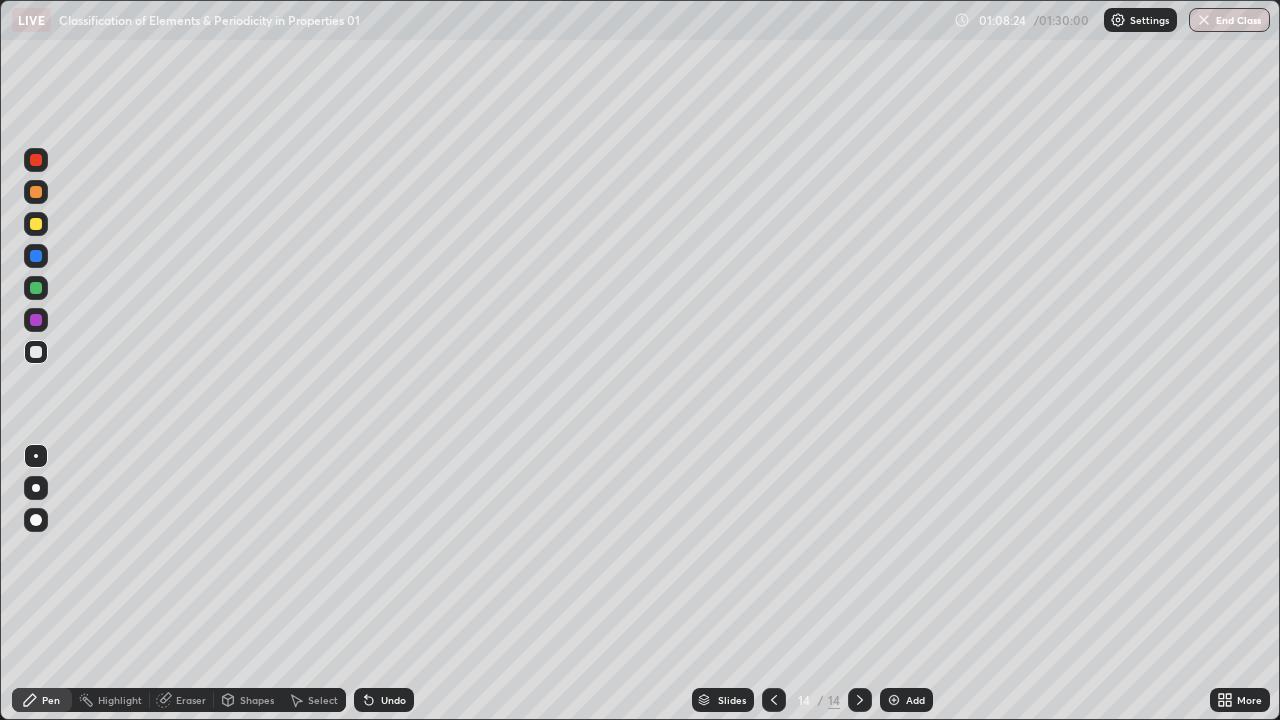 click on "Eraser" at bounding box center [191, 700] 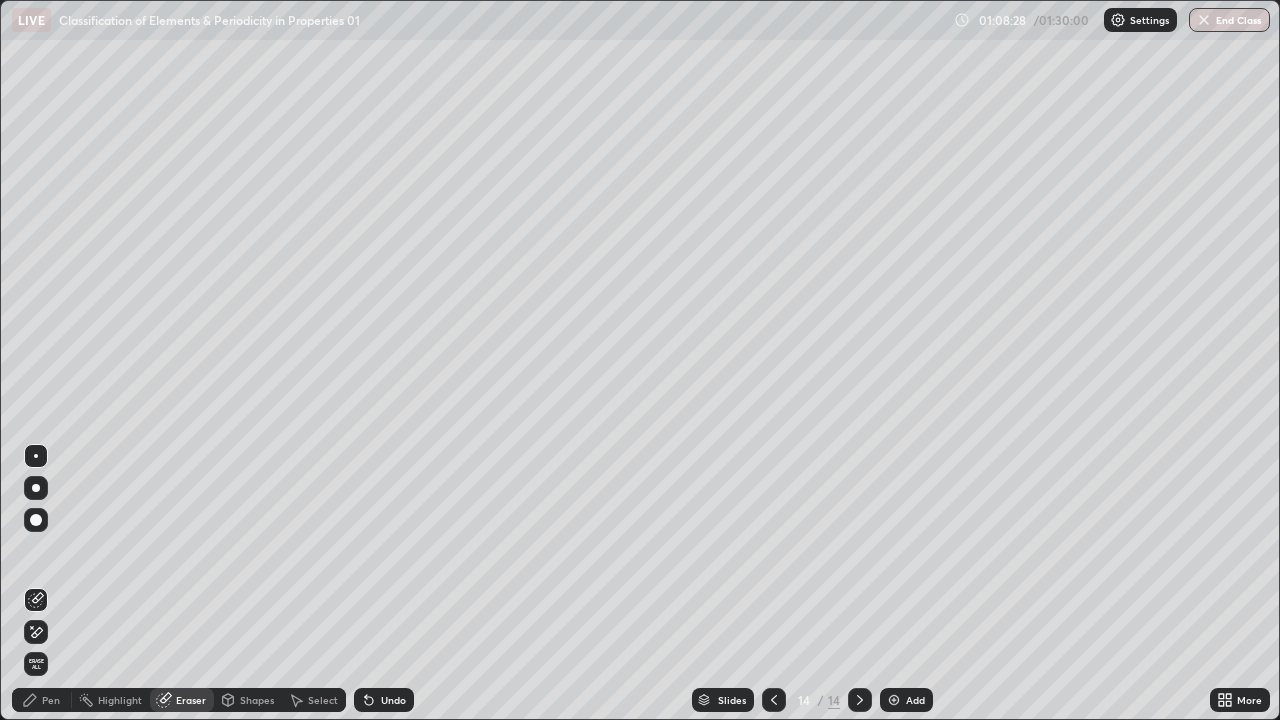 click on "Pen" at bounding box center (51, 700) 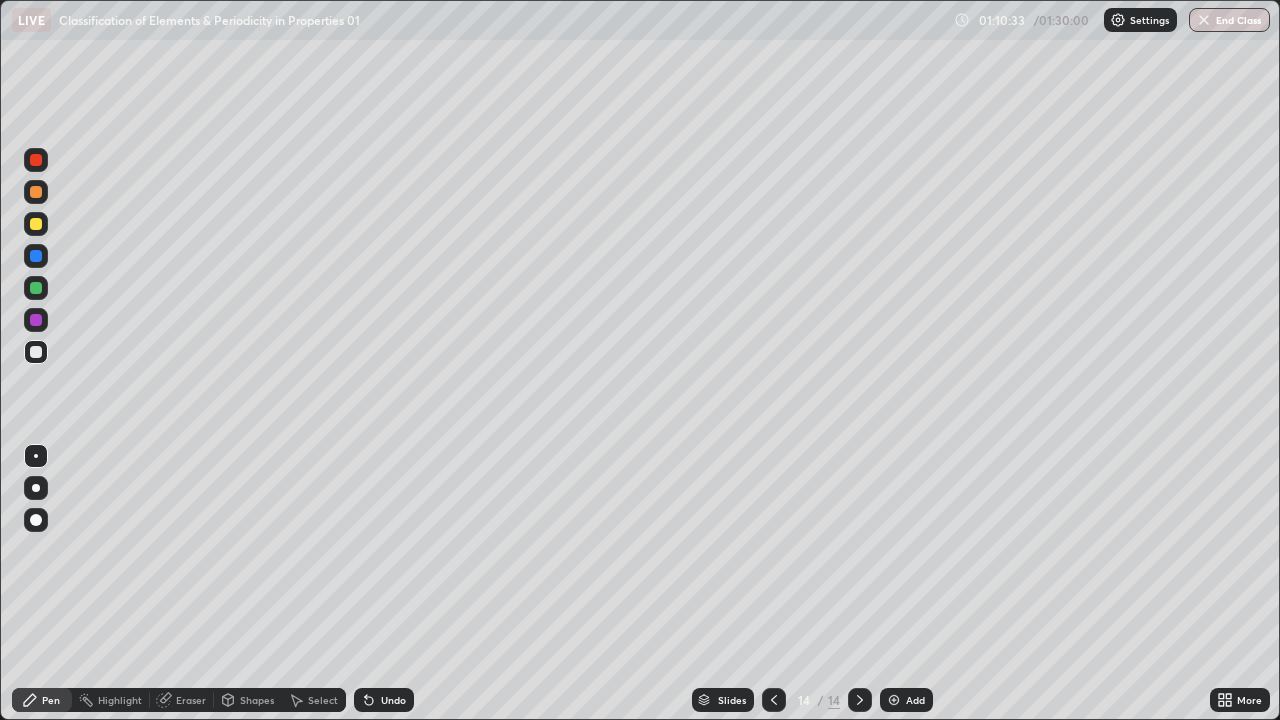 click at bounding box center (894, 700) 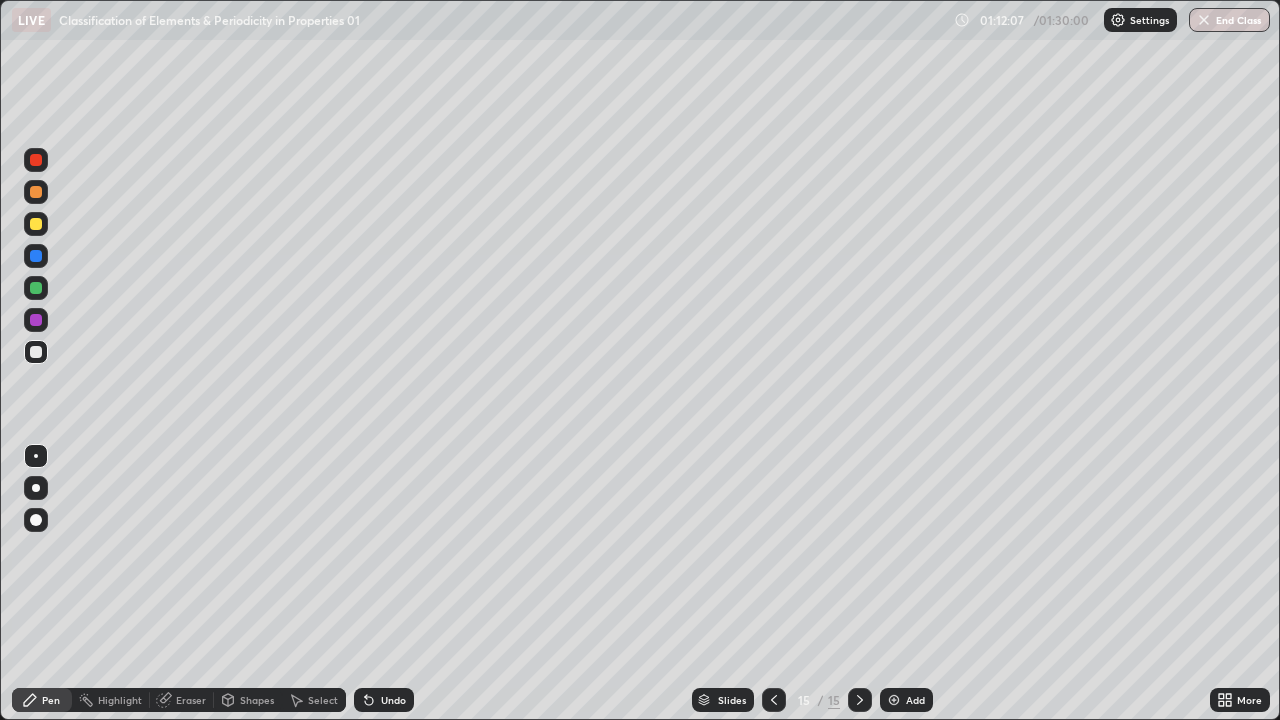 click on "Eraser" at bounding box center [191, 700] 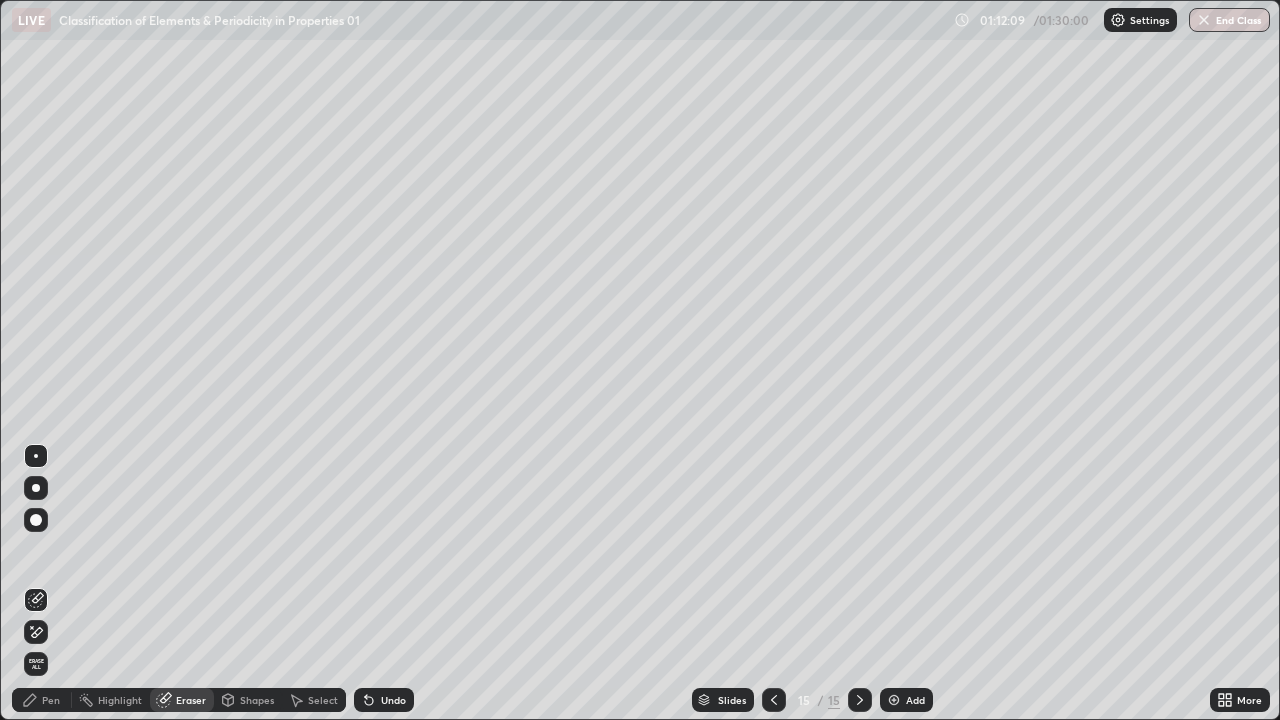 click on "Pen" at bounding box center [51, 700] 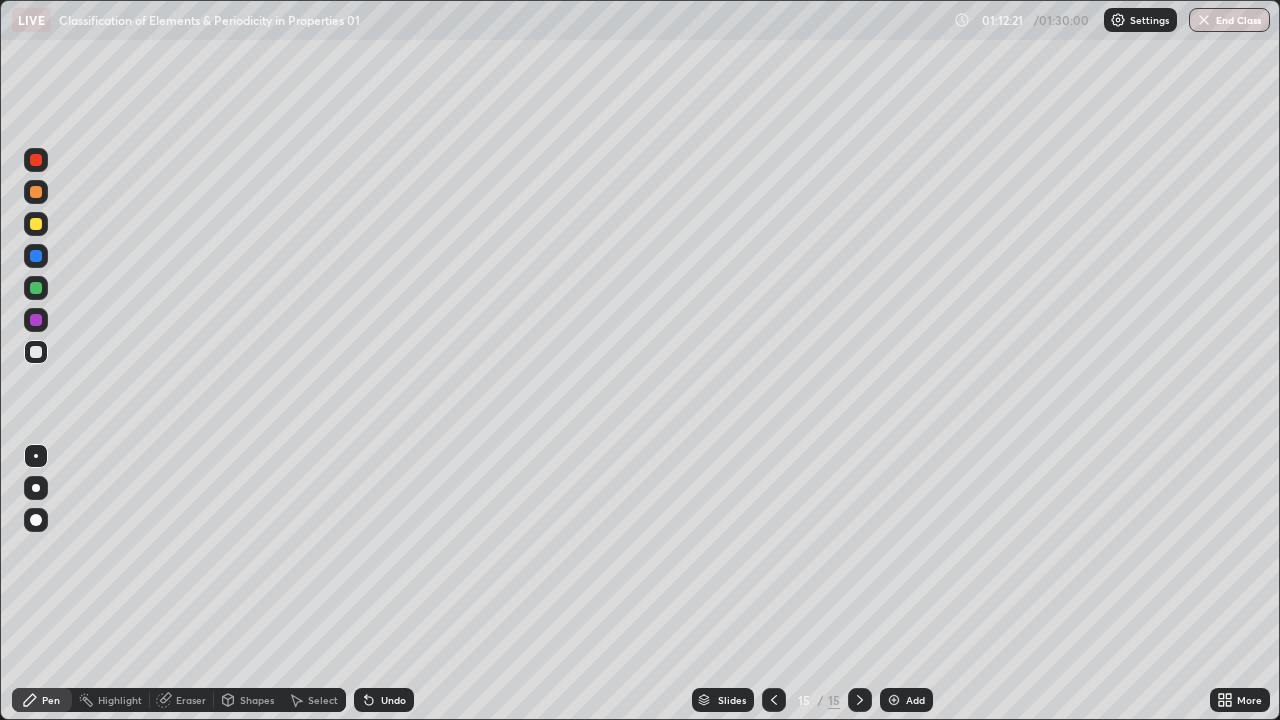 click on "Select" at bounding box center [323, 700] 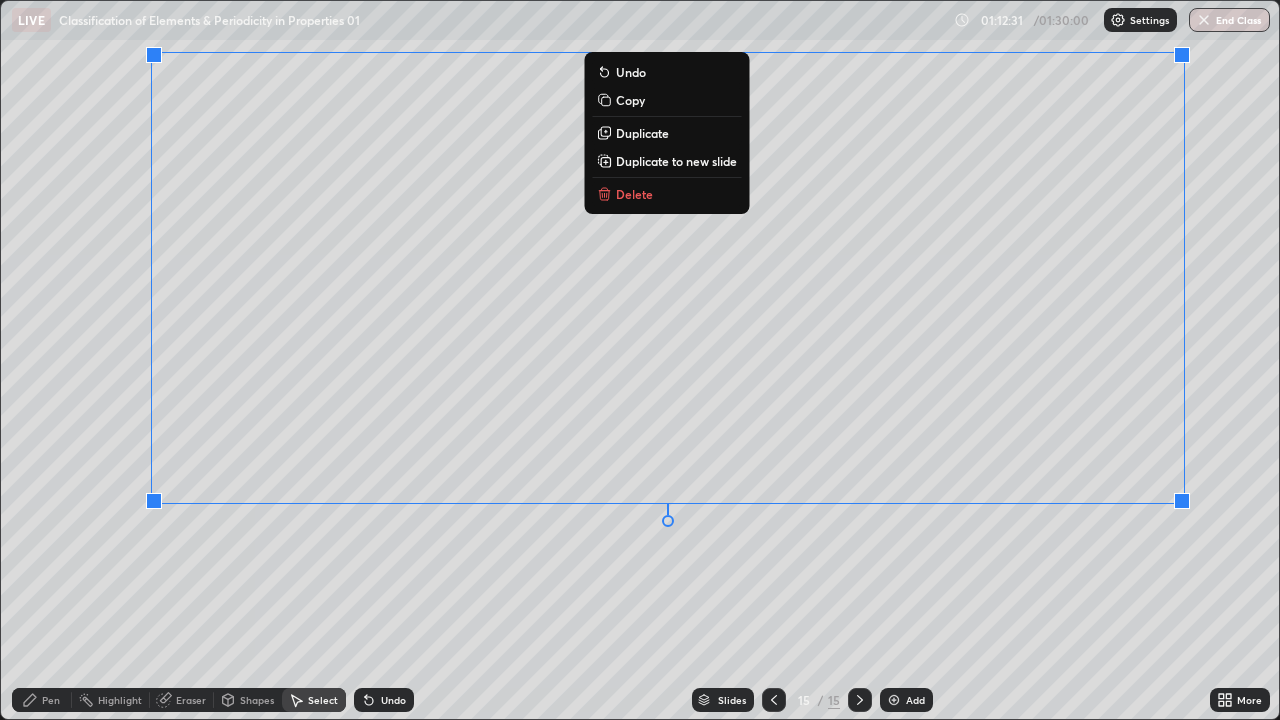 click on "0 ° Undo Copy Duplicate Duplicate to new slide Delete" at bounding box center [640, 360] 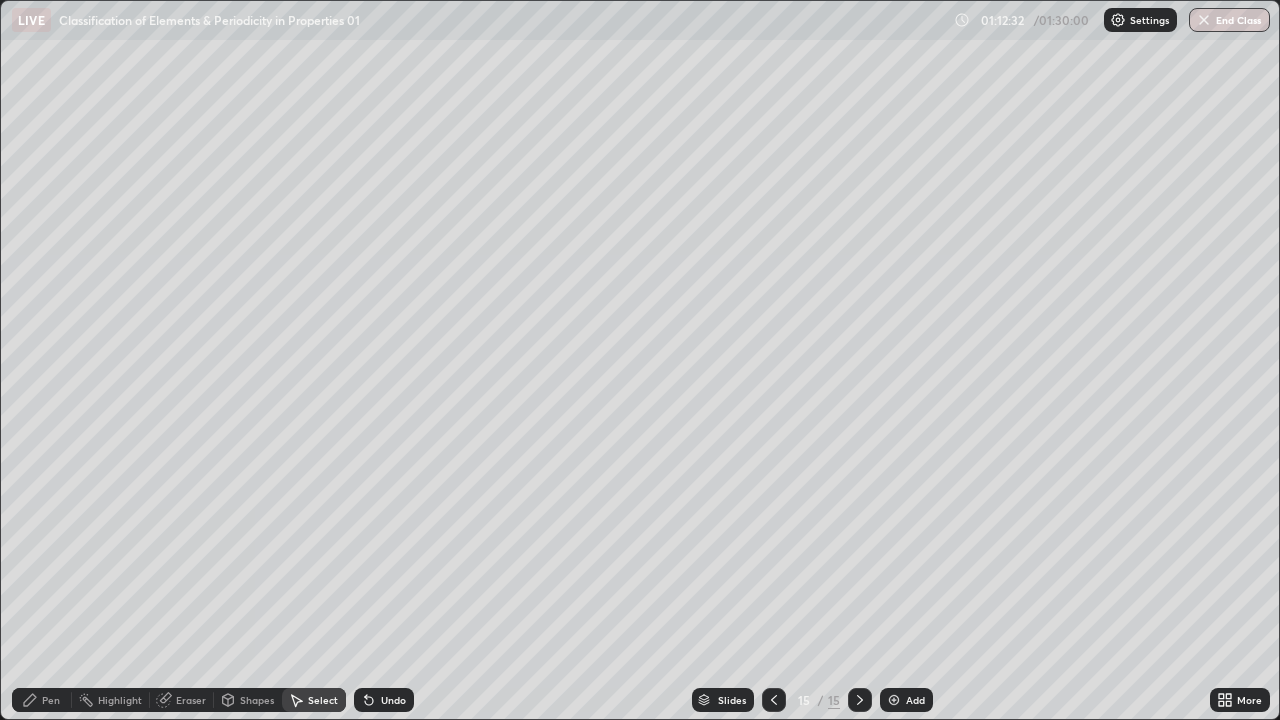 click on "Pen" at bounding box center (42, 700) 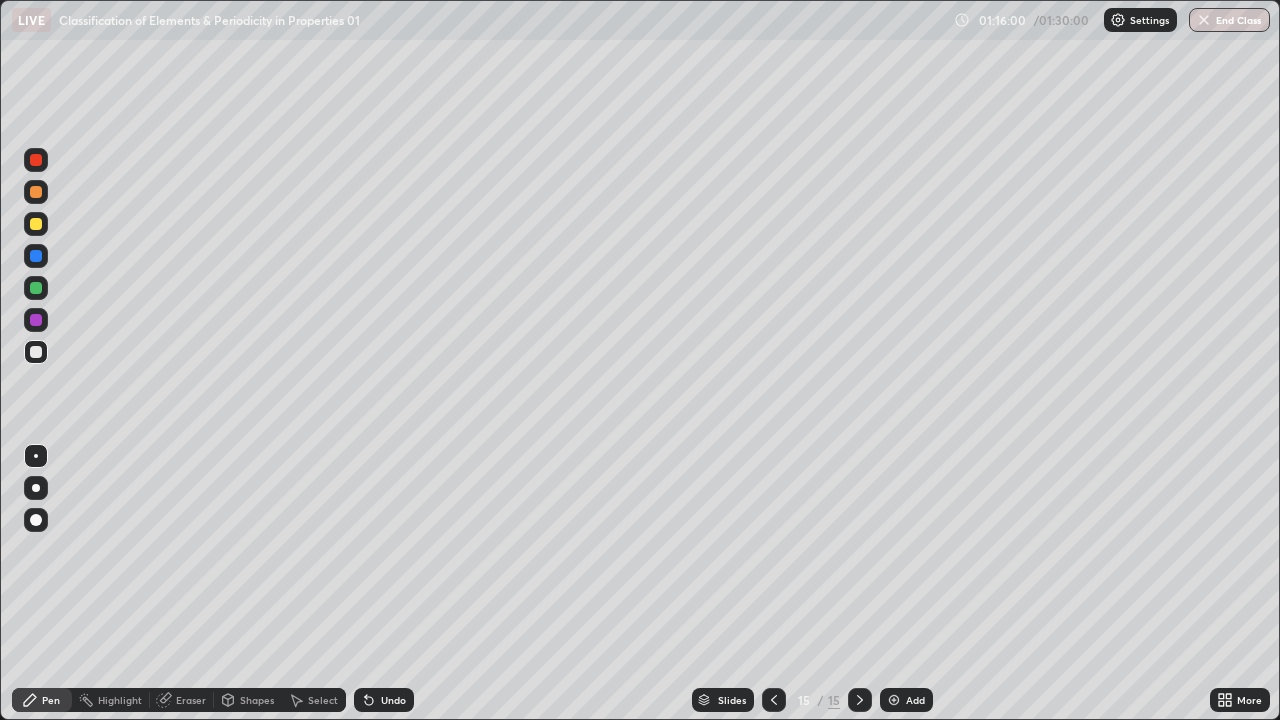 click at bounding box center (894, 700) 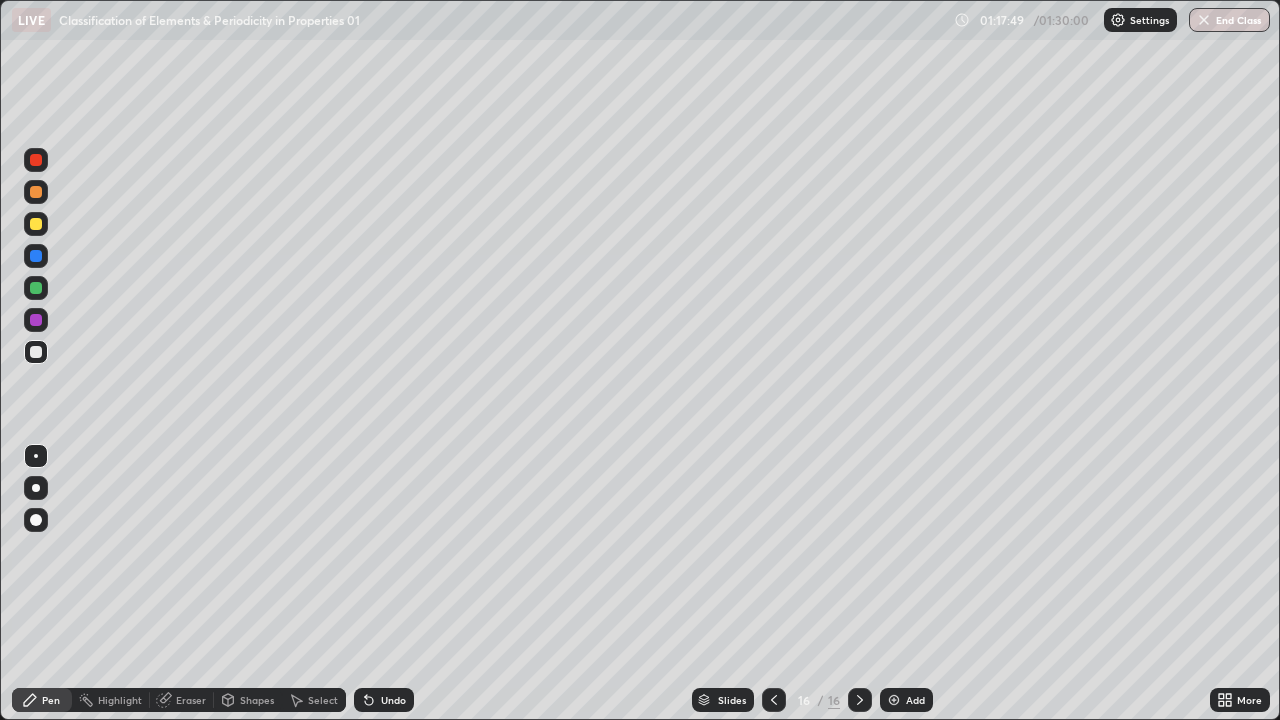 click on "Shapes" at bounding box center [257, 700] 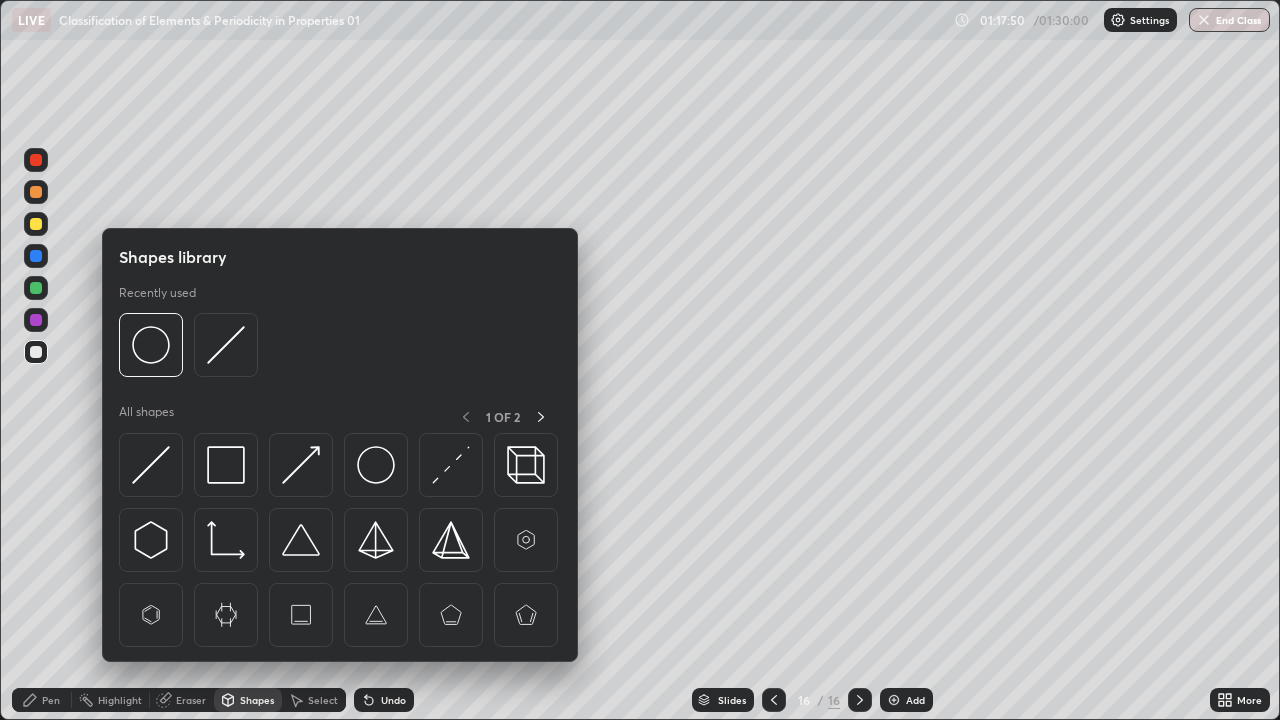click on "Highlight" at bounding box center (120, 700) 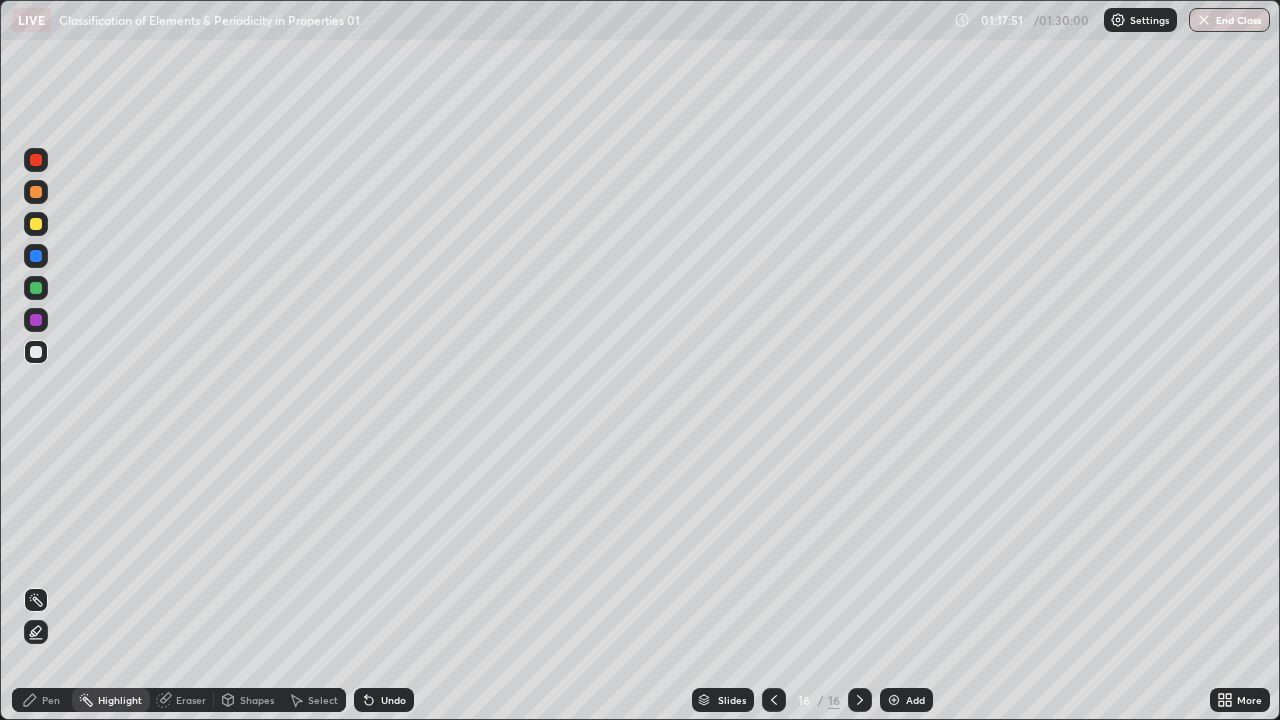 click on "Pen" at bounding box center [51, 700] 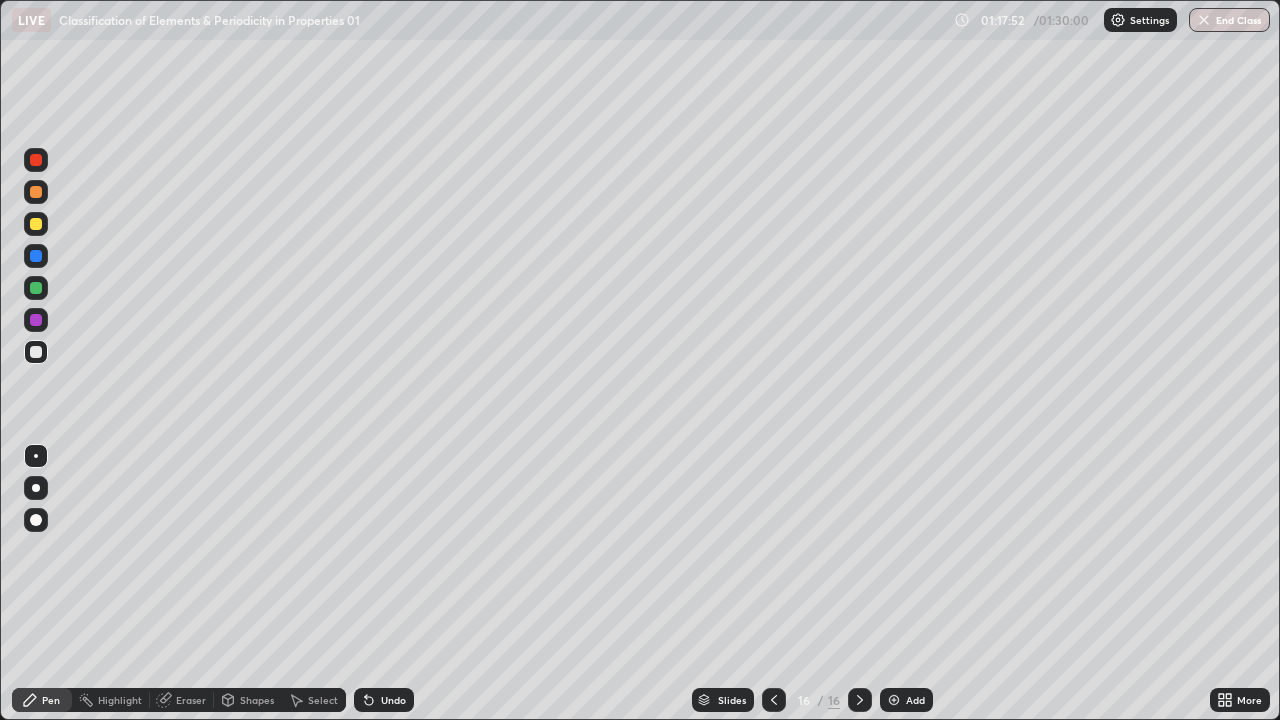 click on "Select" at bounding box center (323, 700) 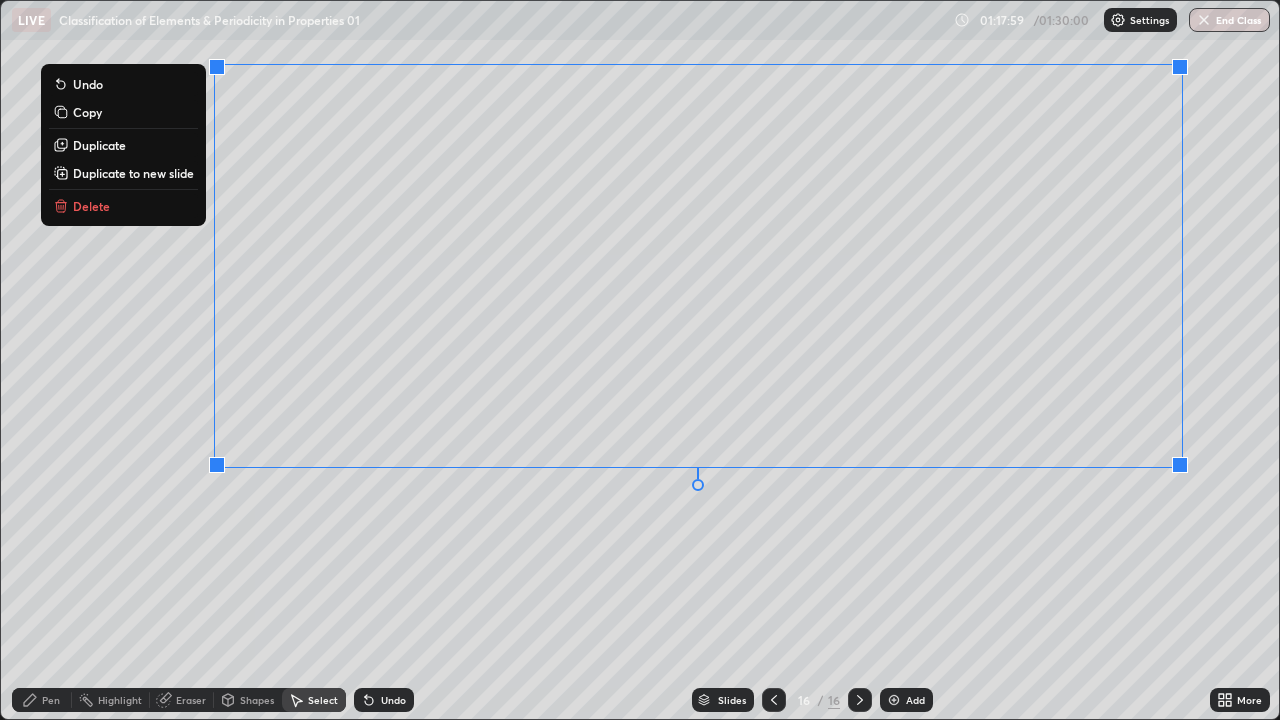 click on "0 ° Undo Copy Duplicate Duplicate to new slide Delete" at bounding box center [640, 360] 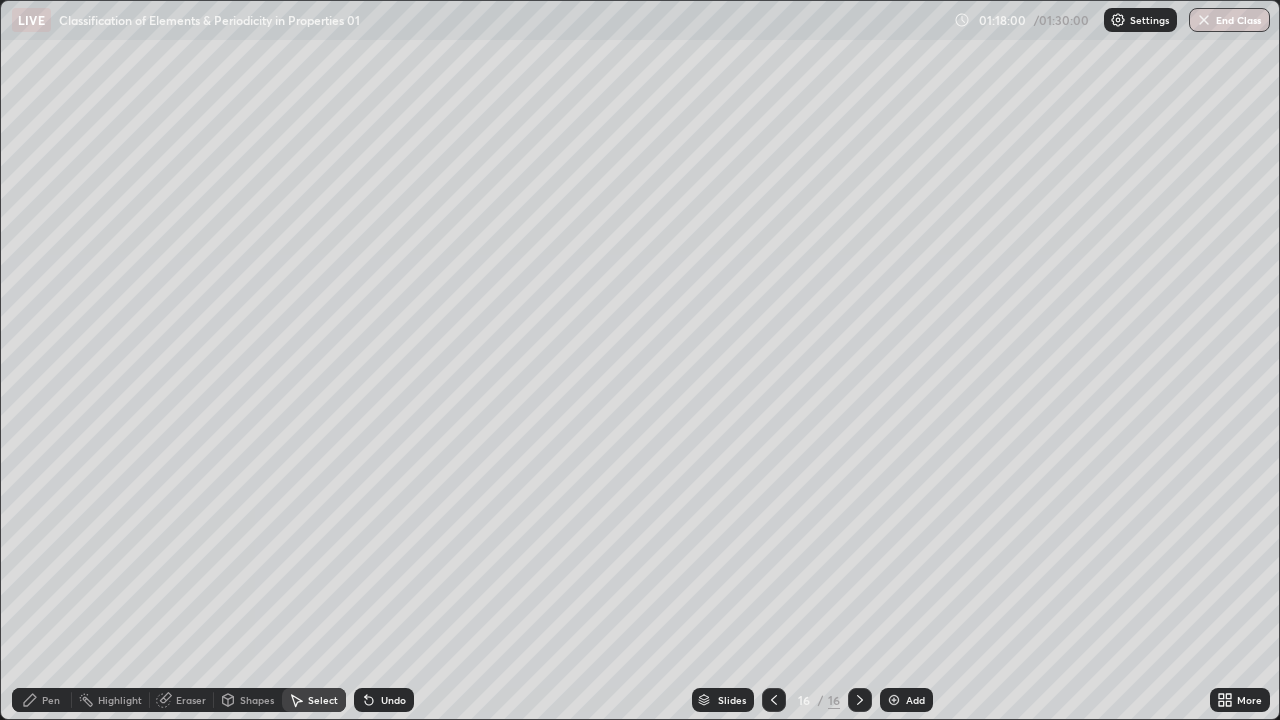 click on "Pen" at bounding box center [51, 700] 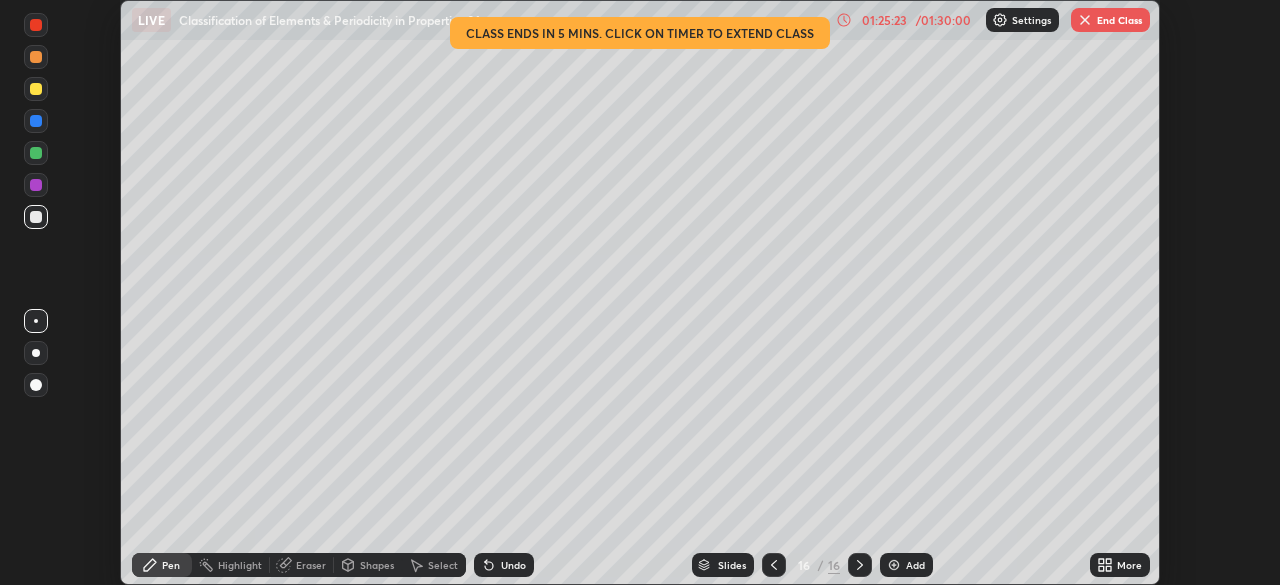 scroll, scrollTop: 0, scrollLeft: 0, axis: both 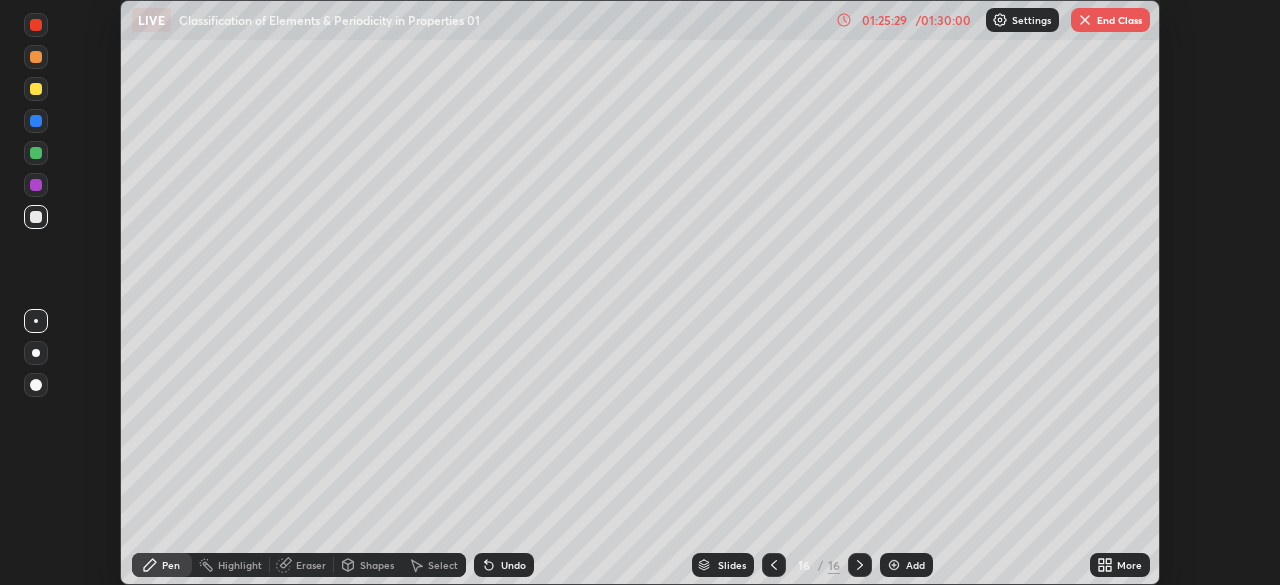 click on "Settings" at bounding box center (1031, 20) 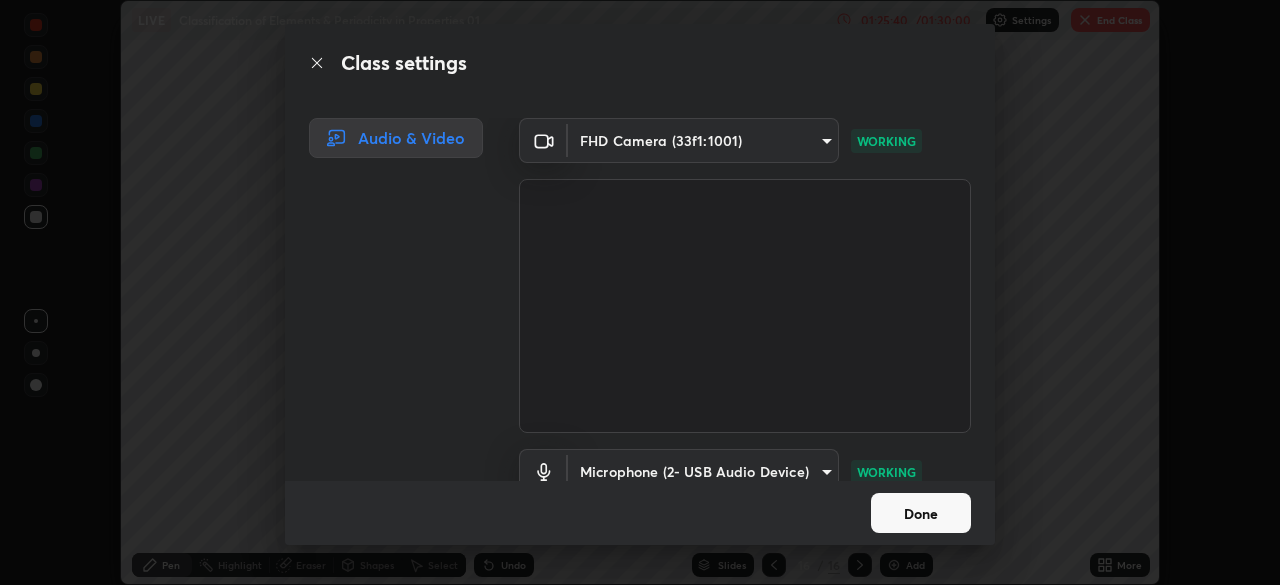 click on "Done" at bounding box center (921, 513) 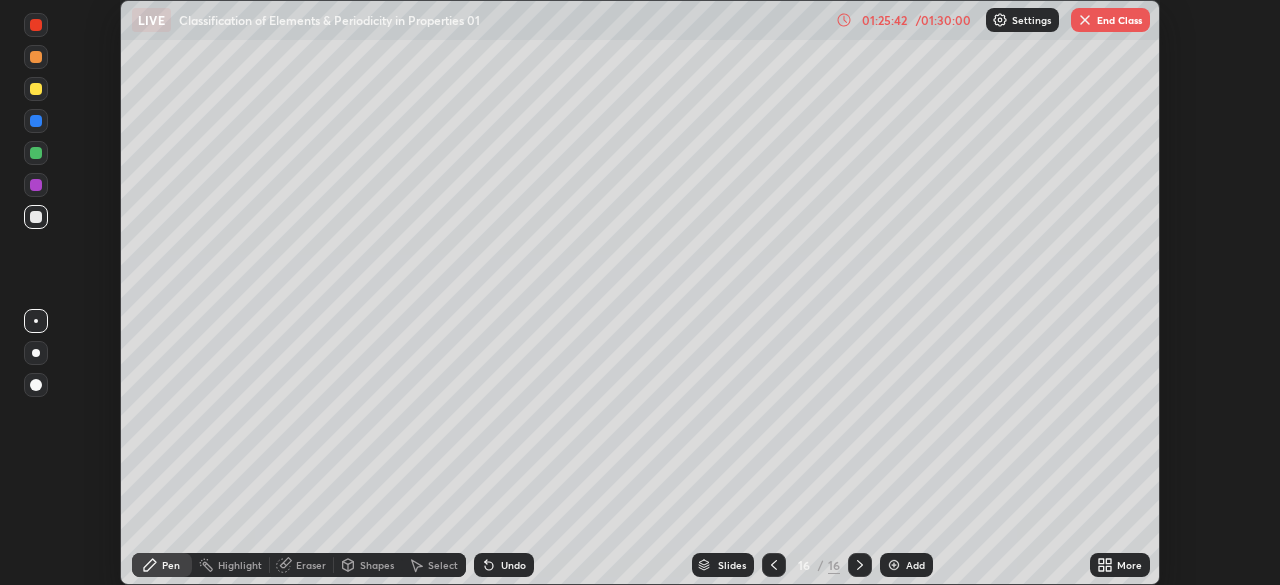 click on "End Class" at bounding box center (1110, 20) 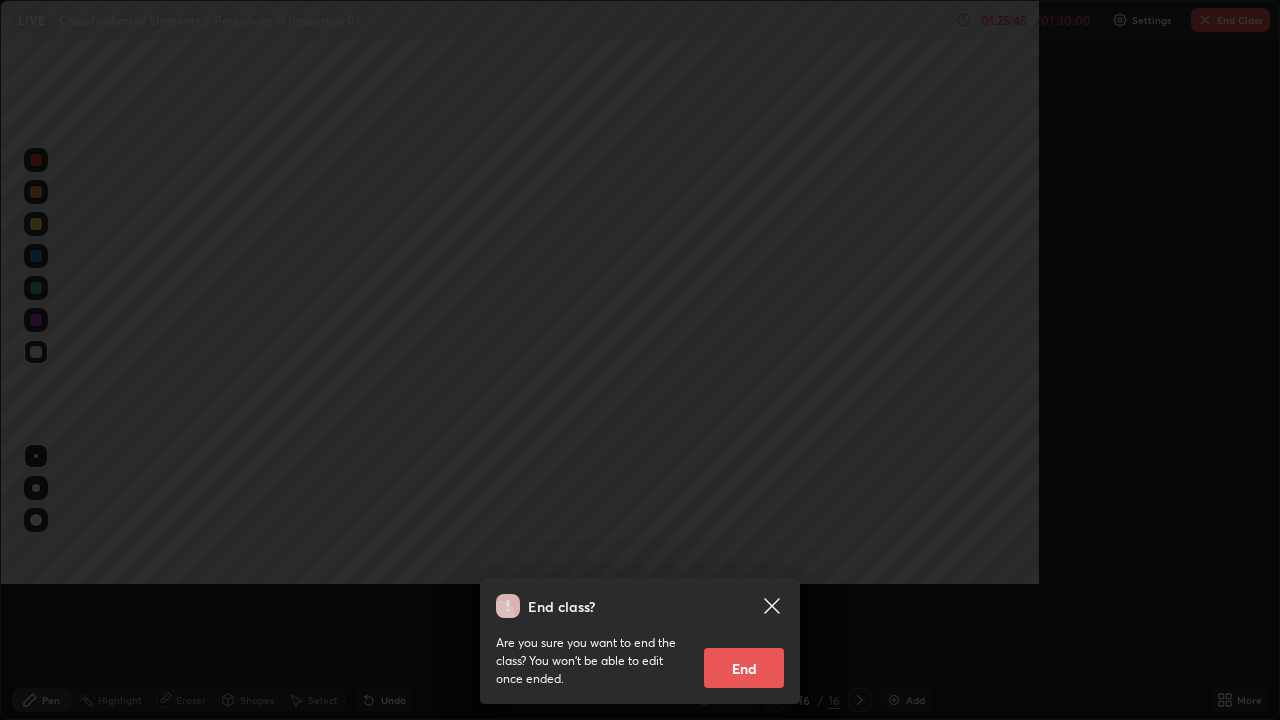 scroll, scrollTop: 99280, scrollLeft: 98720, axis: both 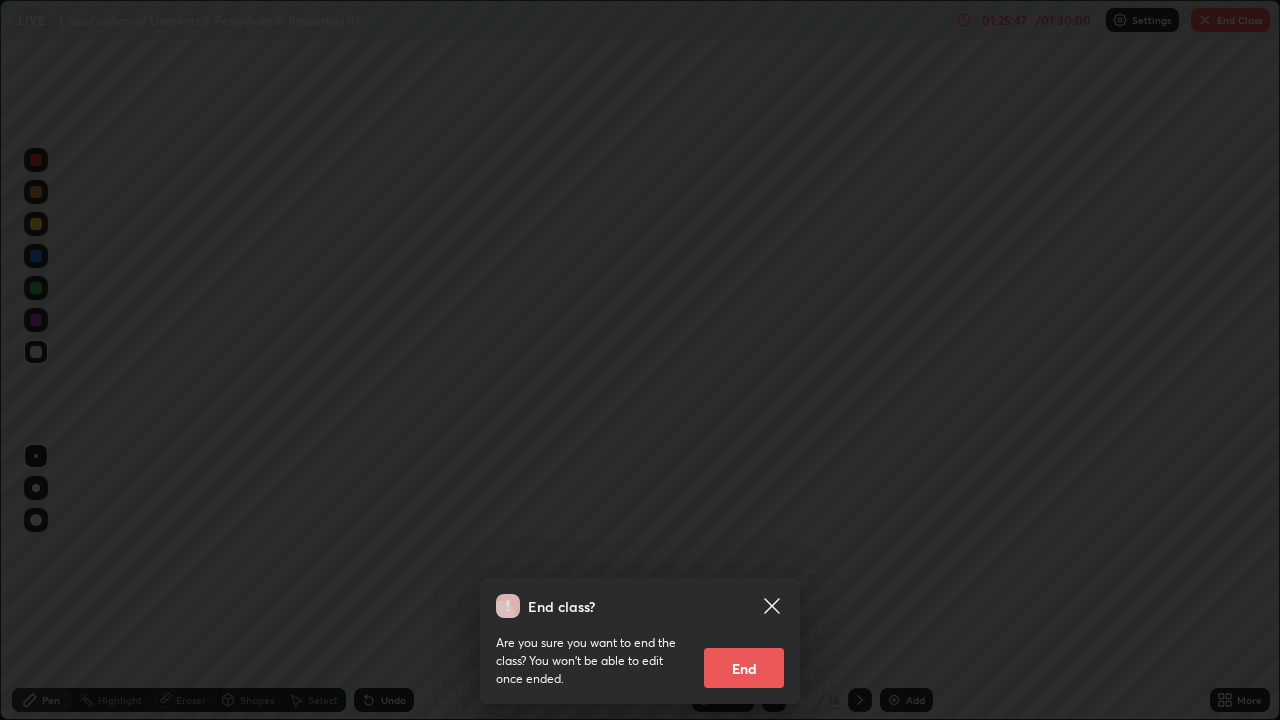 click 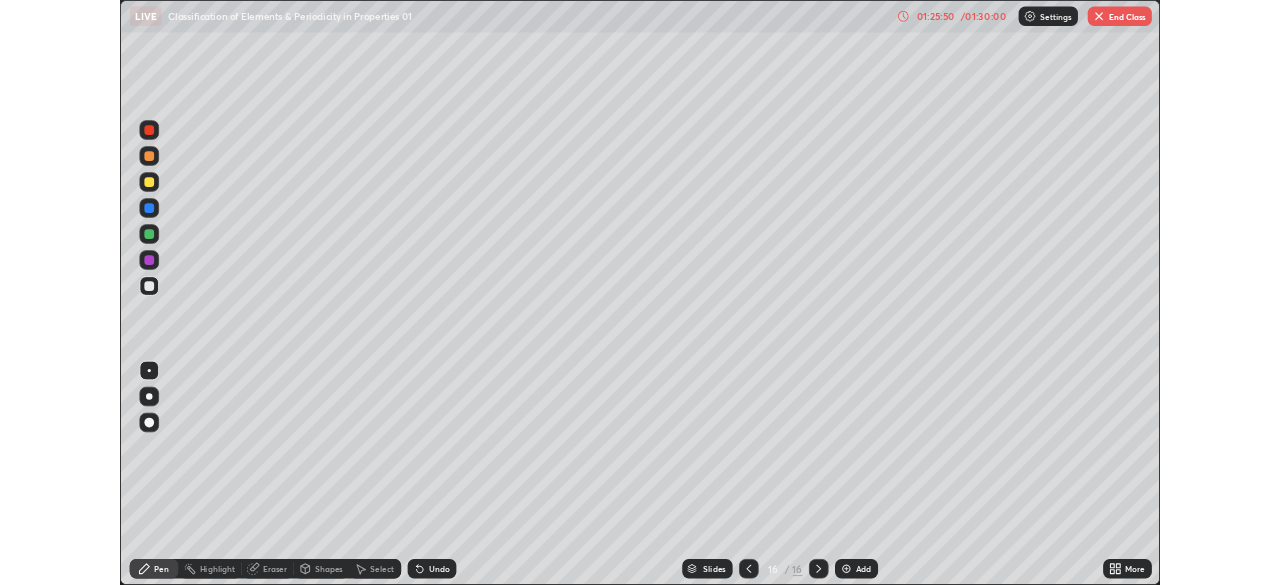 scroll, scrollTop: 585, scrollLeft: 1280, axis: both 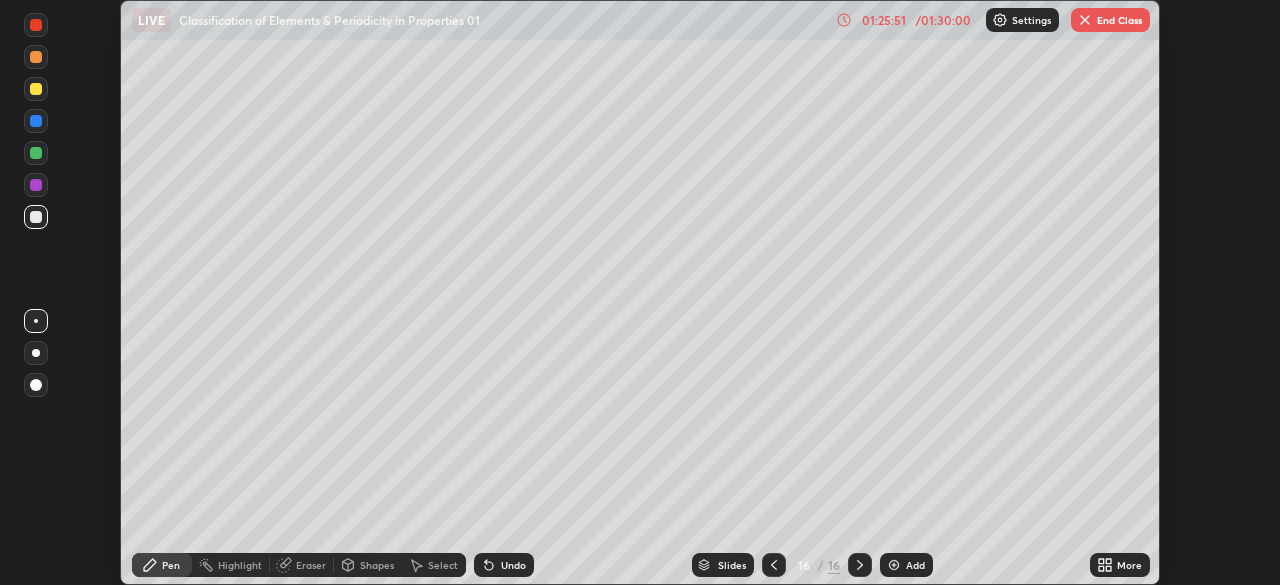 click on "End Class" at bounding box center (1110, 20) 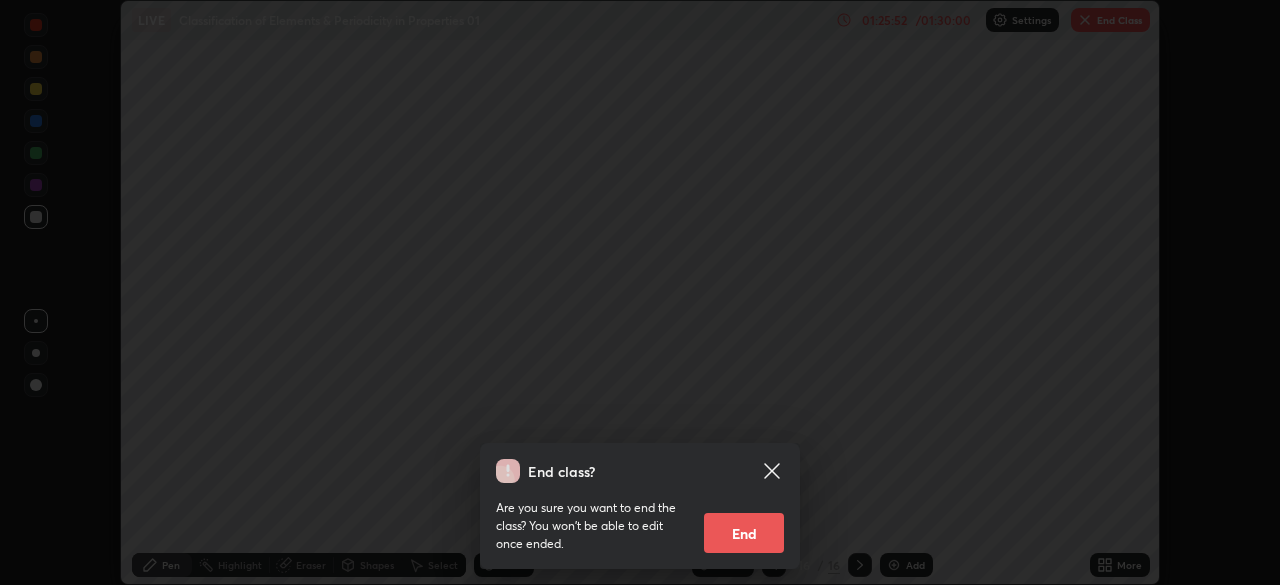 click on "End" at bounding box center [744, 533] 